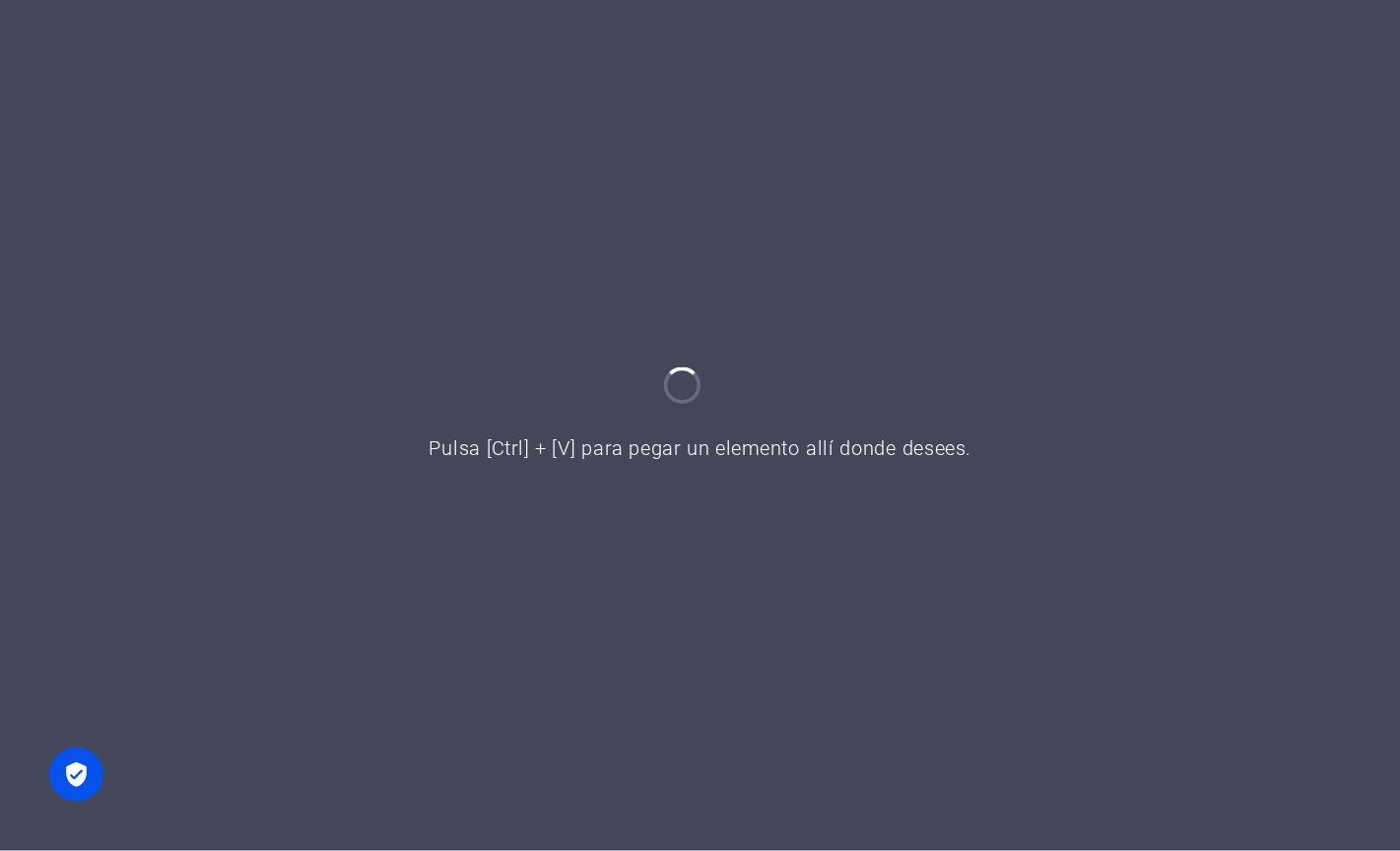 scroll, scrollTop: 0, scrollLeft: 0, axis: both 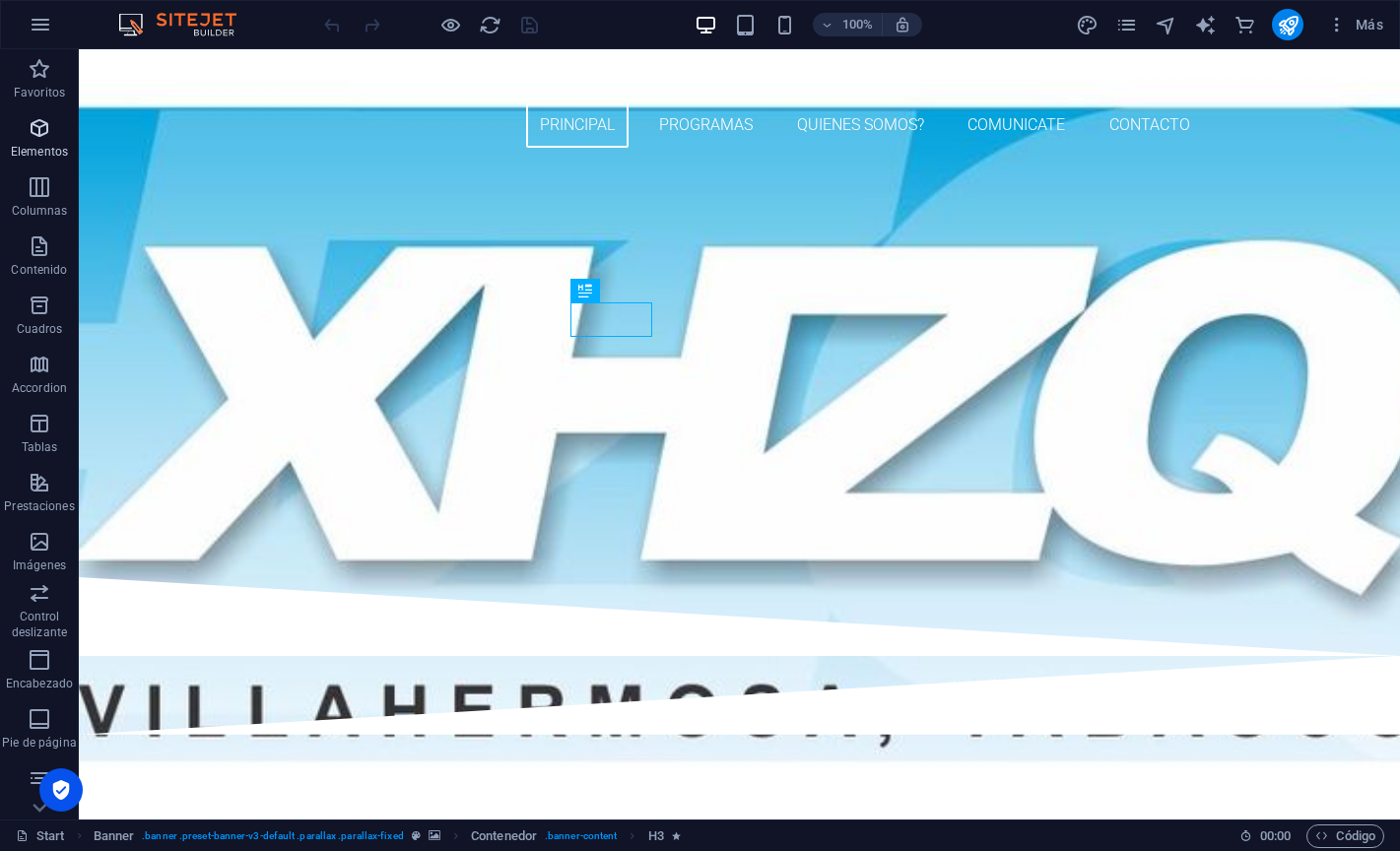 click at bounding box center [39, 128] 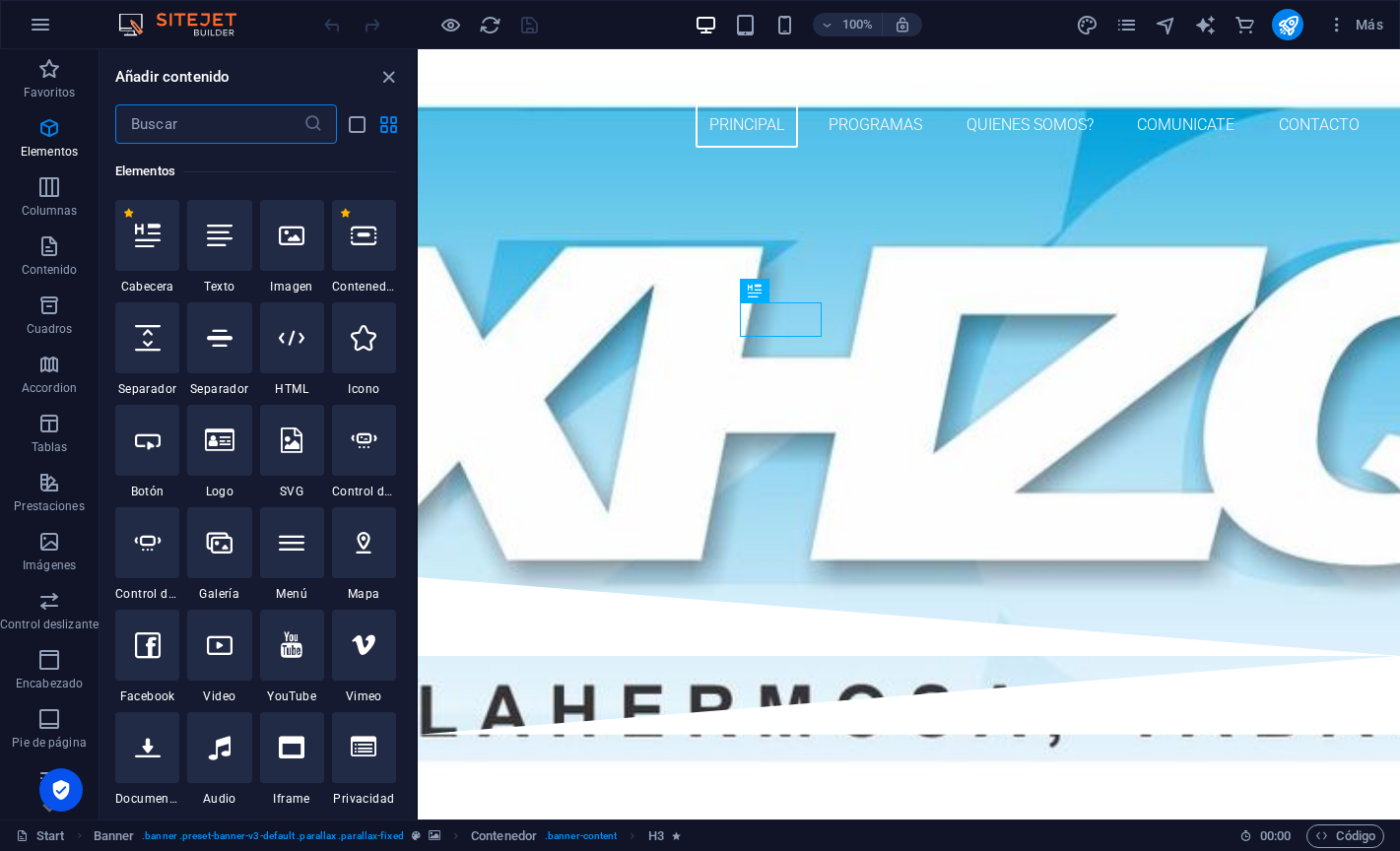 scroll, scrollTop: 371, scrollLeft: 0, axis: vertical 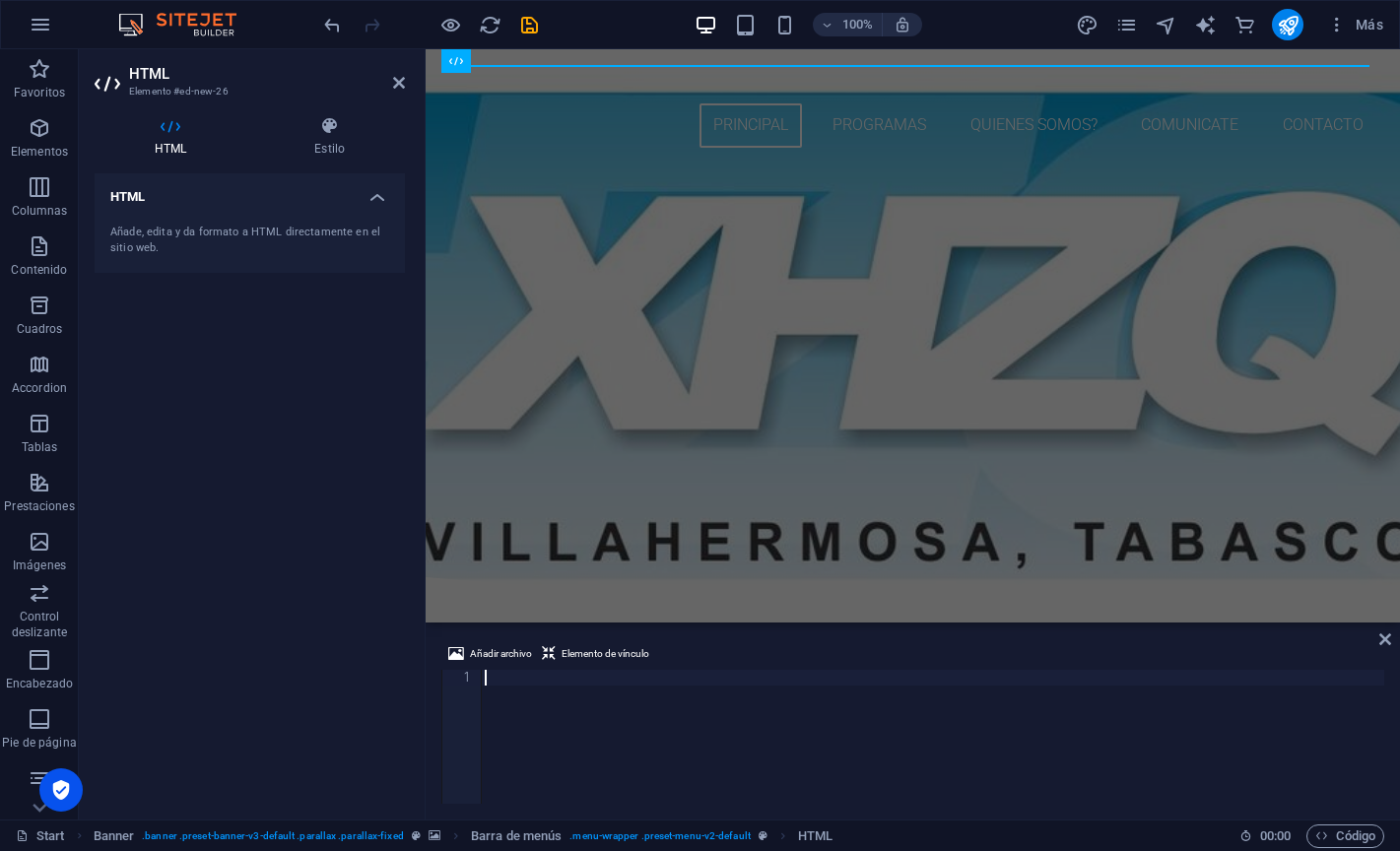 click on "Añade, edita y da formato a HTML directamente en el sitio web." at bounding box center (249, 240) 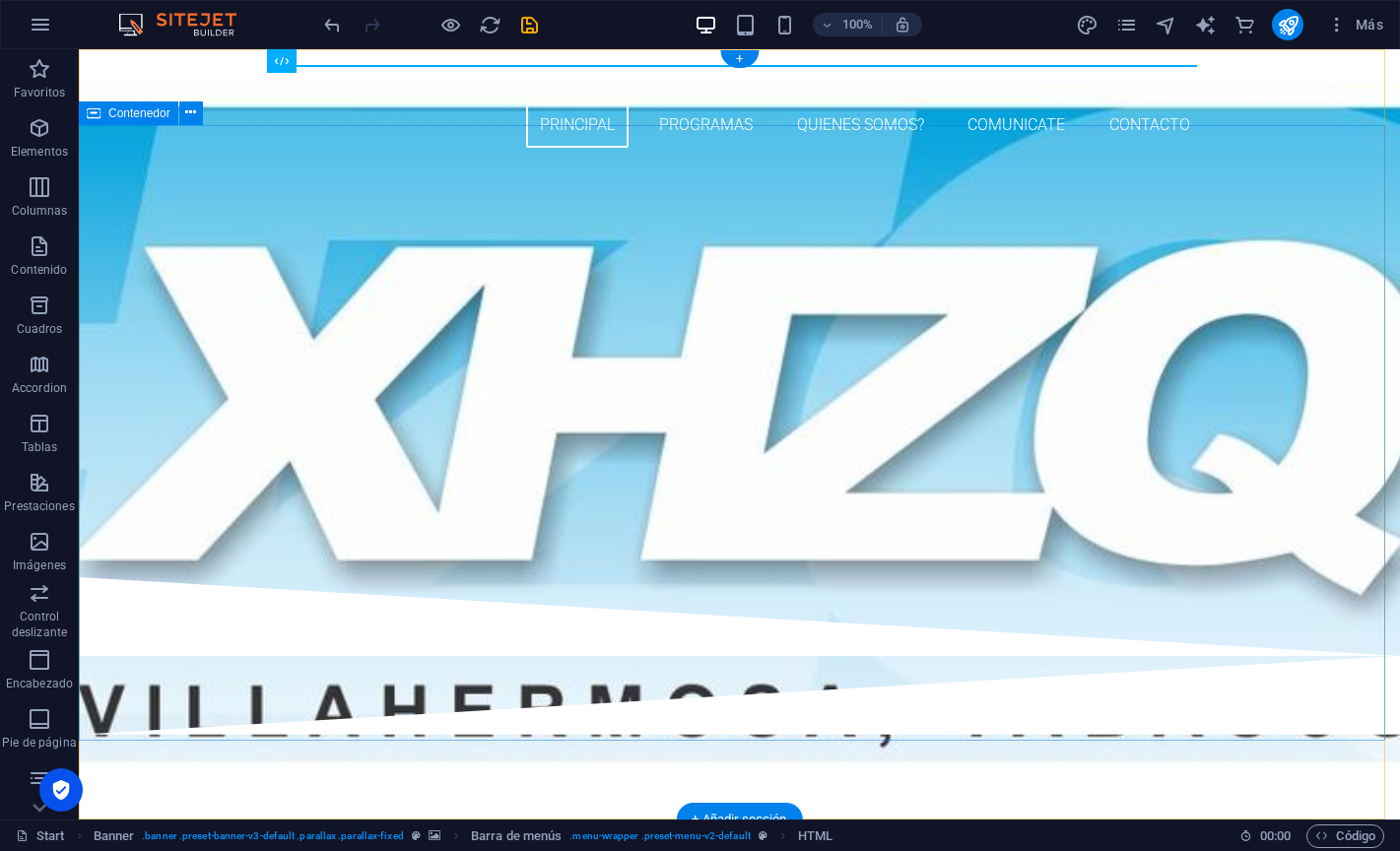 drag, startPoint x: 474, startPoint y: 257, endPoint x: 490, endPoint y: 332, distance: 76.687678 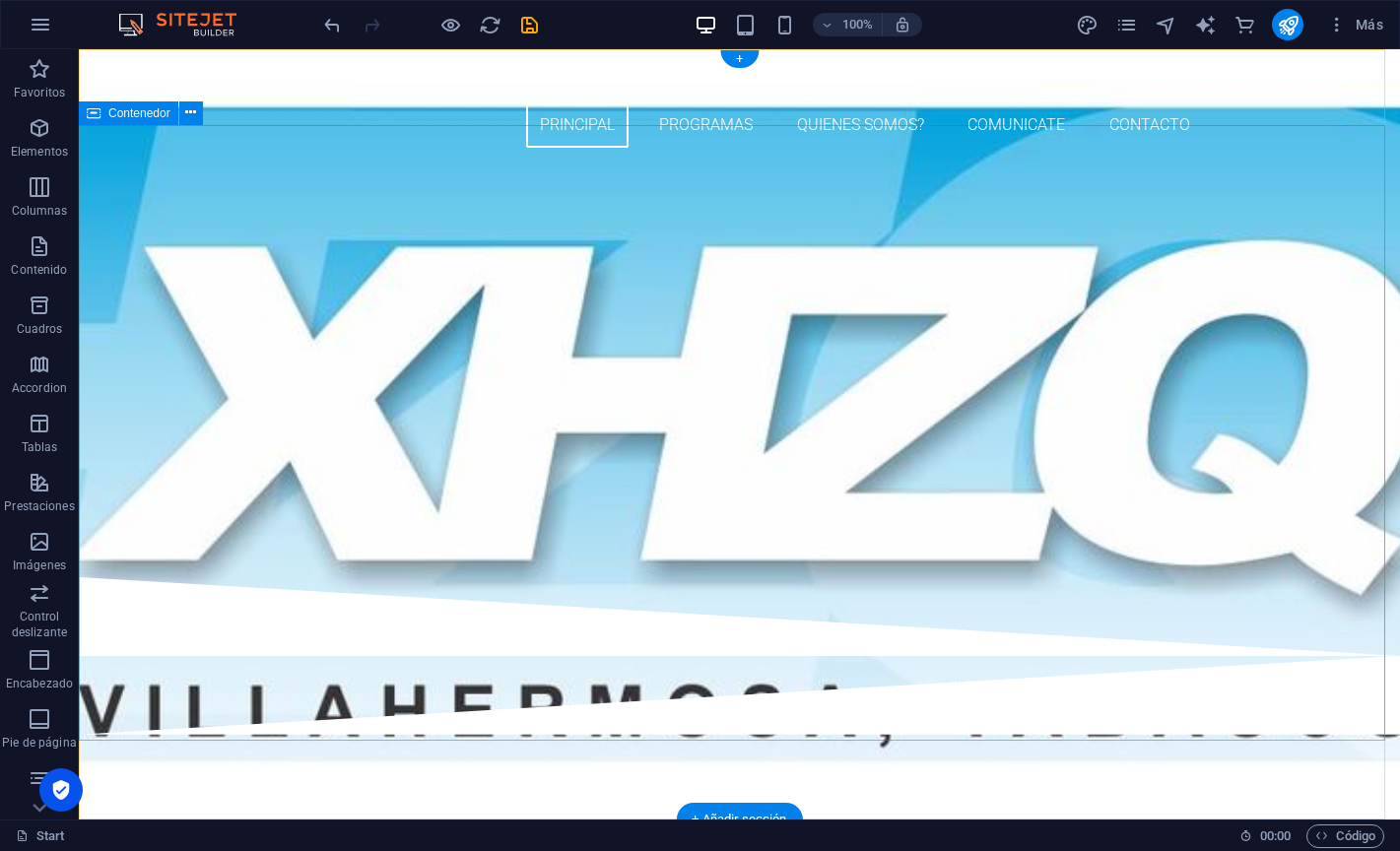 click on "RADIO XHZQ 93.7 FM Suelta el contenido aquí o  Añadir elementos  Pegar portapapeles" at bounding box center (739, 370) 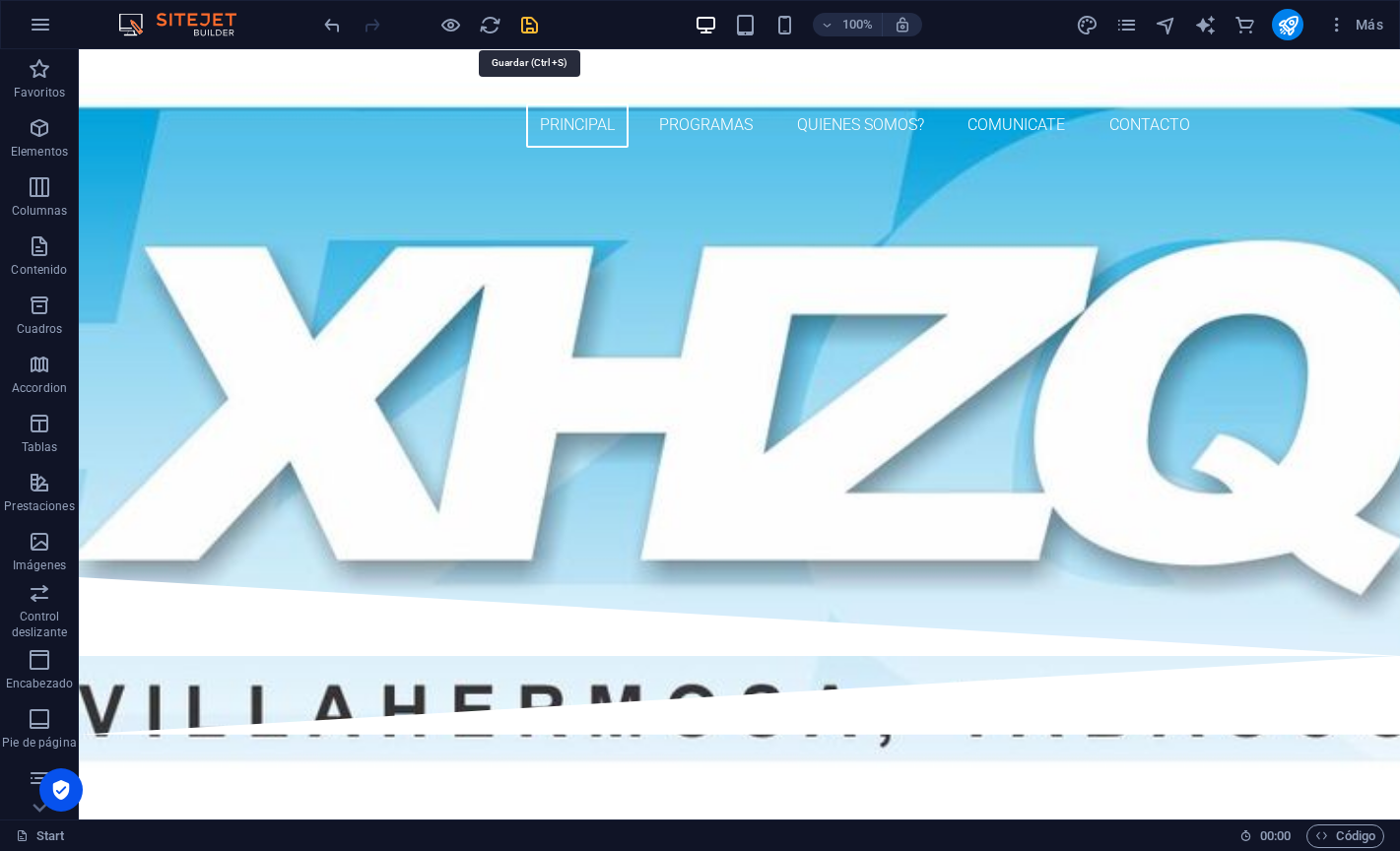 click at bounding box center (529, 25) 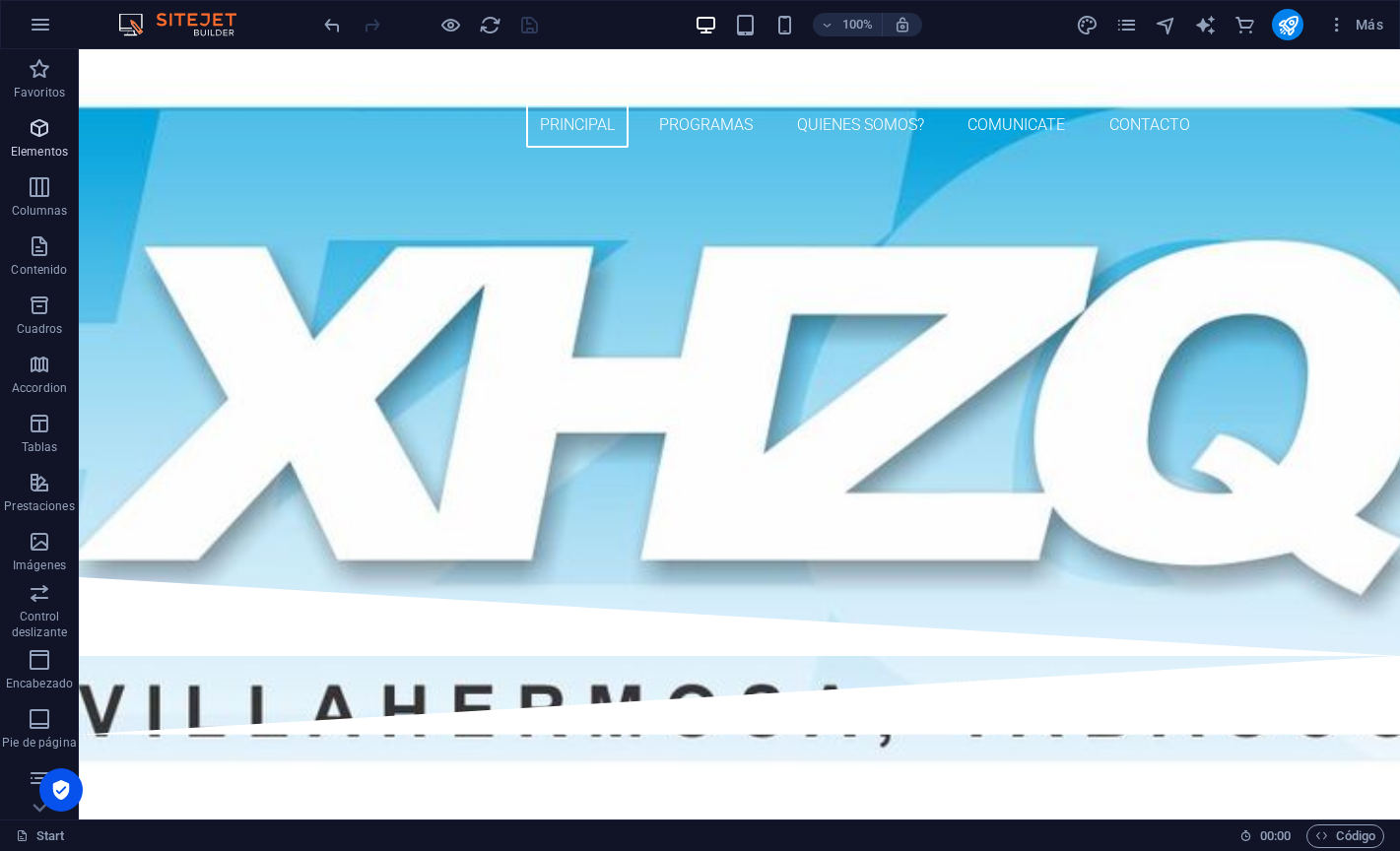 click on "Elementos" at bounding box center [39, 152] 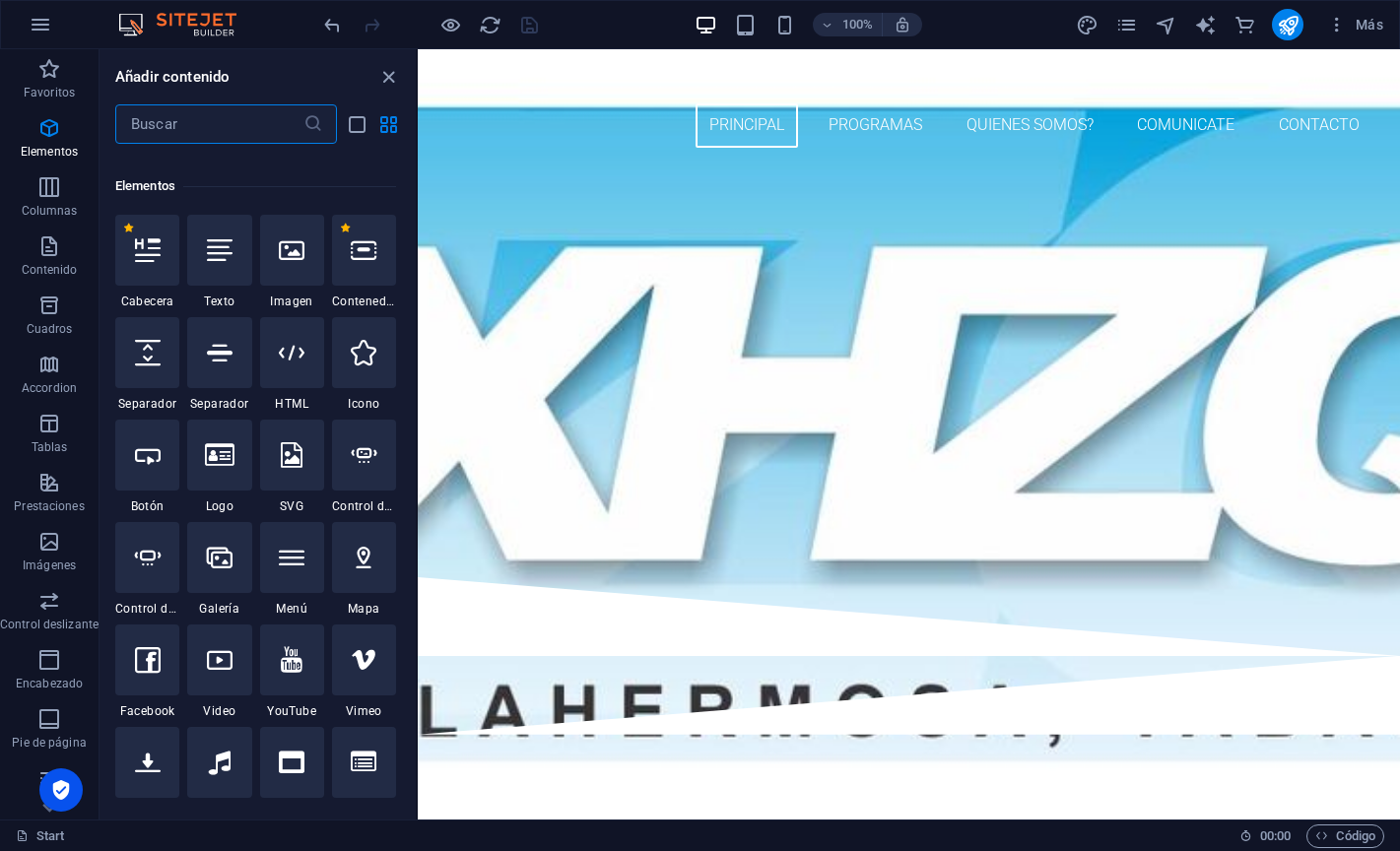 scroll, scrollTop: 371, scrollLeft: 0, axis: vertical 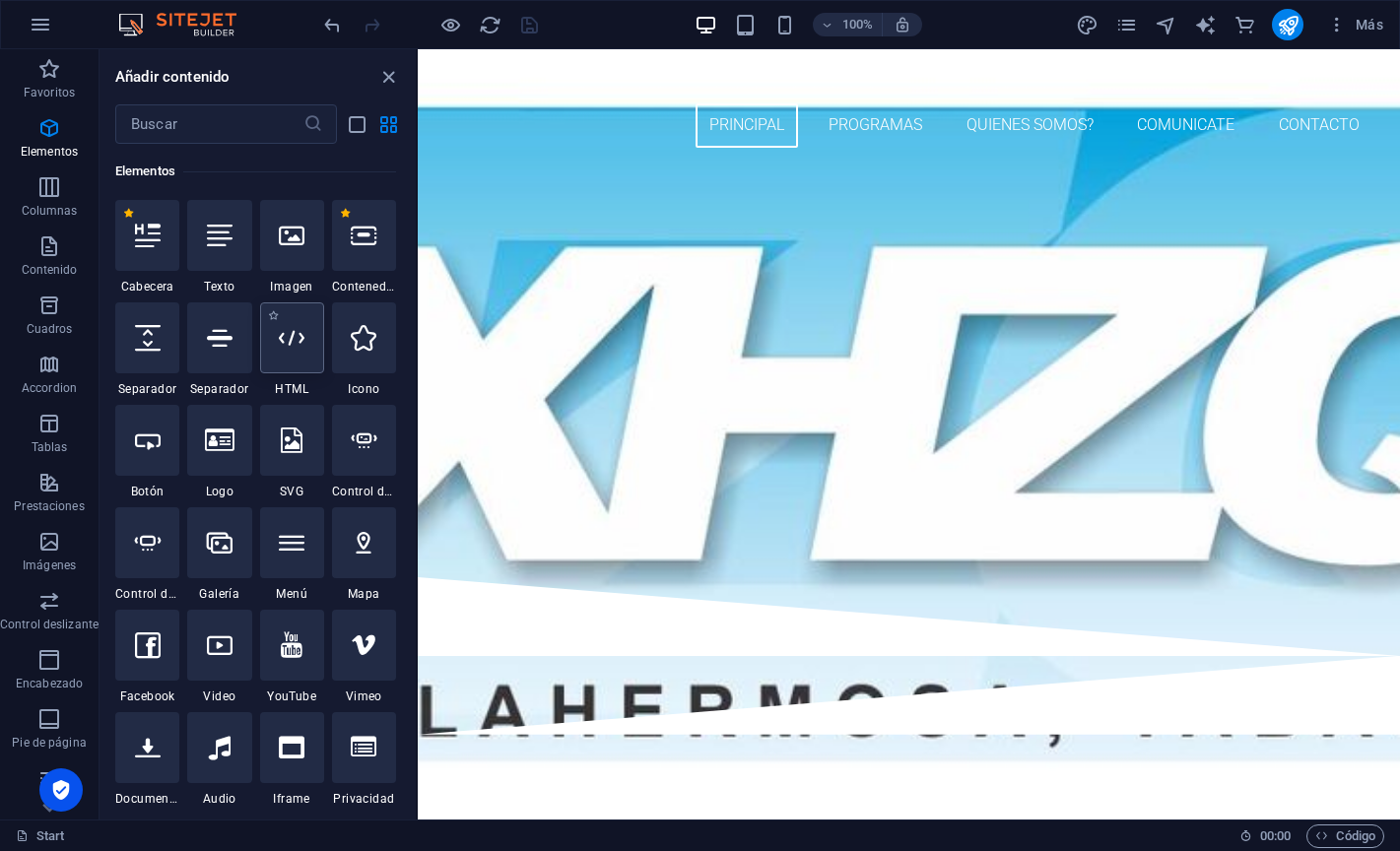 click at bounding box center (292, 338) 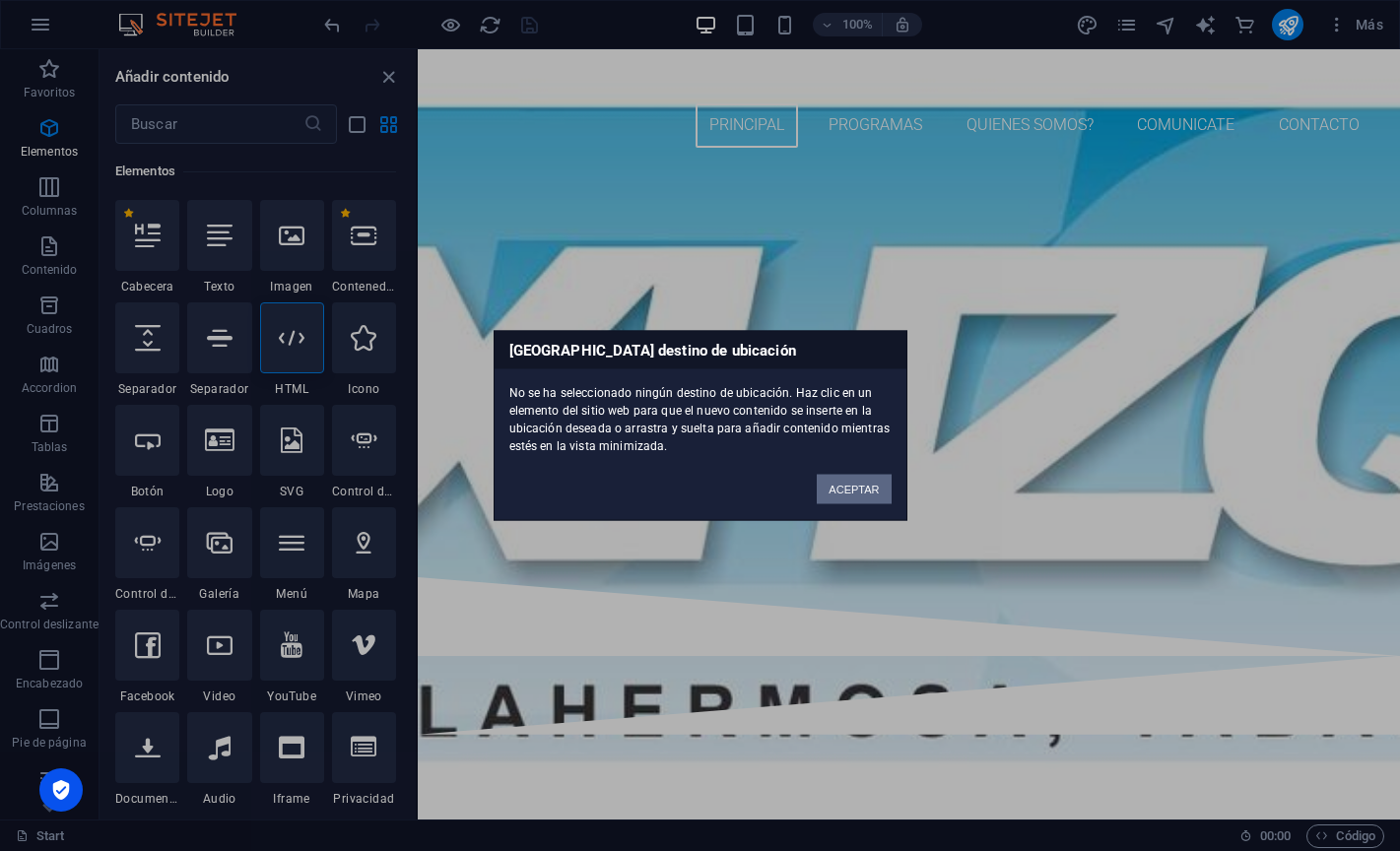 click on "ACEPTAR" at bounding box center [853, 490] 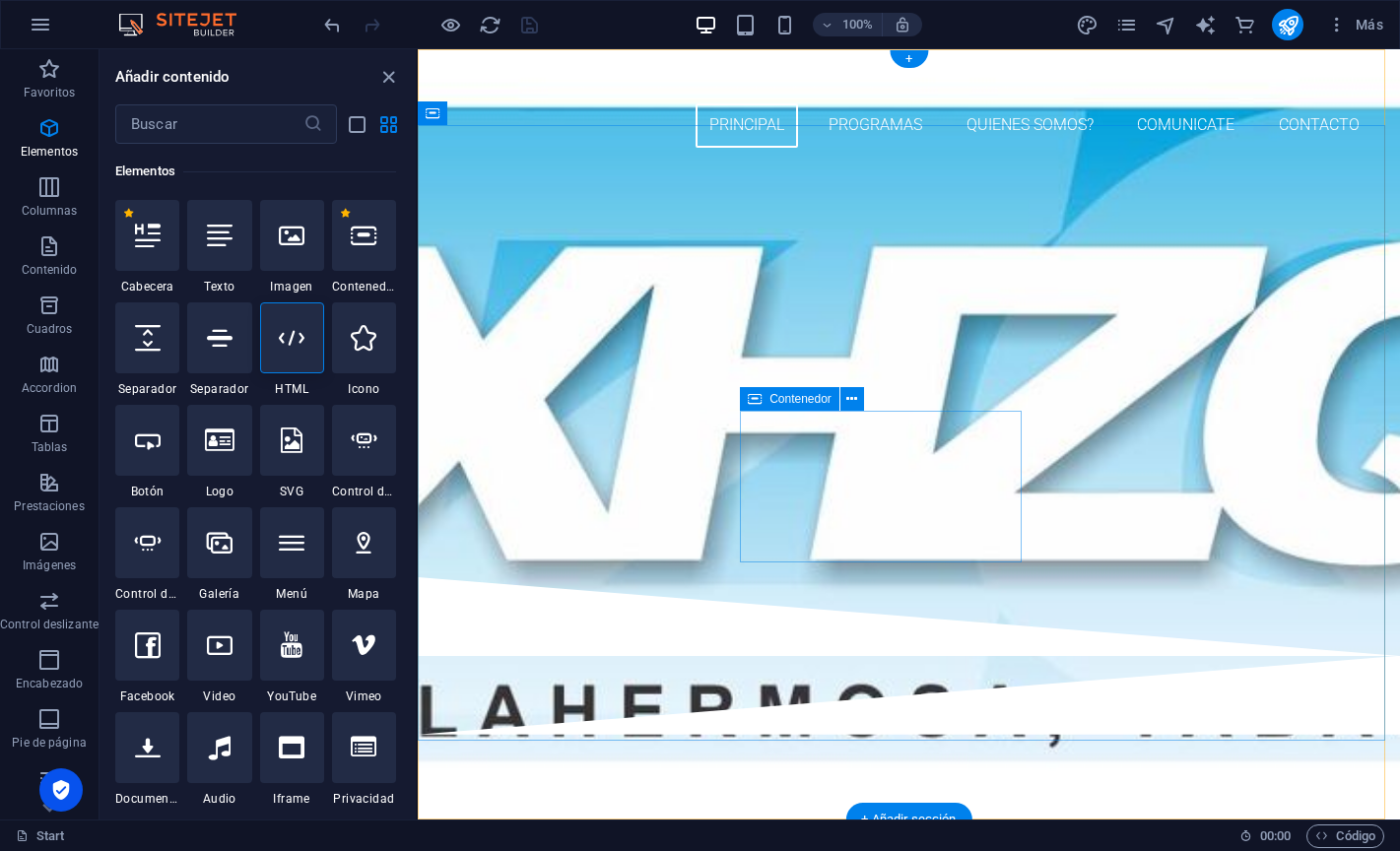 click on "Añadir elementos" at bounding box center (838, 454) 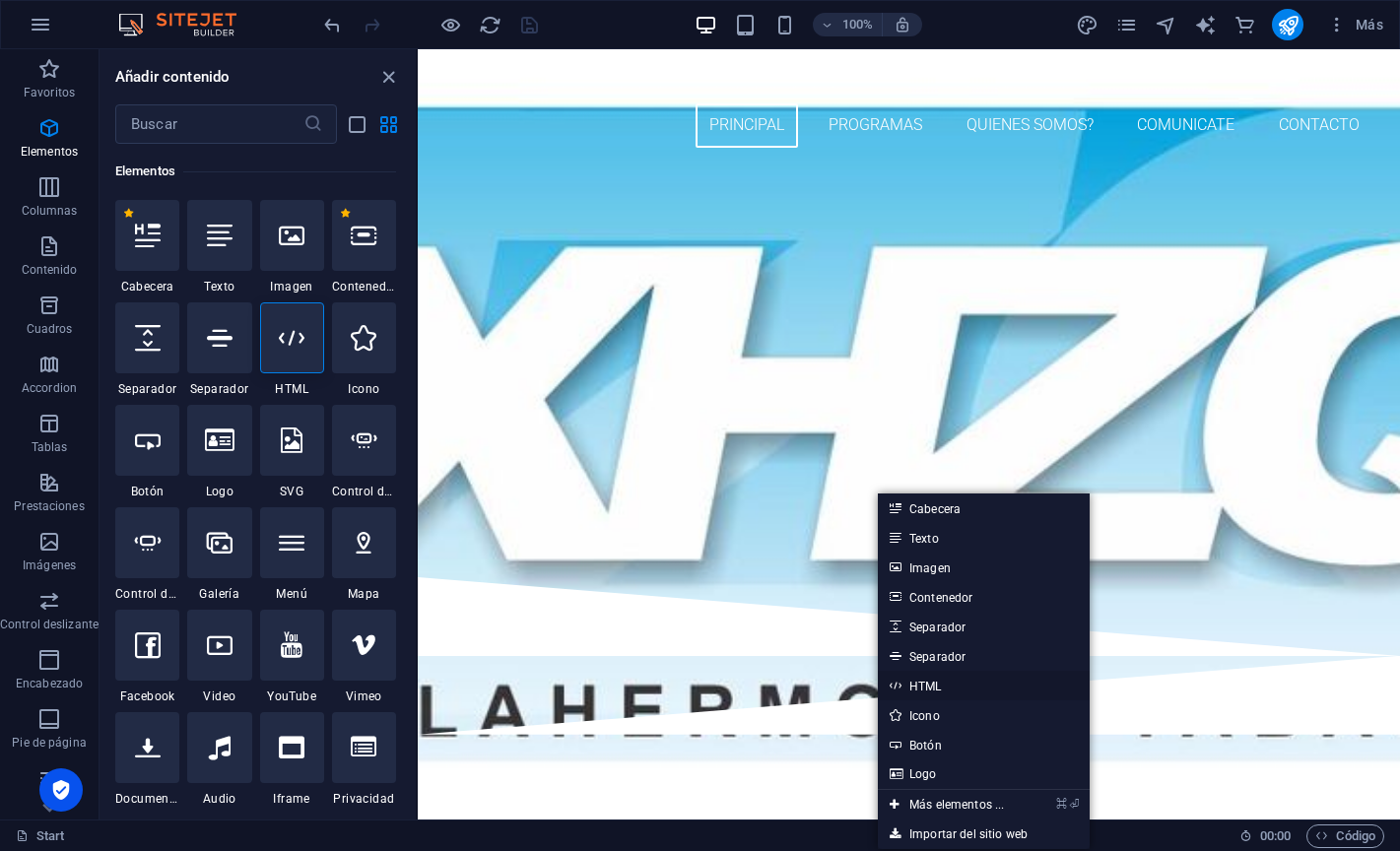click on "HTML" at bounding box center (983, 686) 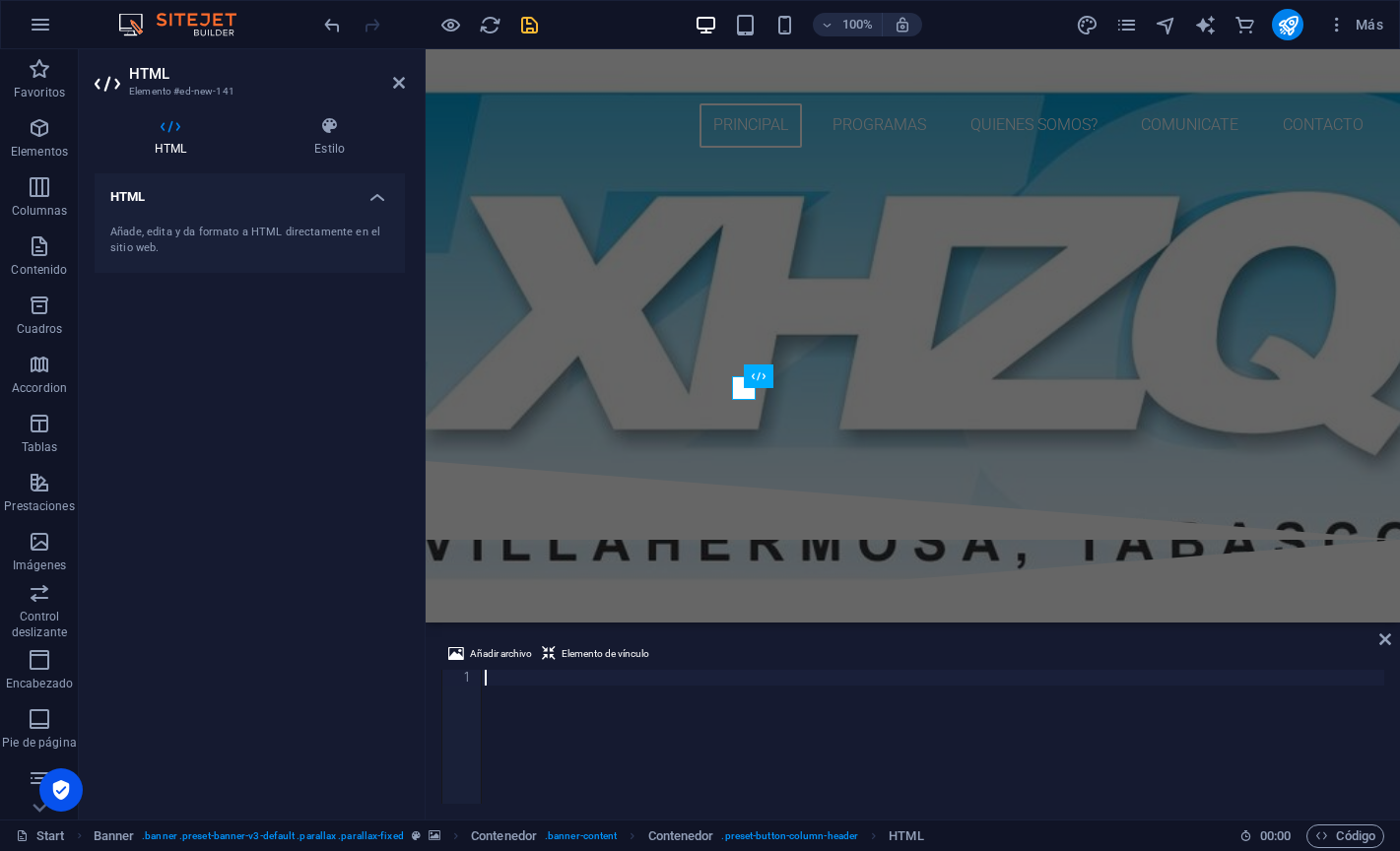 click at bounding box center (932, 753) 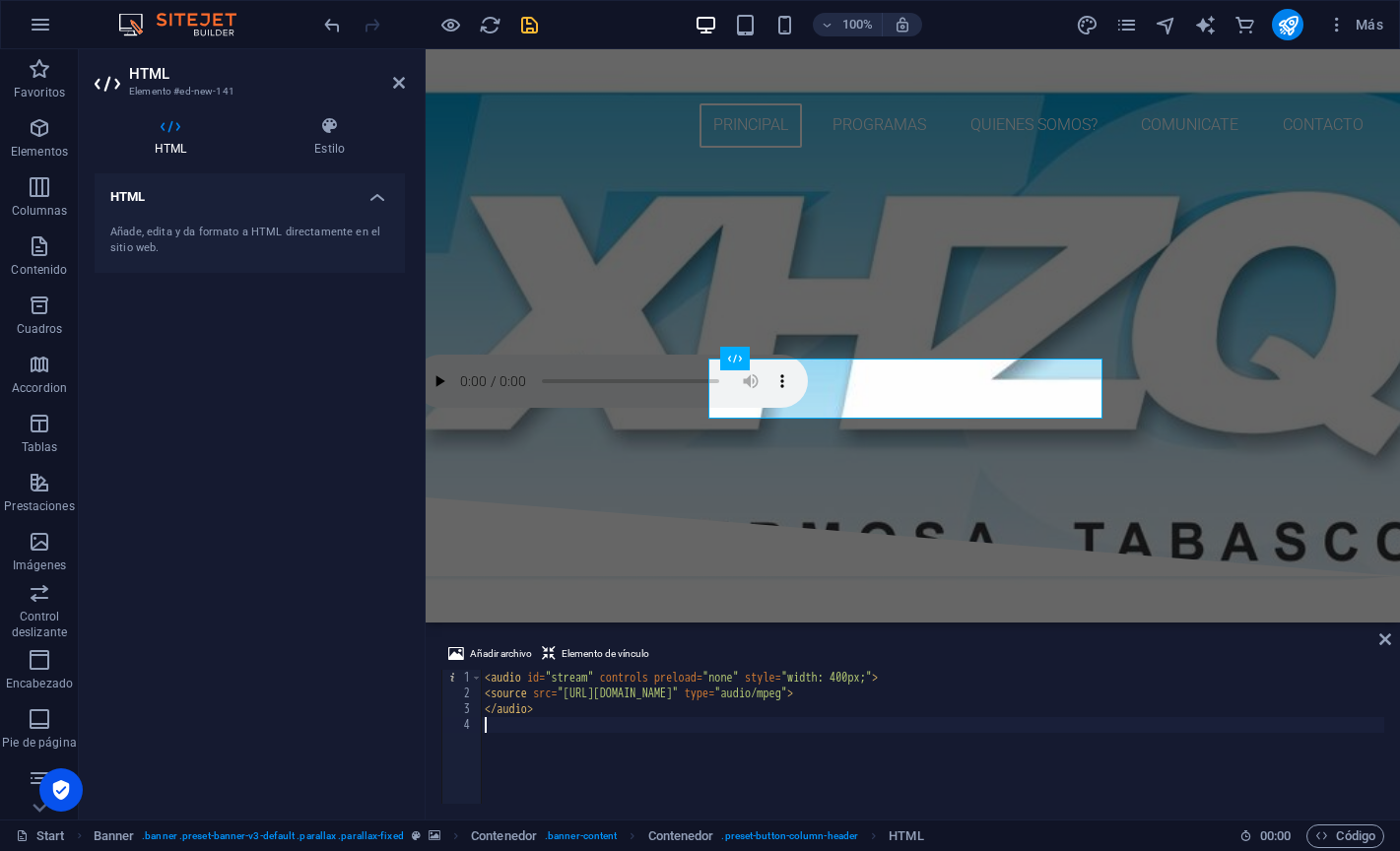type 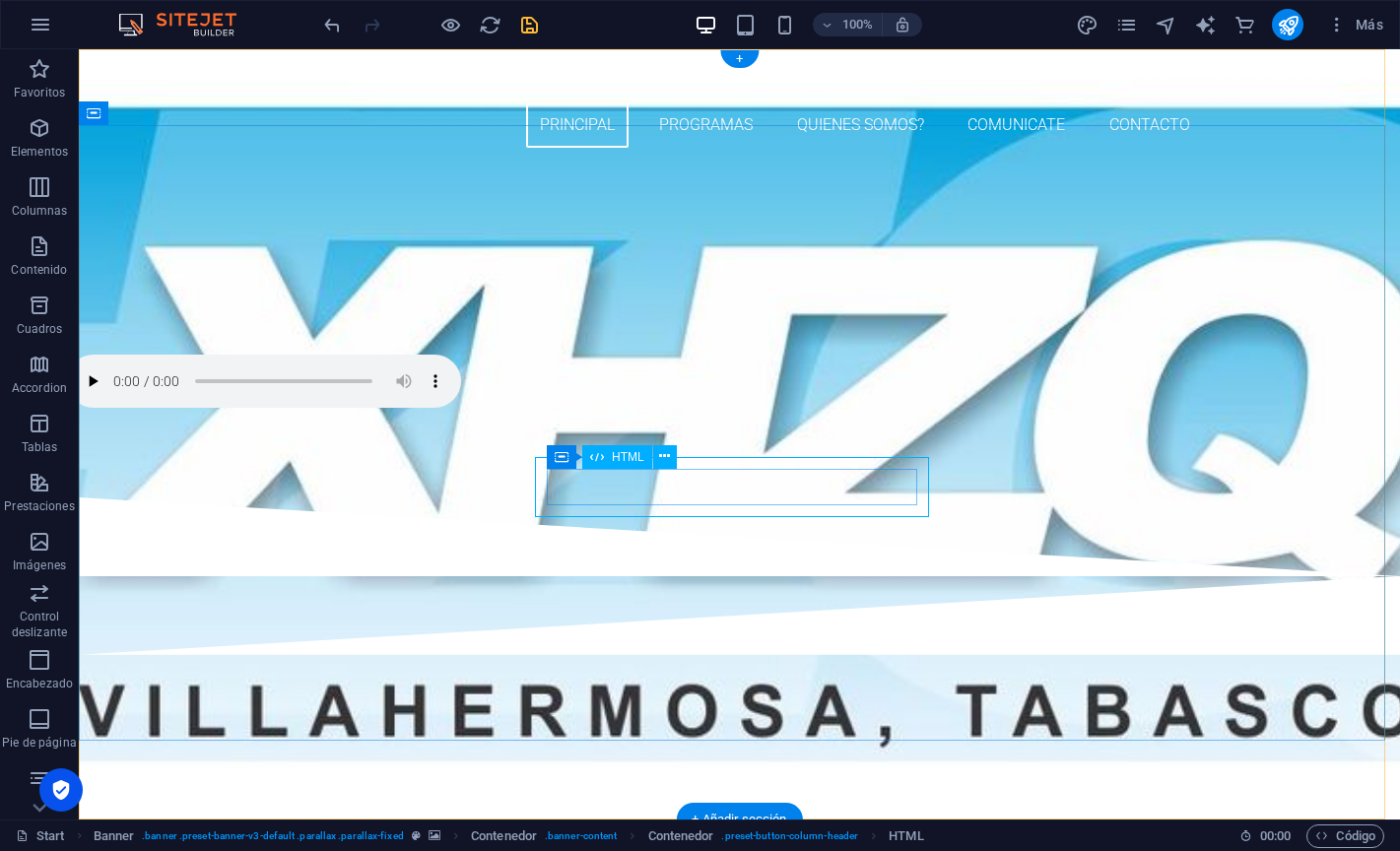 click at bounding box center [739, 384] 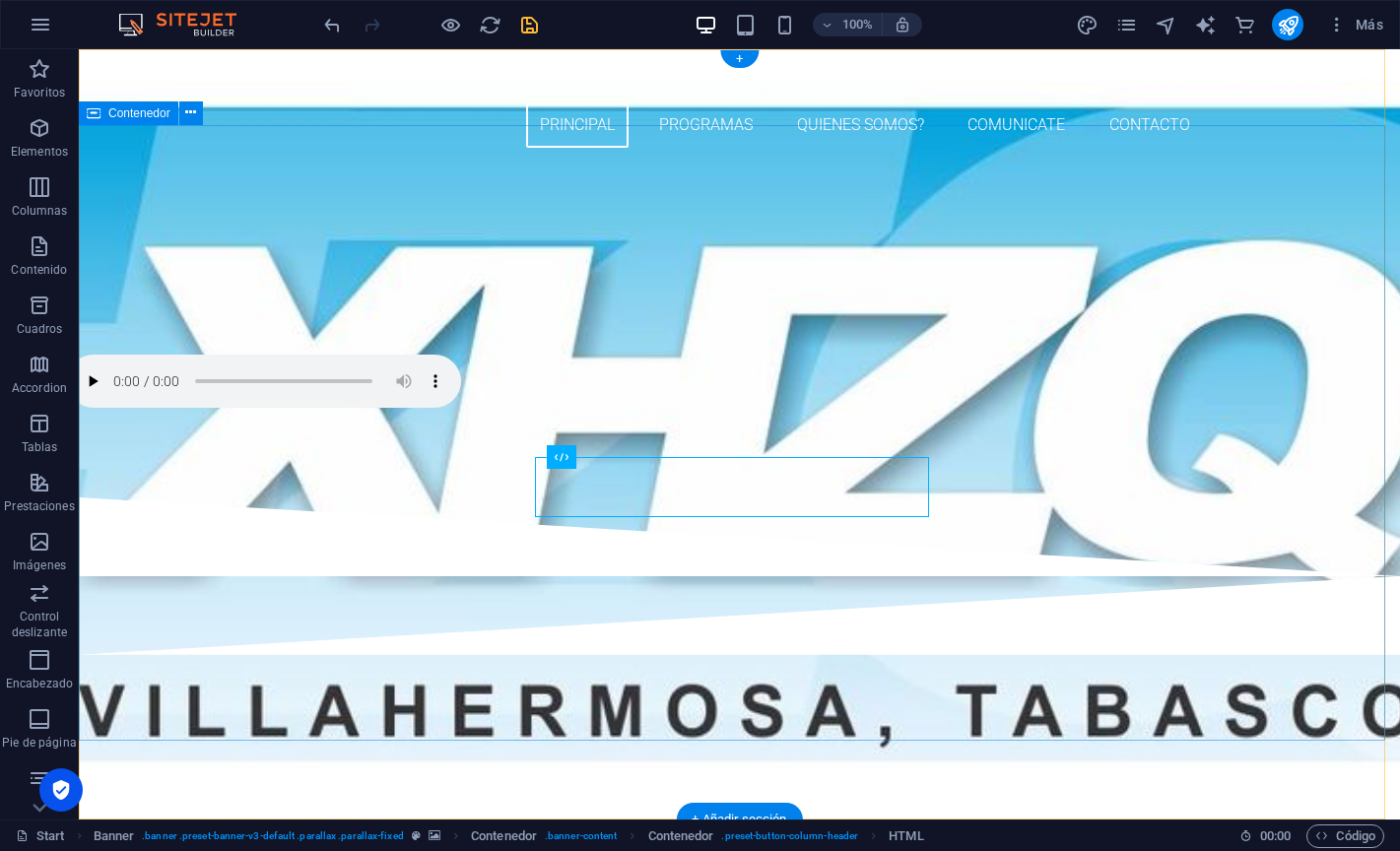 click on "RADIO XHZQ 93.7 FM" at bounding box center (739, 330) 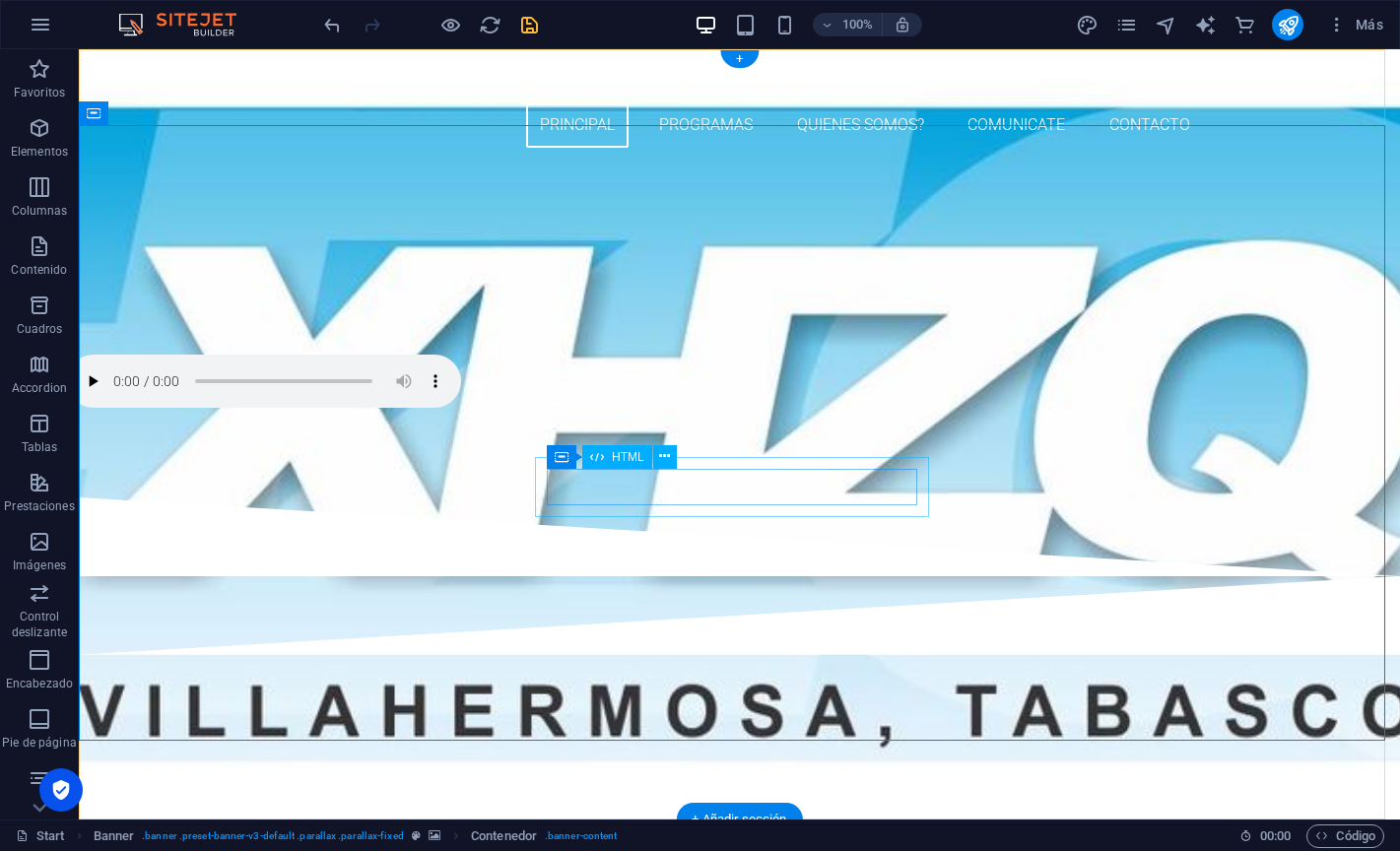 click at bounding box center (739, 384) 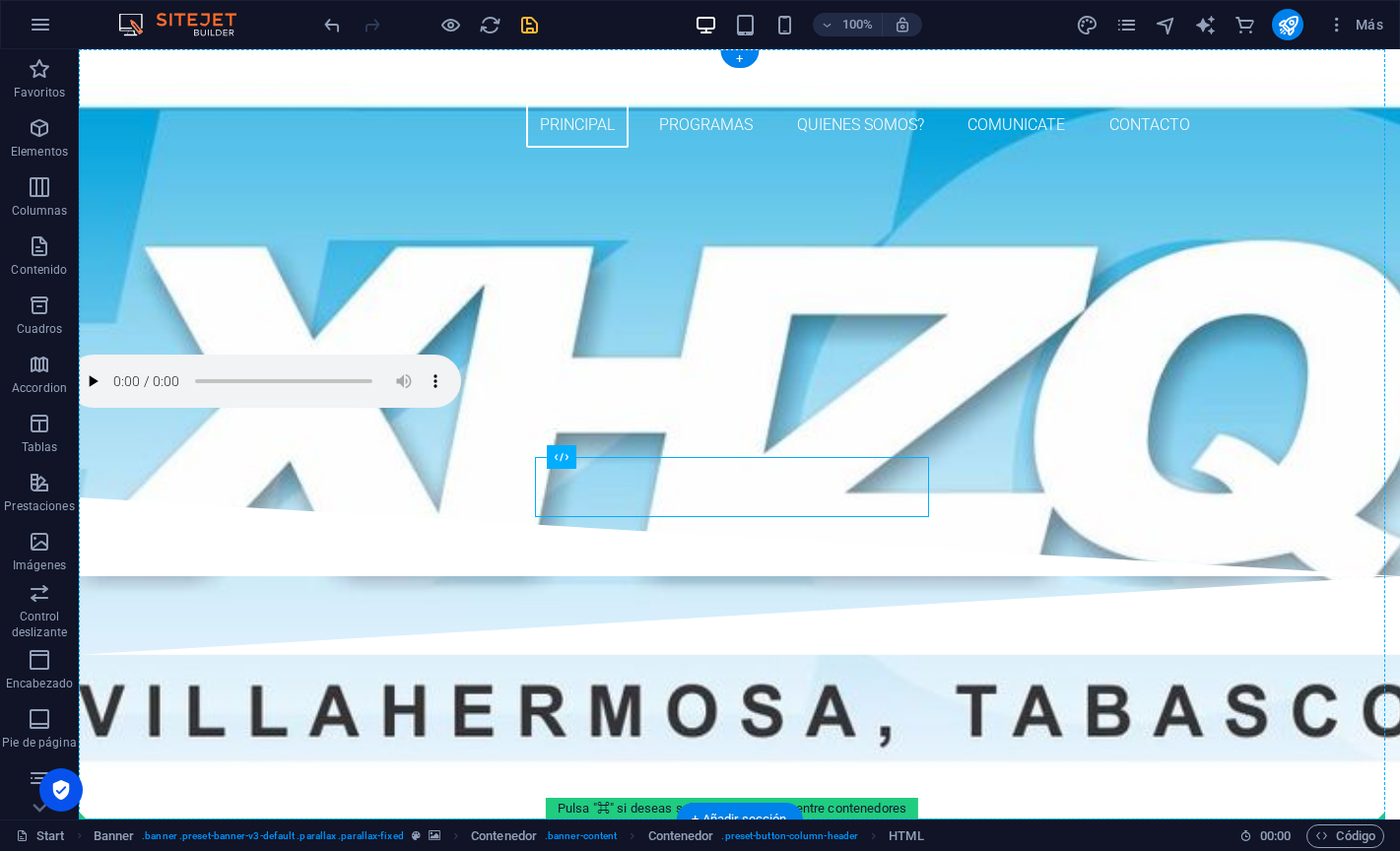 drag, startPoint x: 912, startPoint y: 499, endPoint x: 858, endPoint y: 499, distance: 54 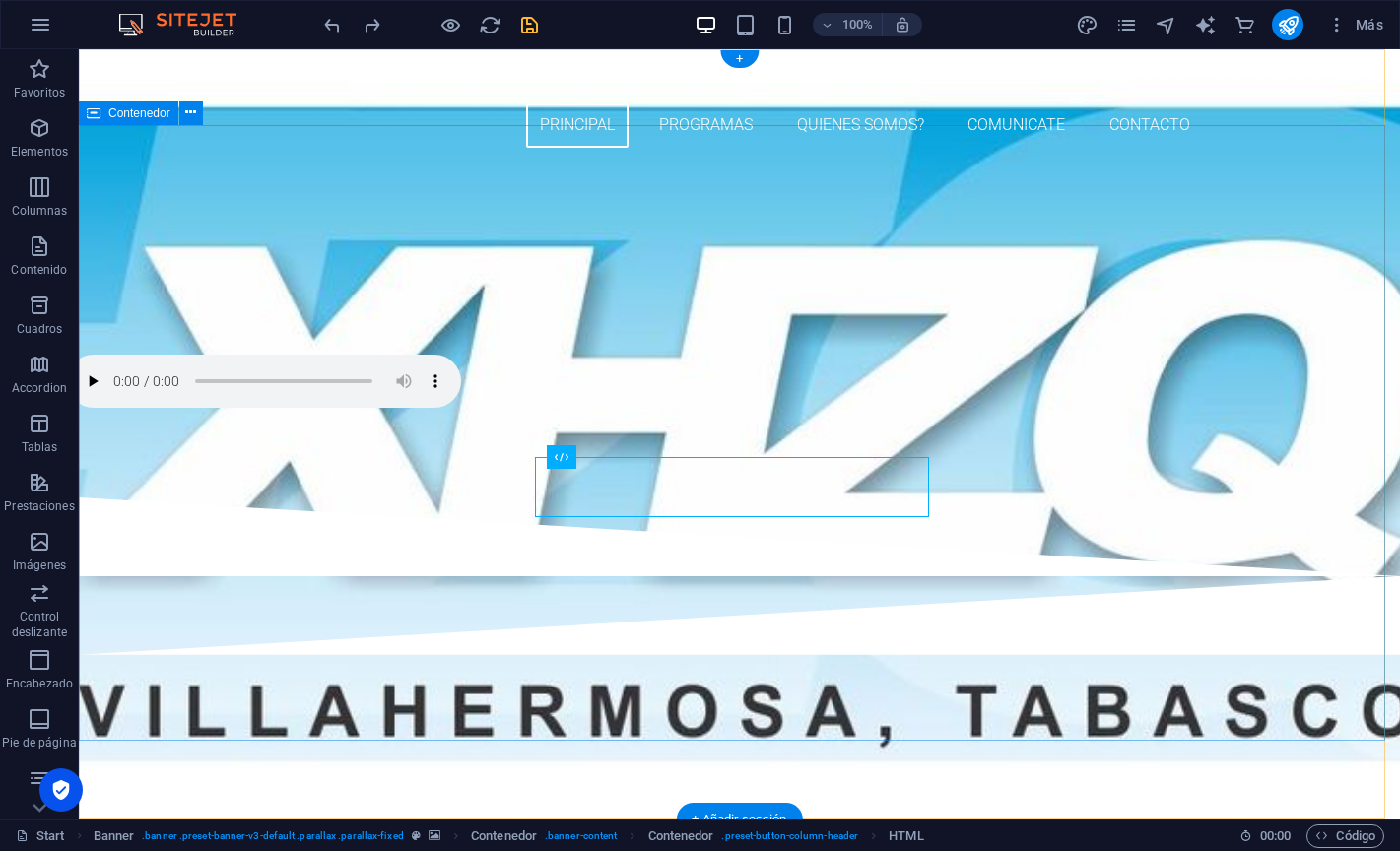 click on "RADIO XHZQ 93.7 FM" at bounding box center (739, 330) 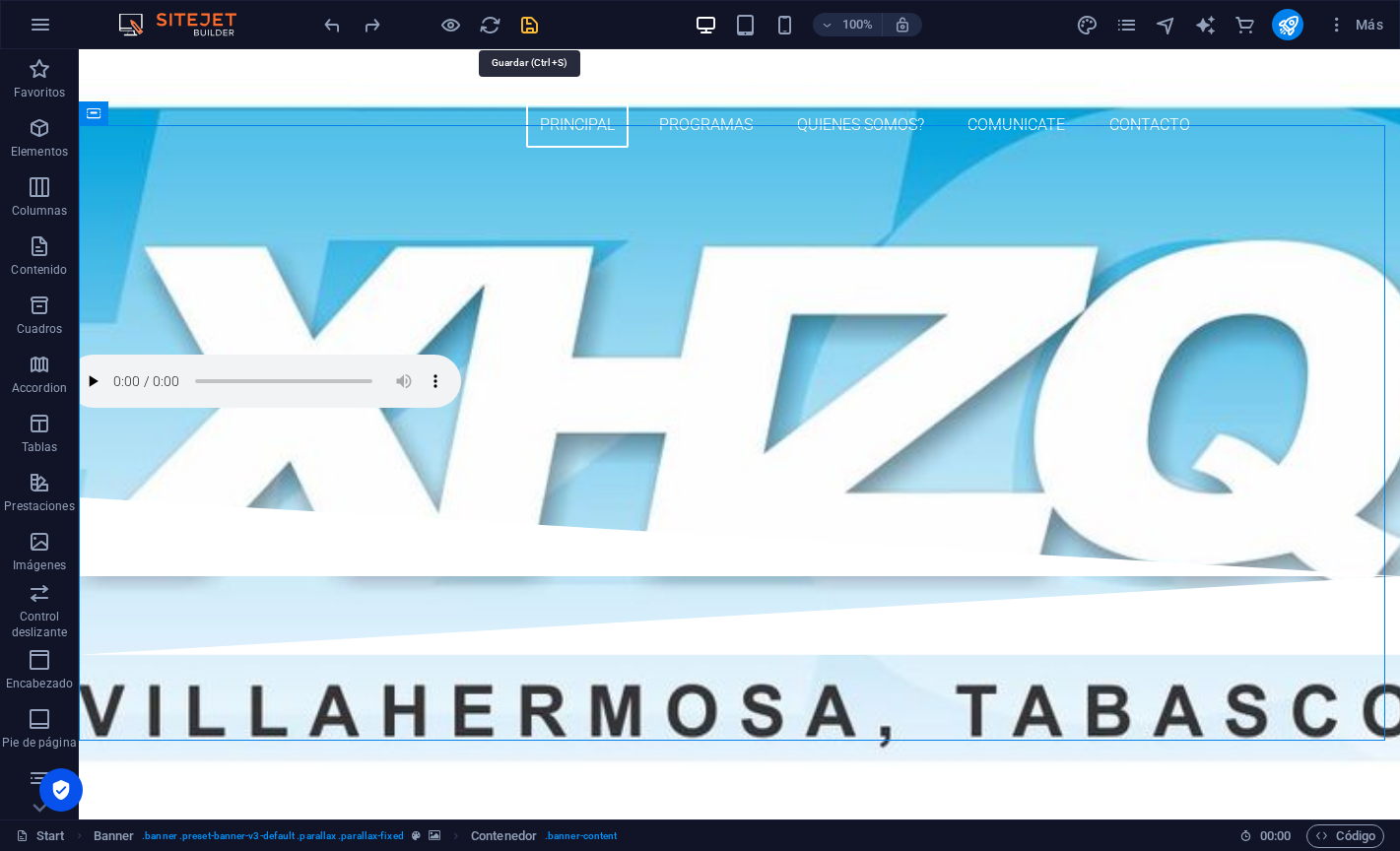 click at bounding box center [529, 25] 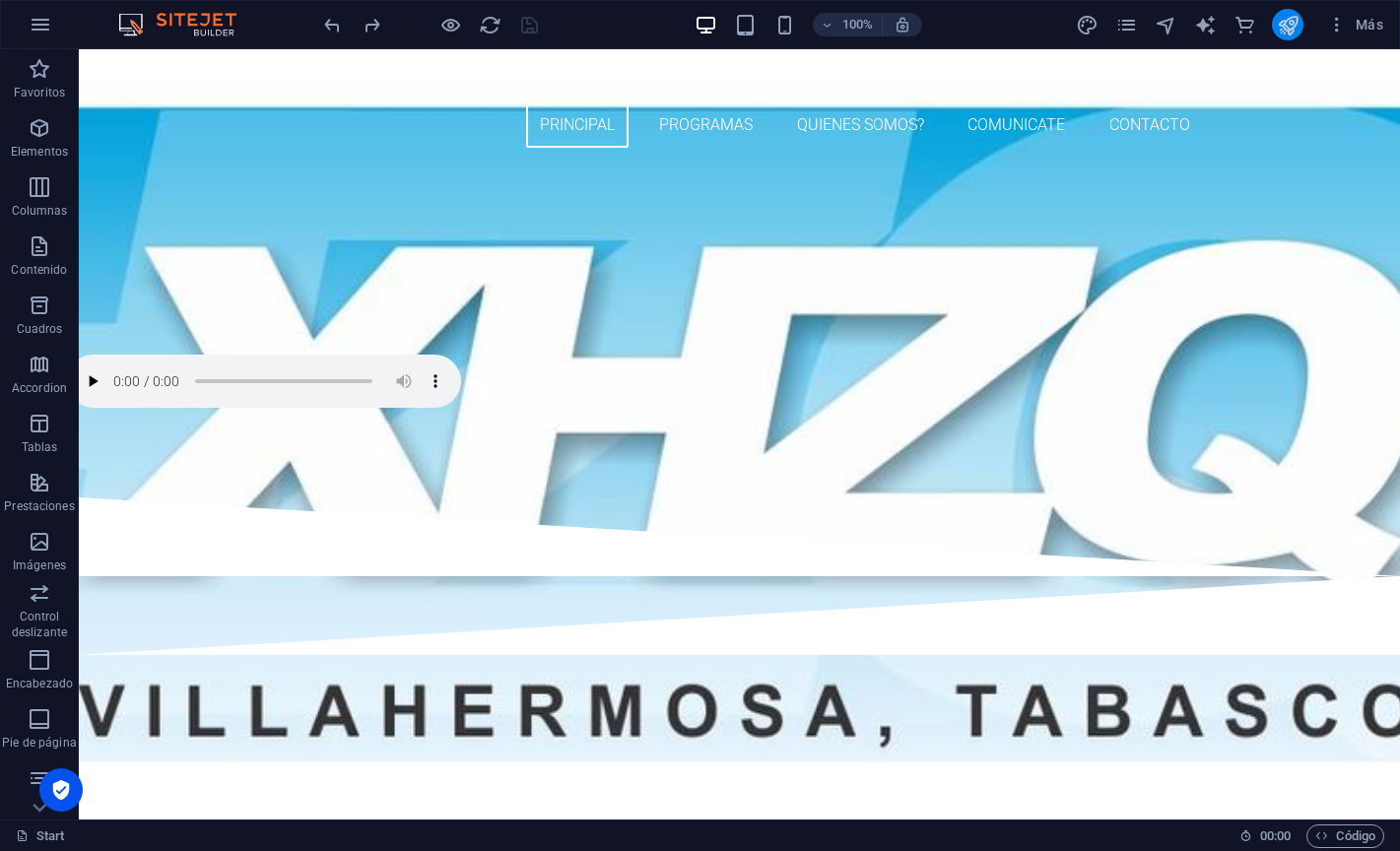 click at bounding box center [1288, 25] 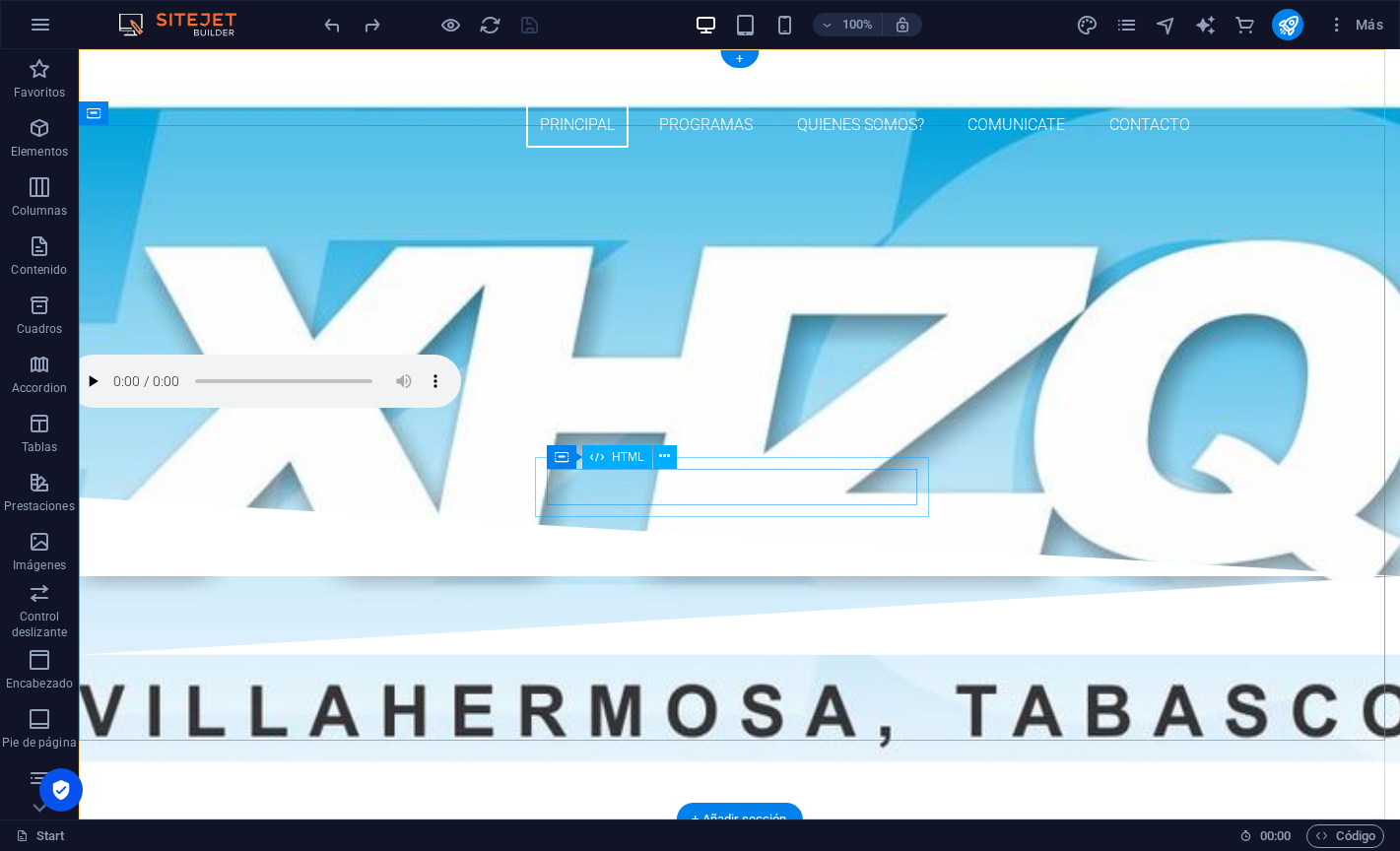 click at bounding box center (739, 384) 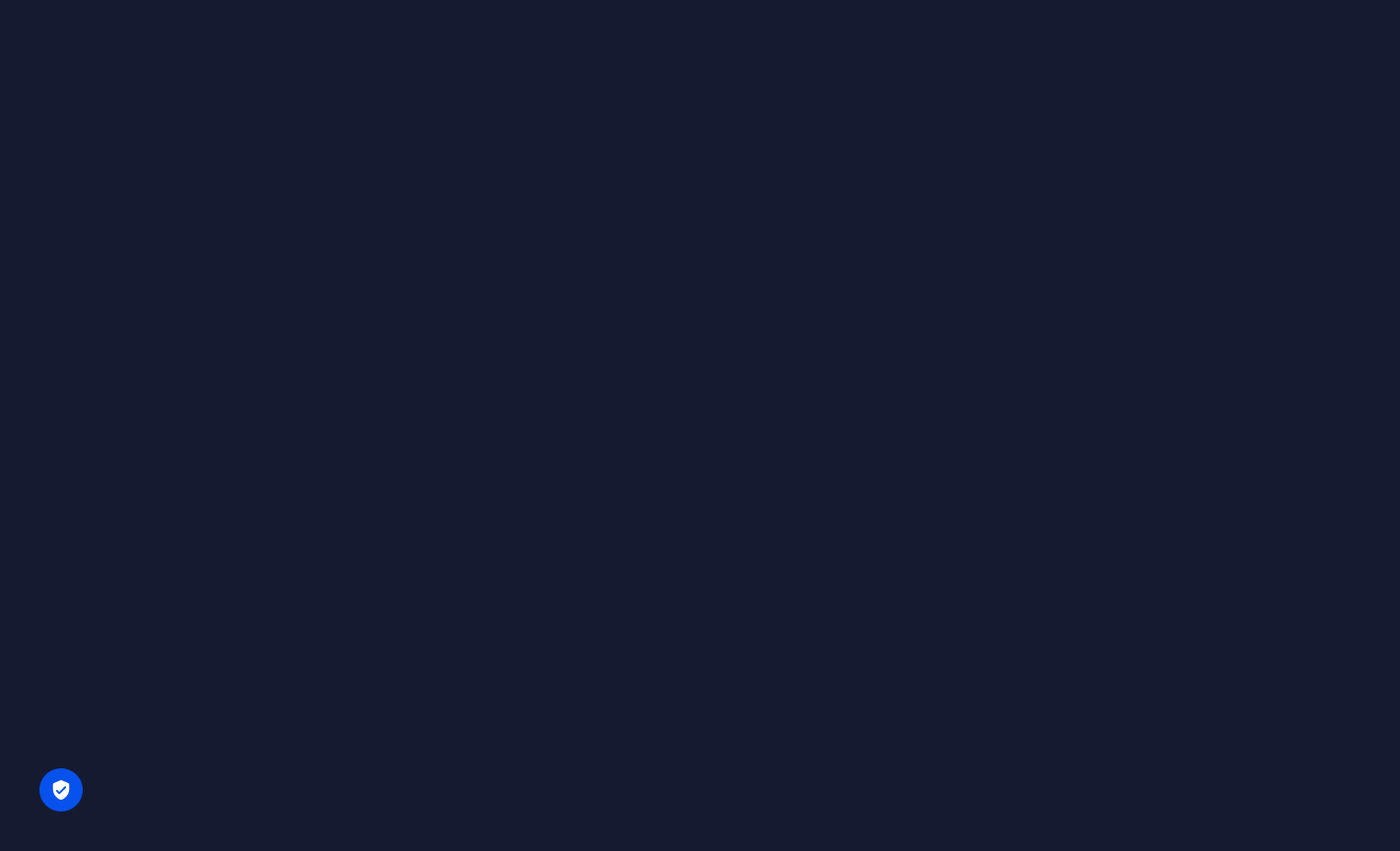scroll, scrollTop: 0, scrollLeft: 0, axis: both 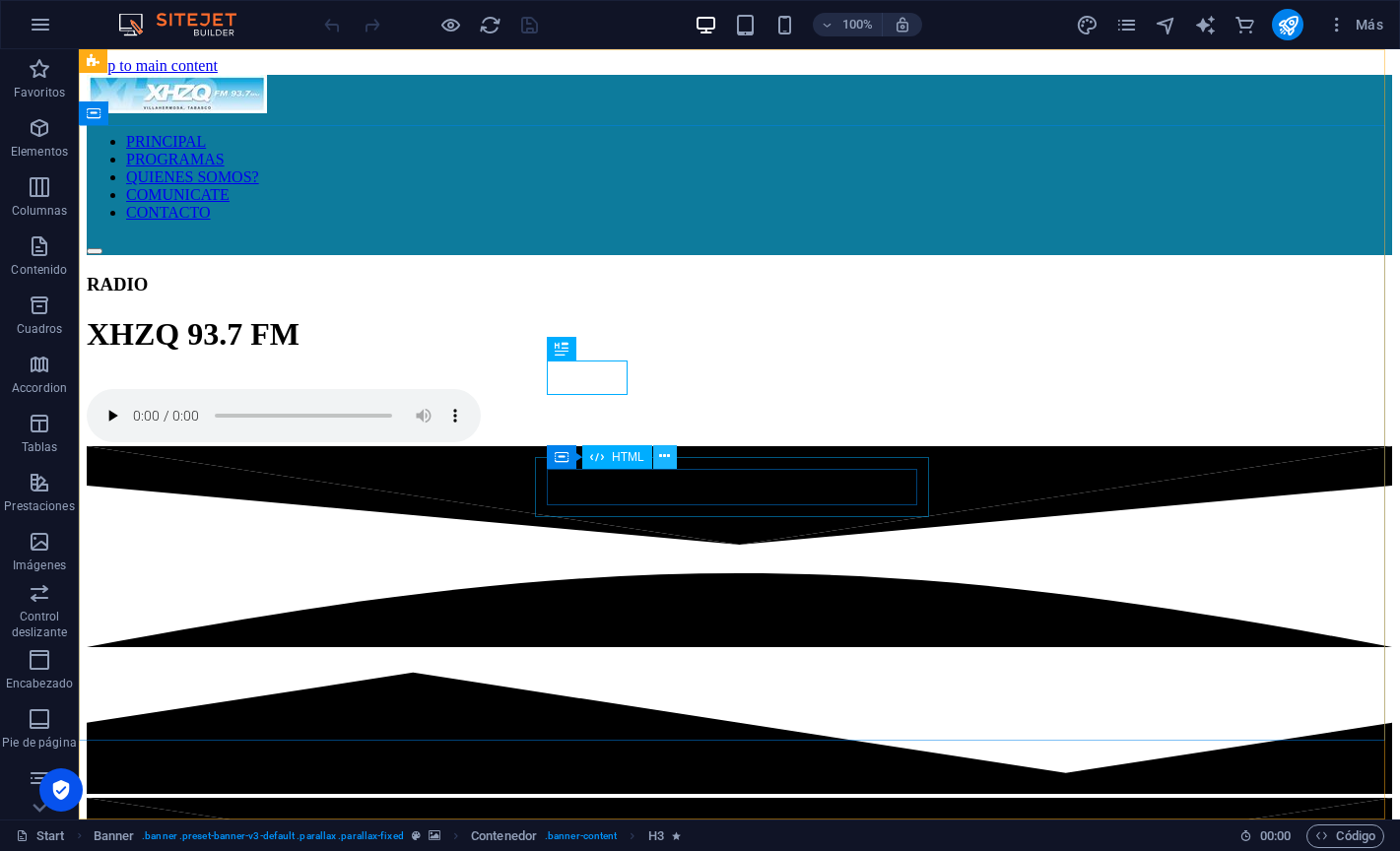 click at bounding box center [664, 456] 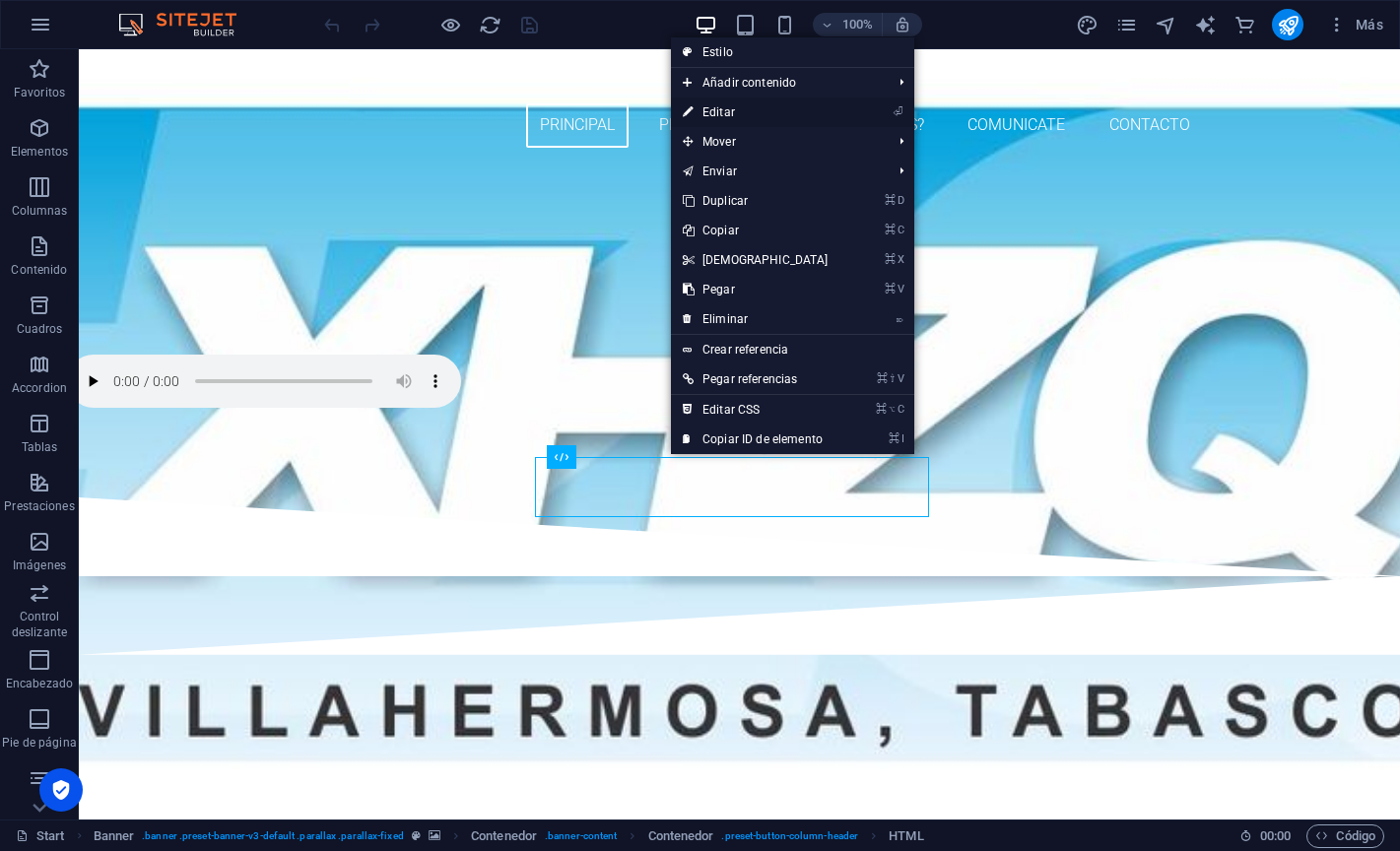 click on "⏎  Editar" at bounding box center (756, 112) 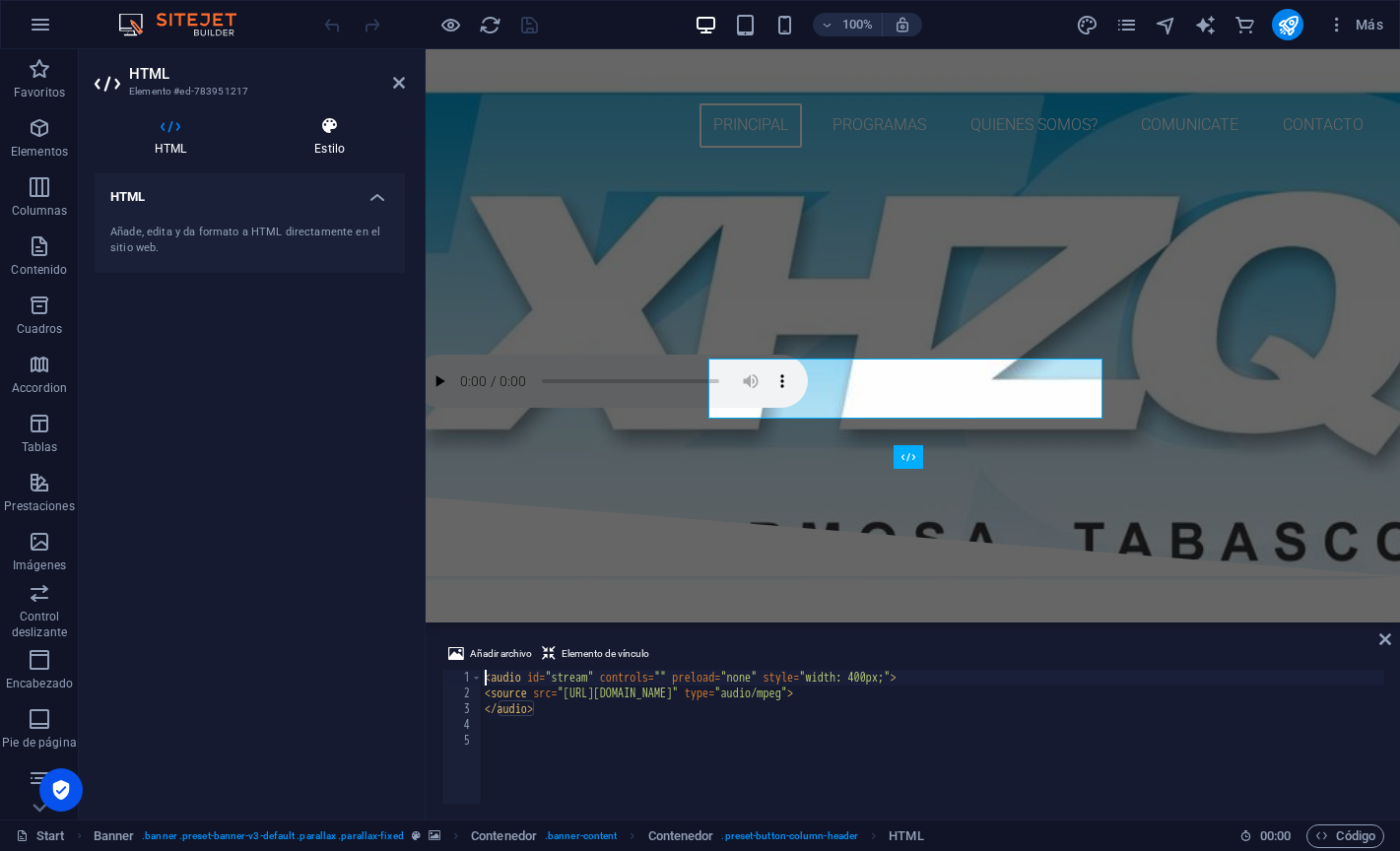 click on "Estilo" at bounding box center (329, 137) 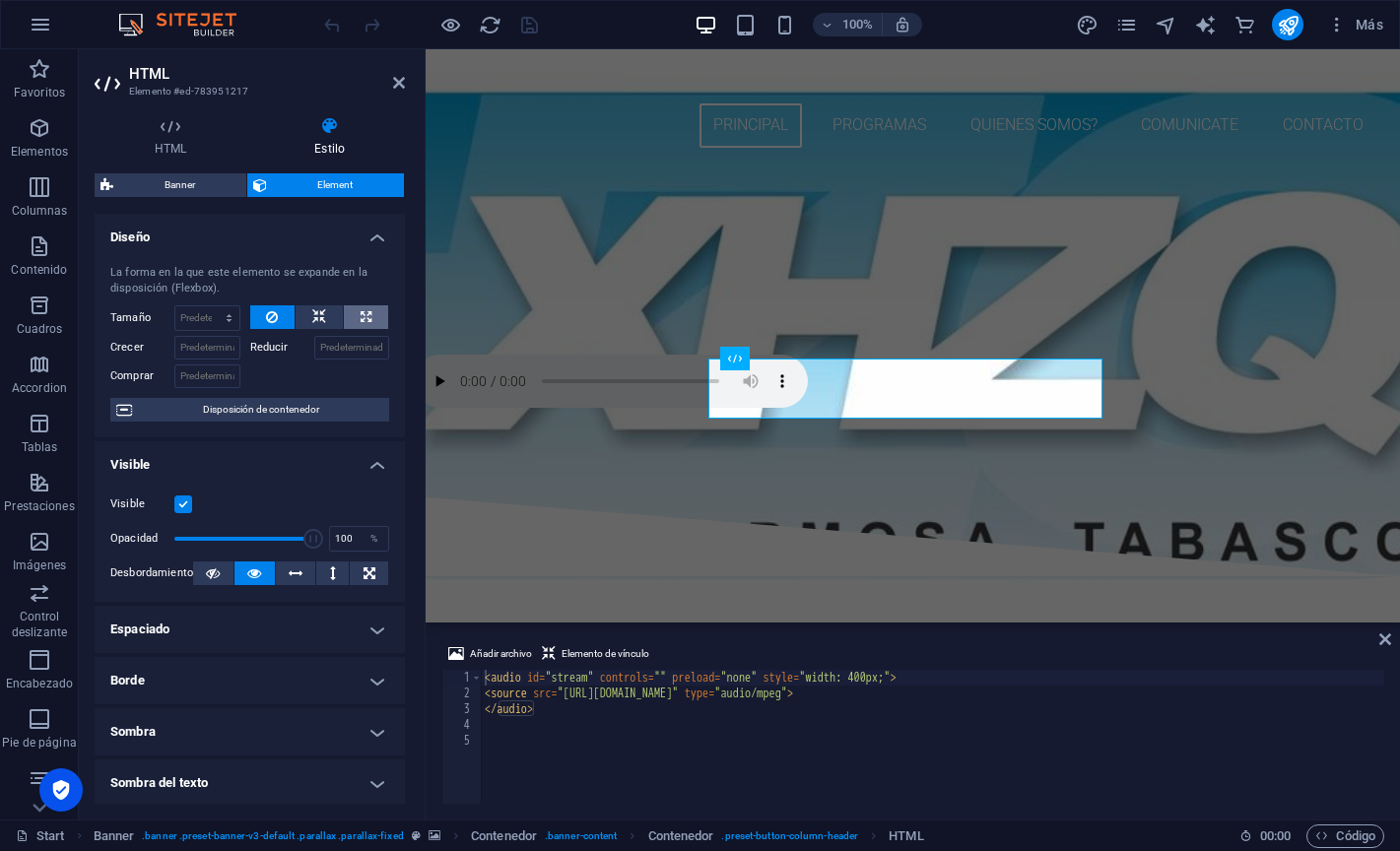 click at bounding box center (366, 317) 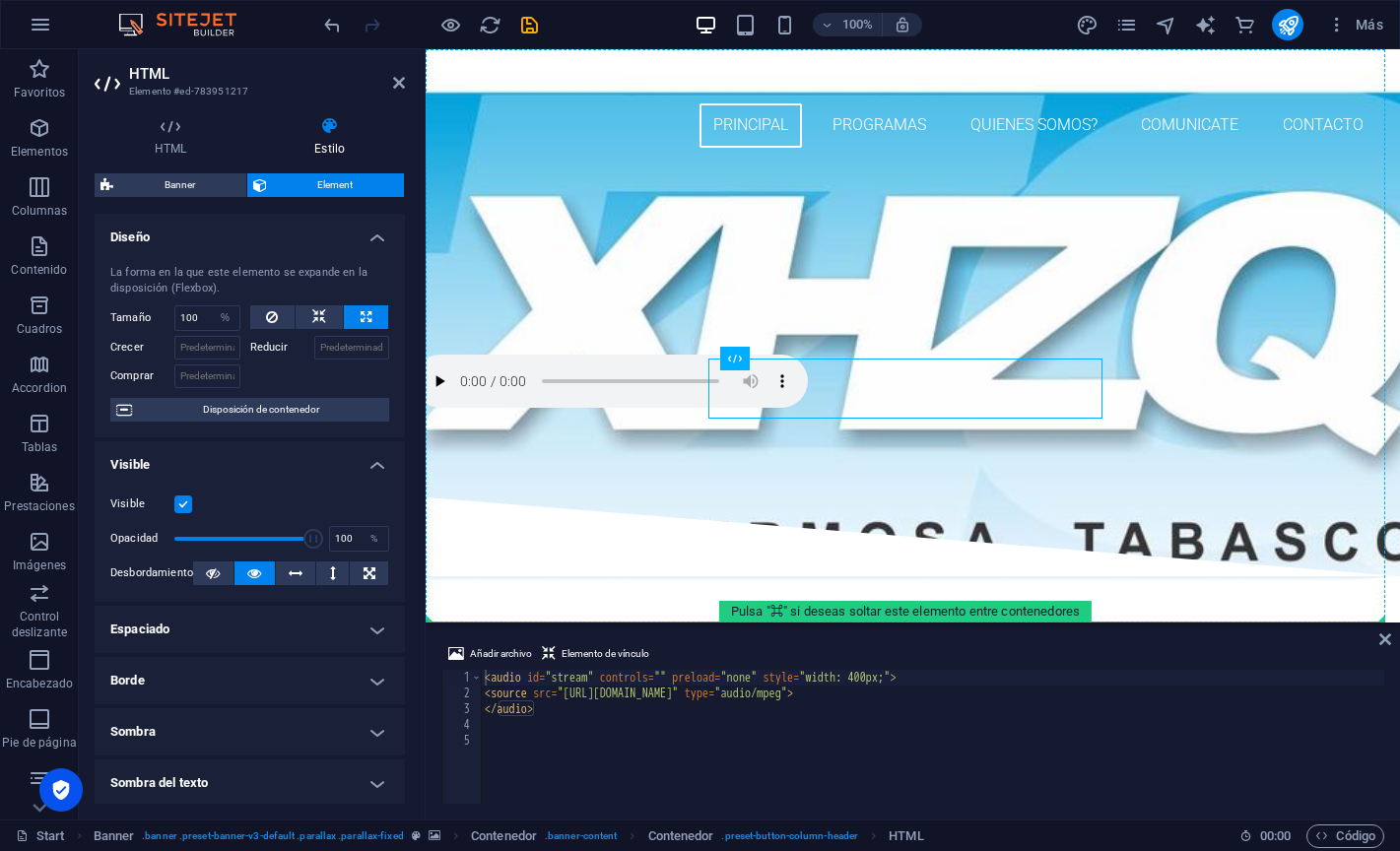 drag, startPoint x: 732, startPoint y: 405, endPoint x: 686, endPoint y: 423, distance: 49.39636 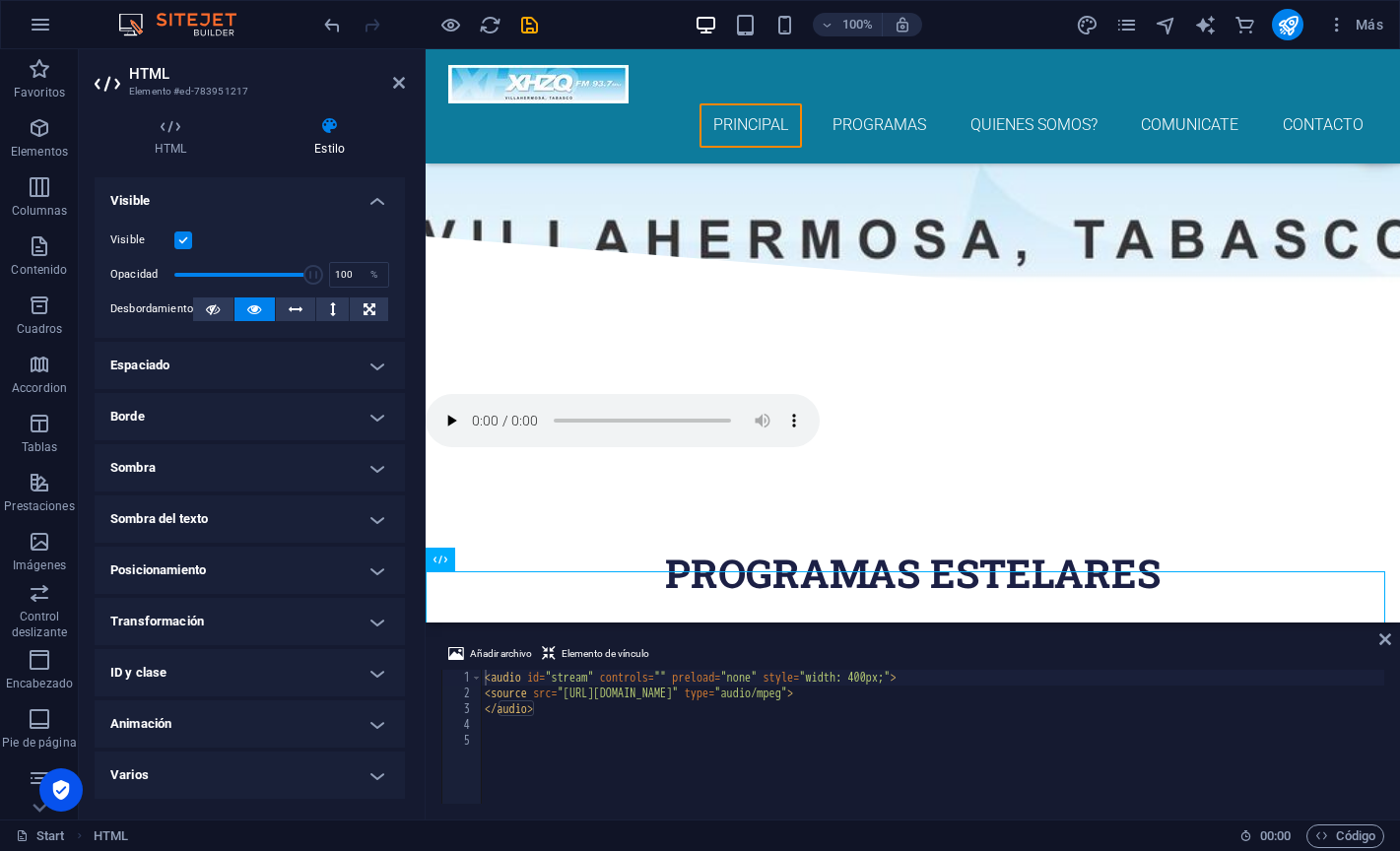 scroll, scrollTop: 348, scrollLeft: 0, axis: vertical 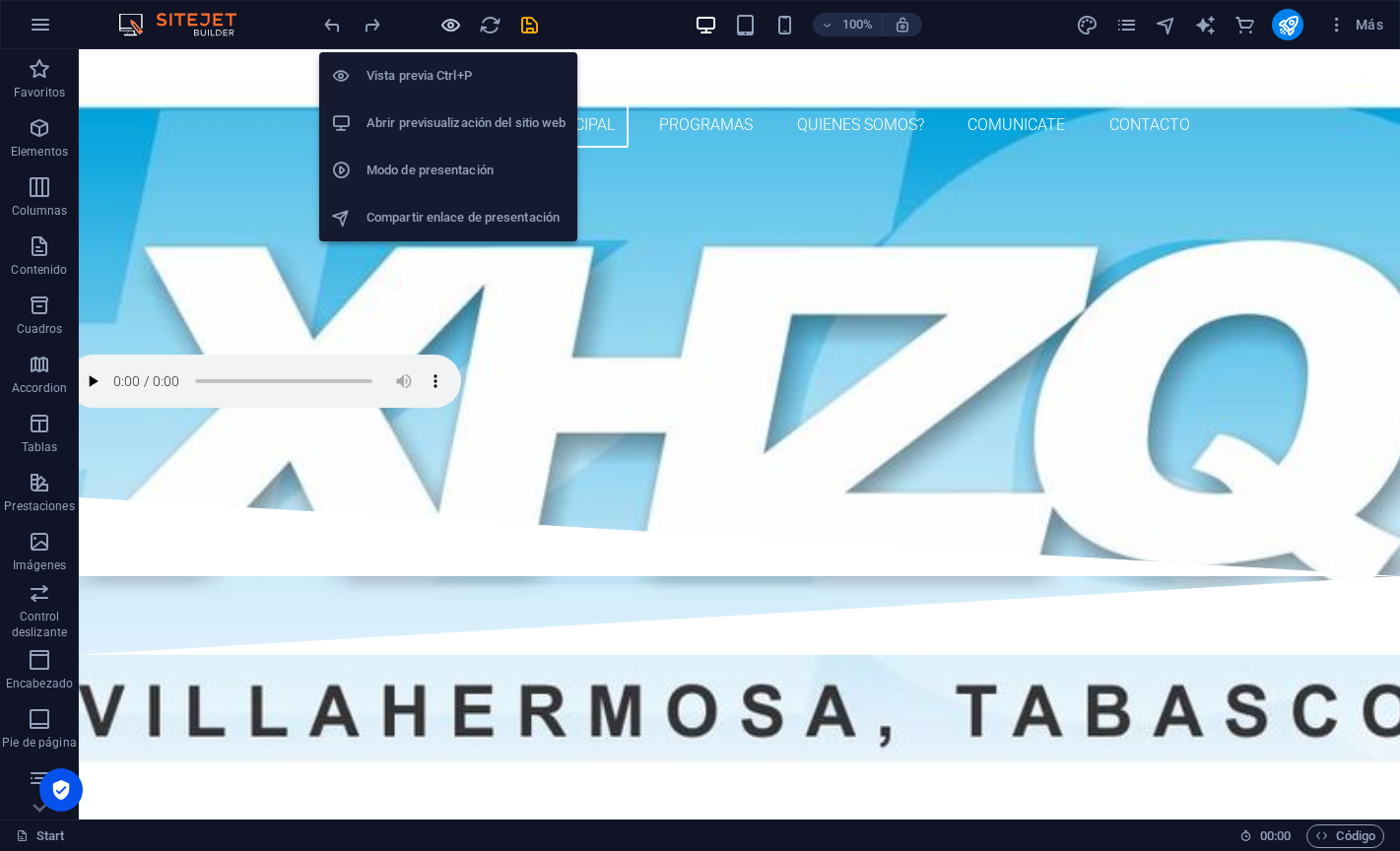 click at bounding box center [450, 25] 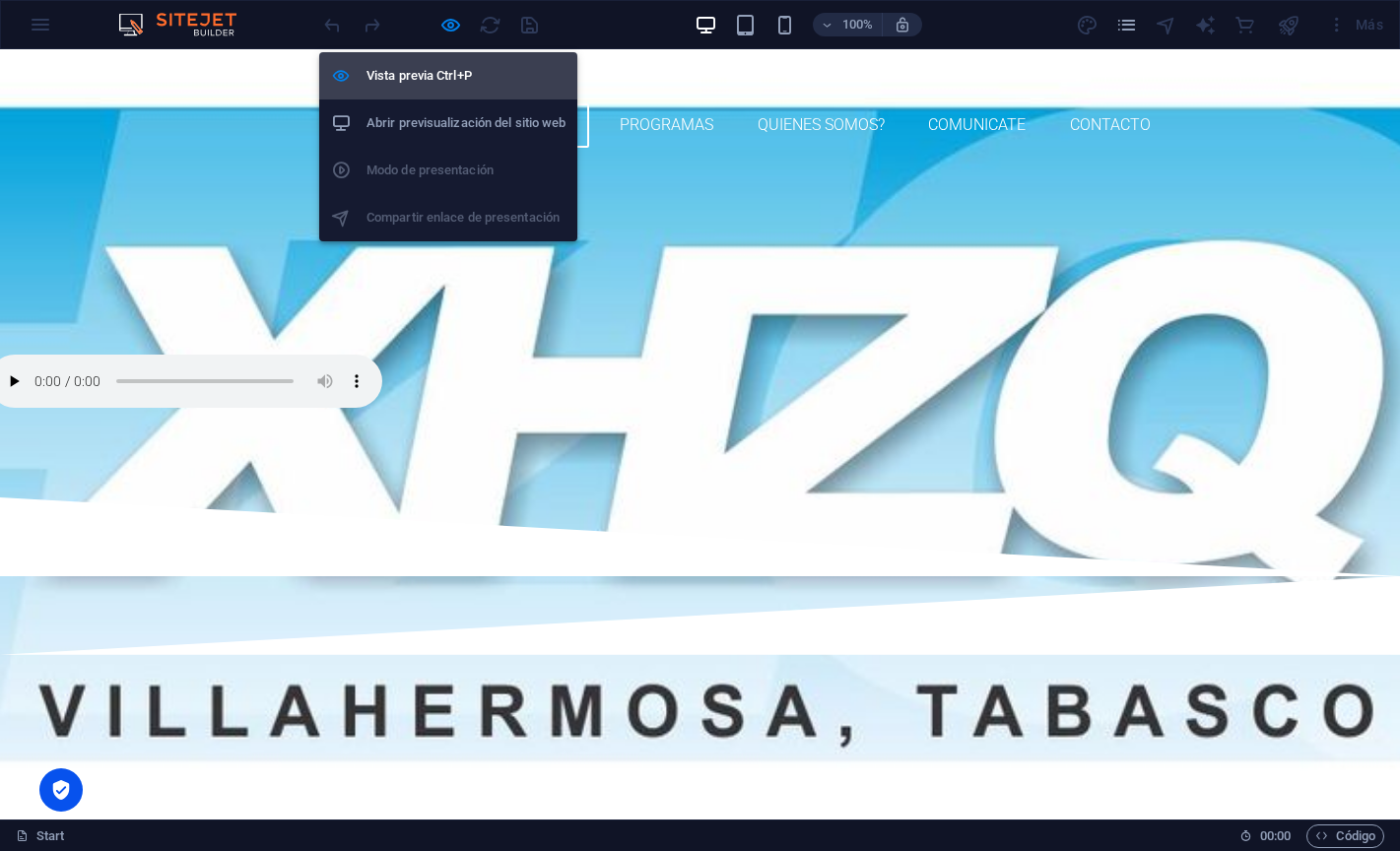 click on "Vista previa Ctrl+P" at bounding box center [466, 76] 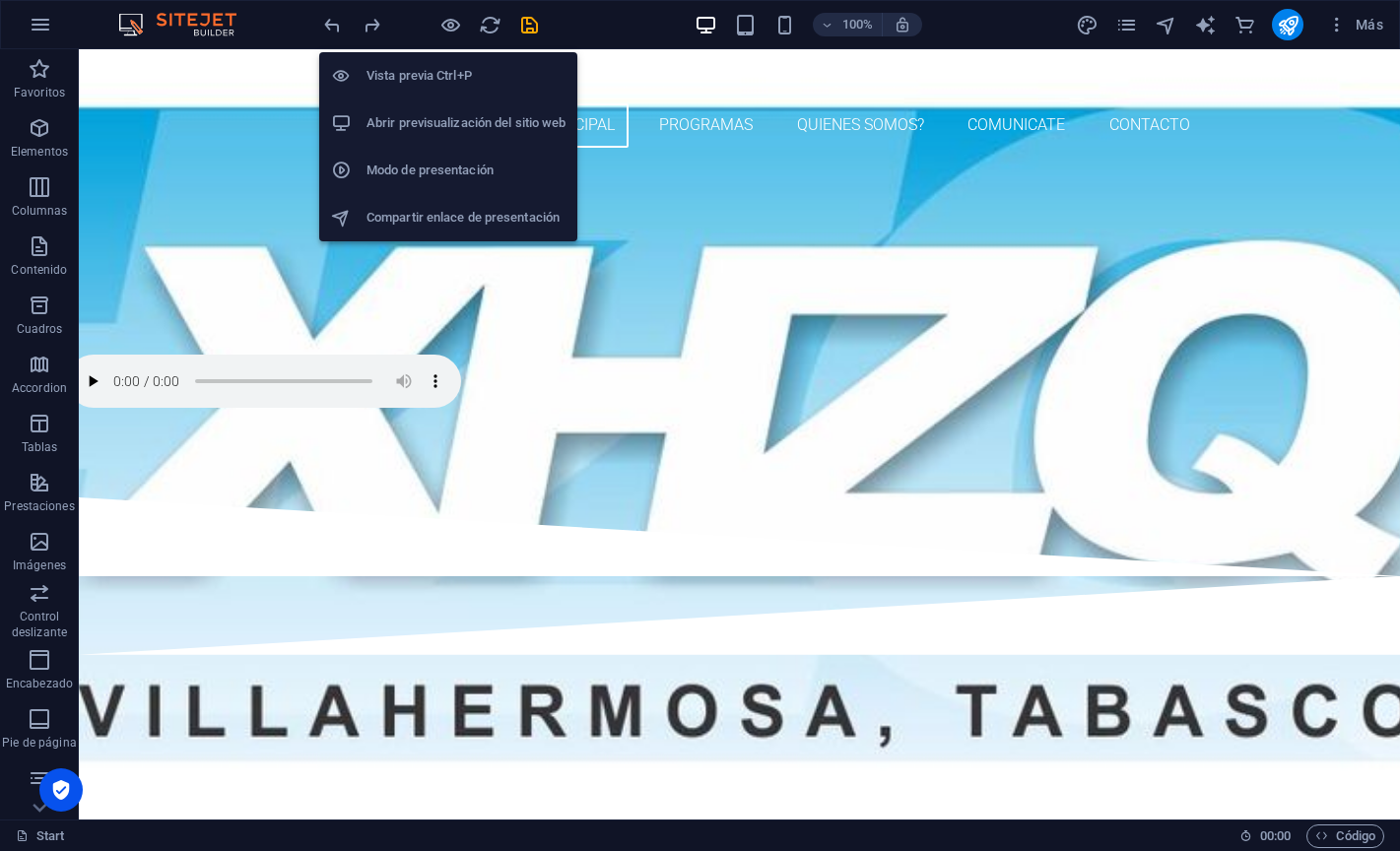 click on "Vista previa Ctrl+P" at bounding box center (466, 76) 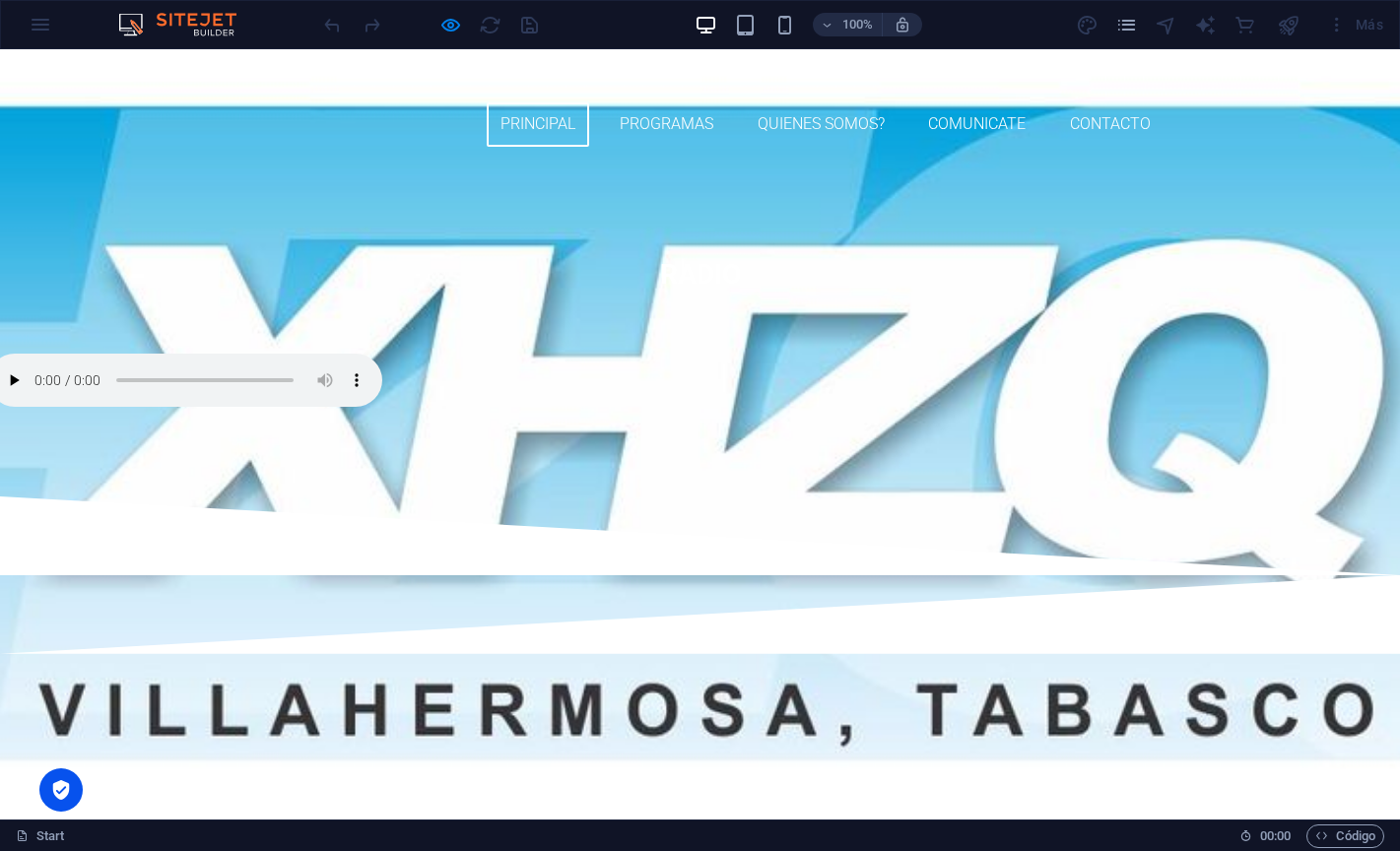 scroll, scrollTop: 0, scrollLeft: 0, axis: both 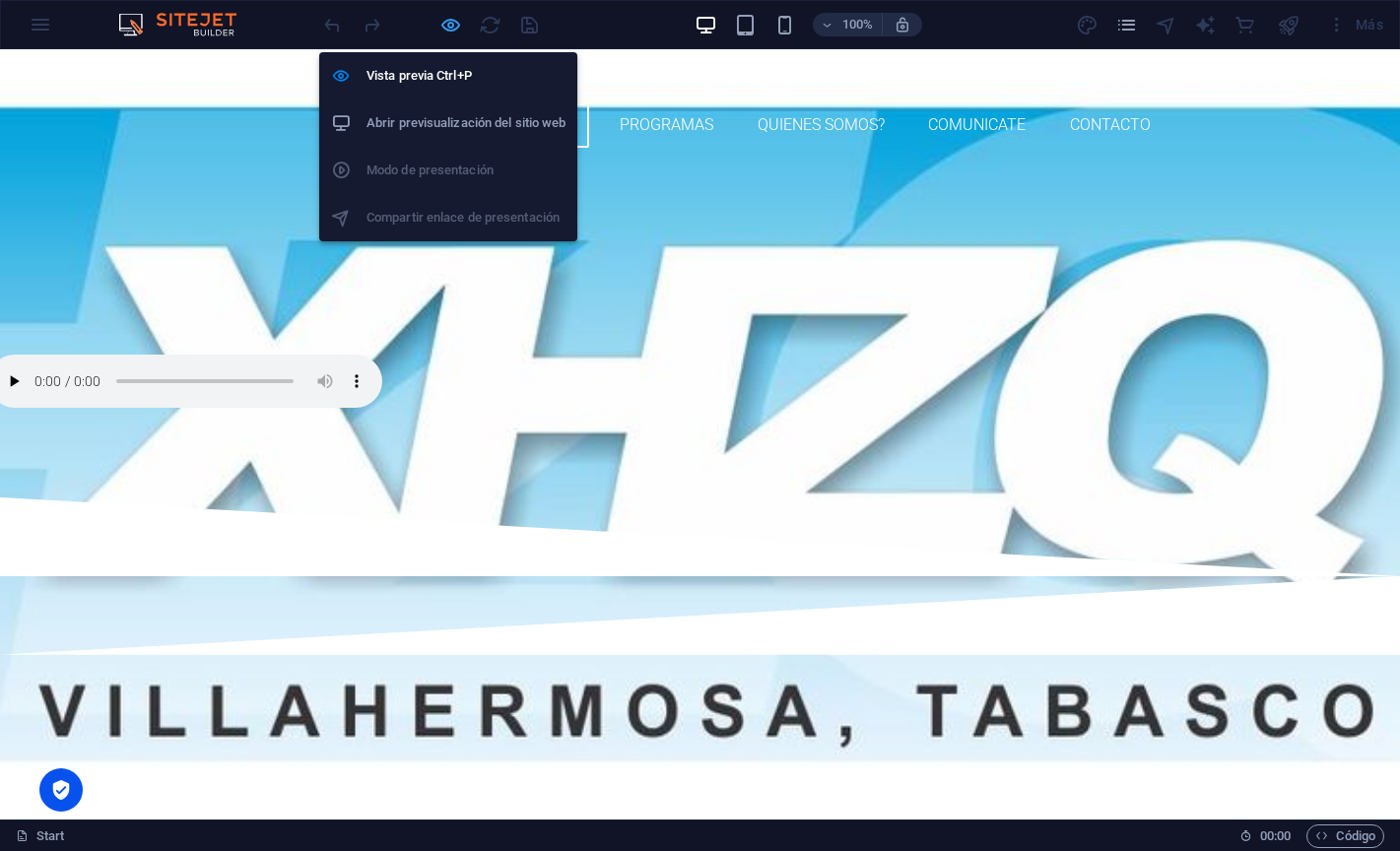 click at bounding box center (450, 25) 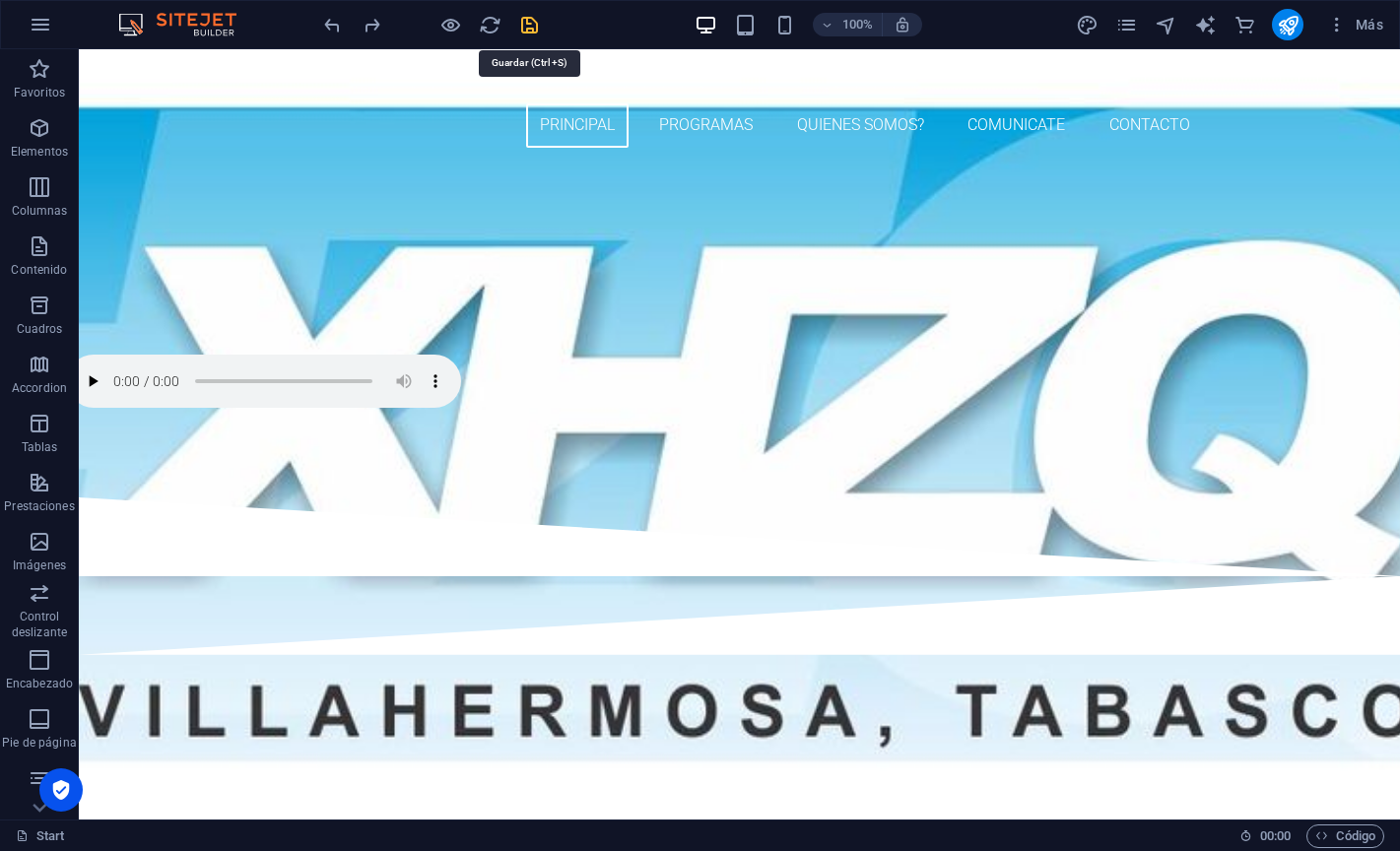 click at bounding box center [529, 25] 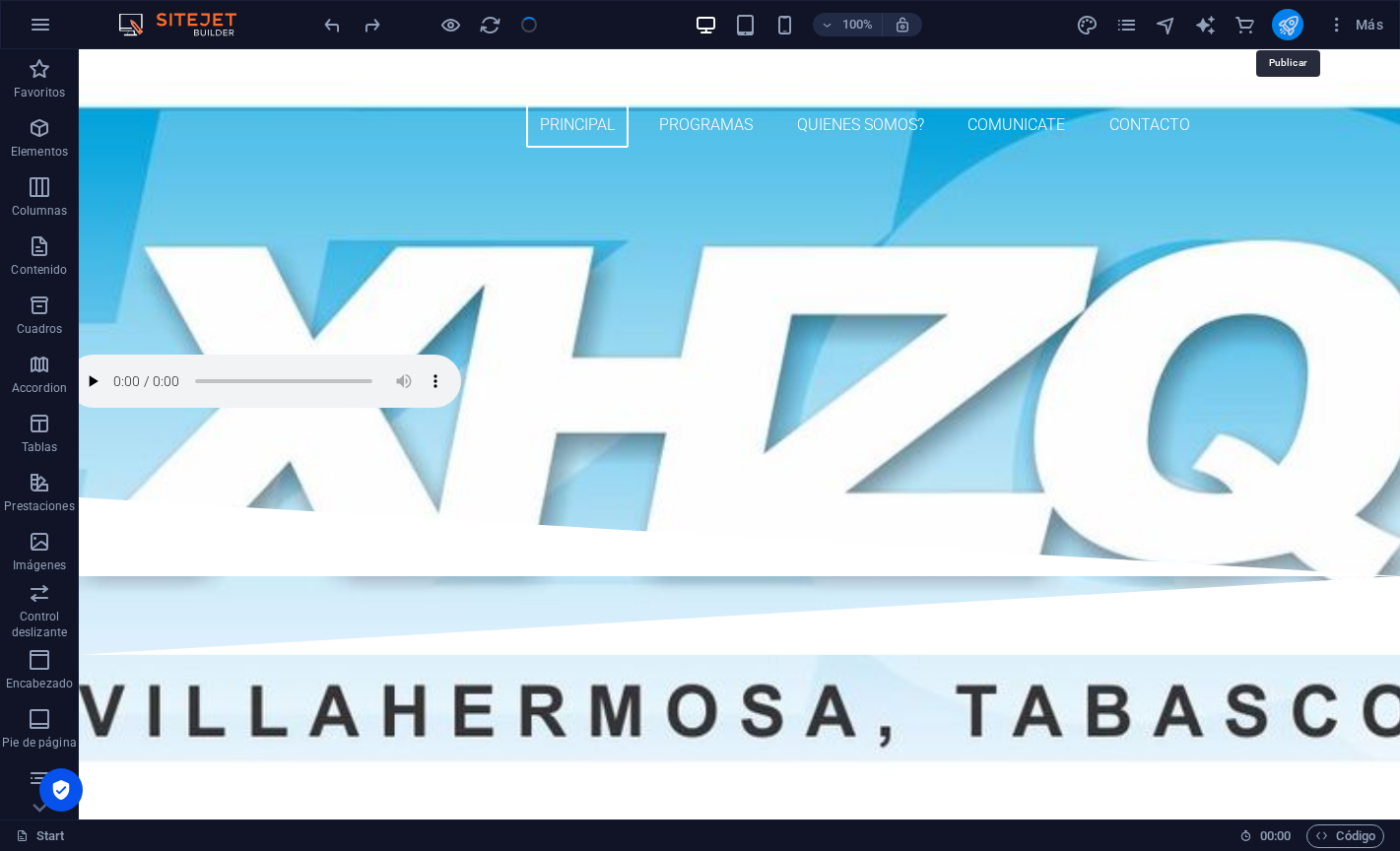 click at bounding box center [1288, 25] 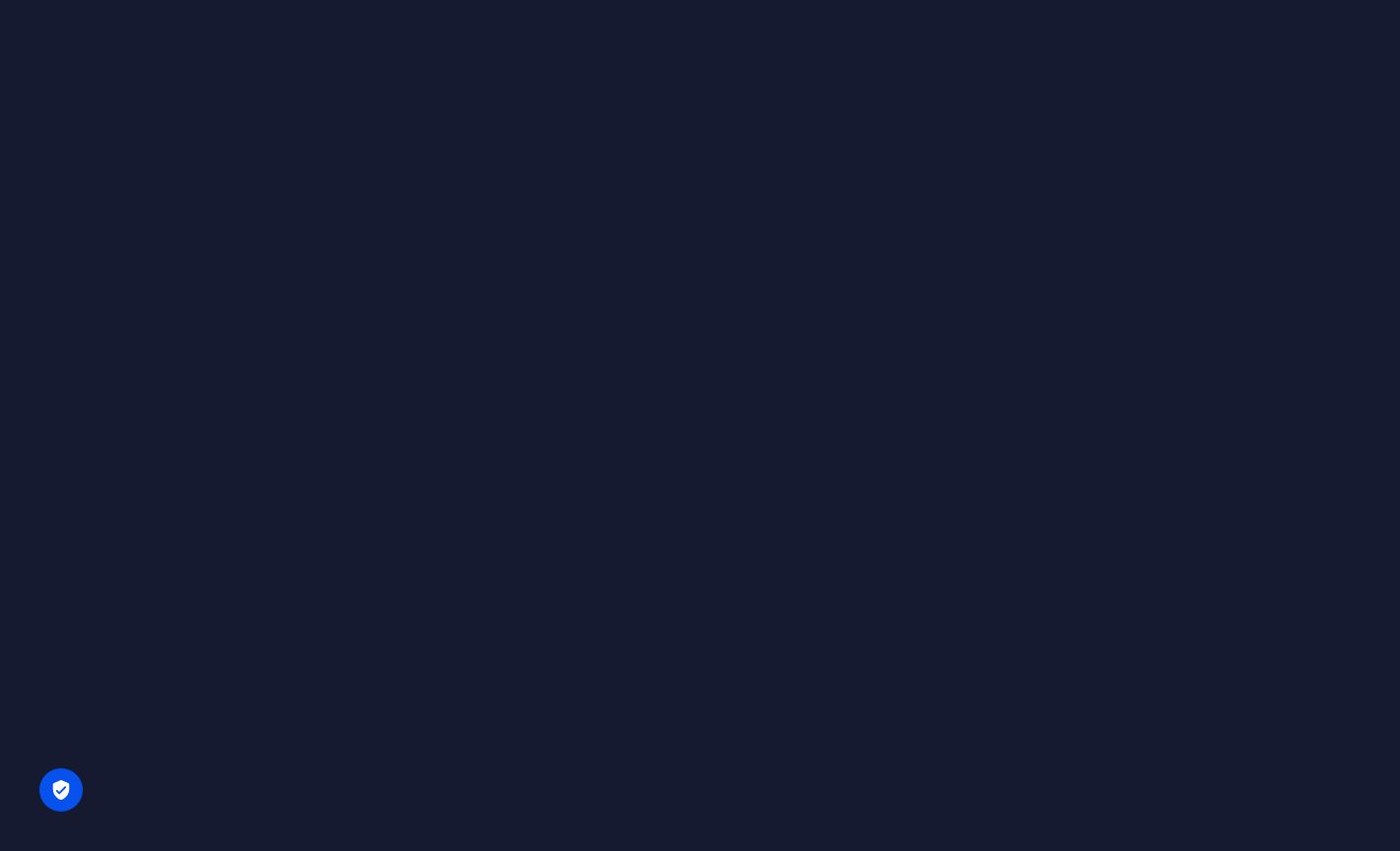 scroll, scrollTop: 0, scrollLeft: 0, axis: both 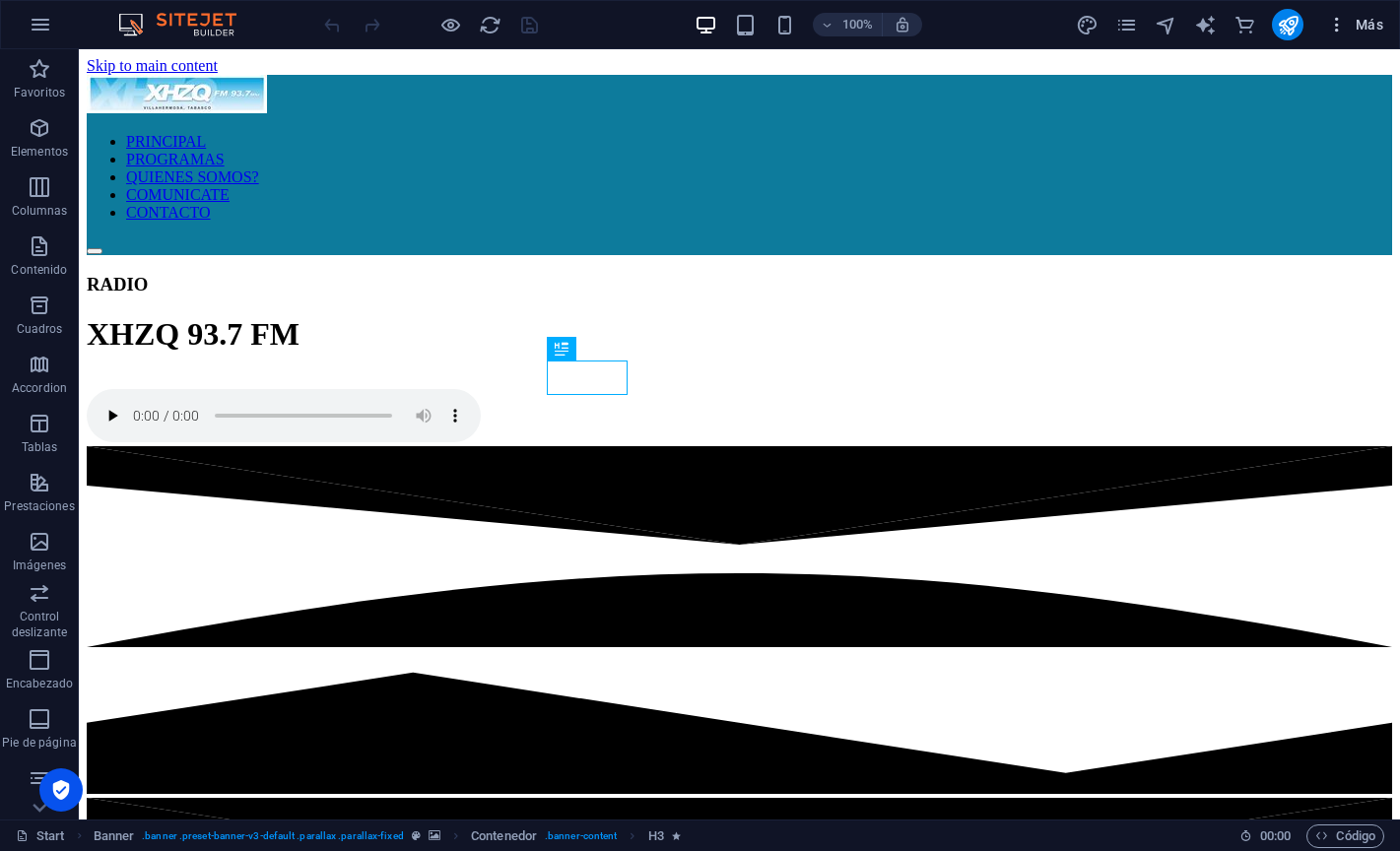 click on "Más" at bounding box center [1355, 25] 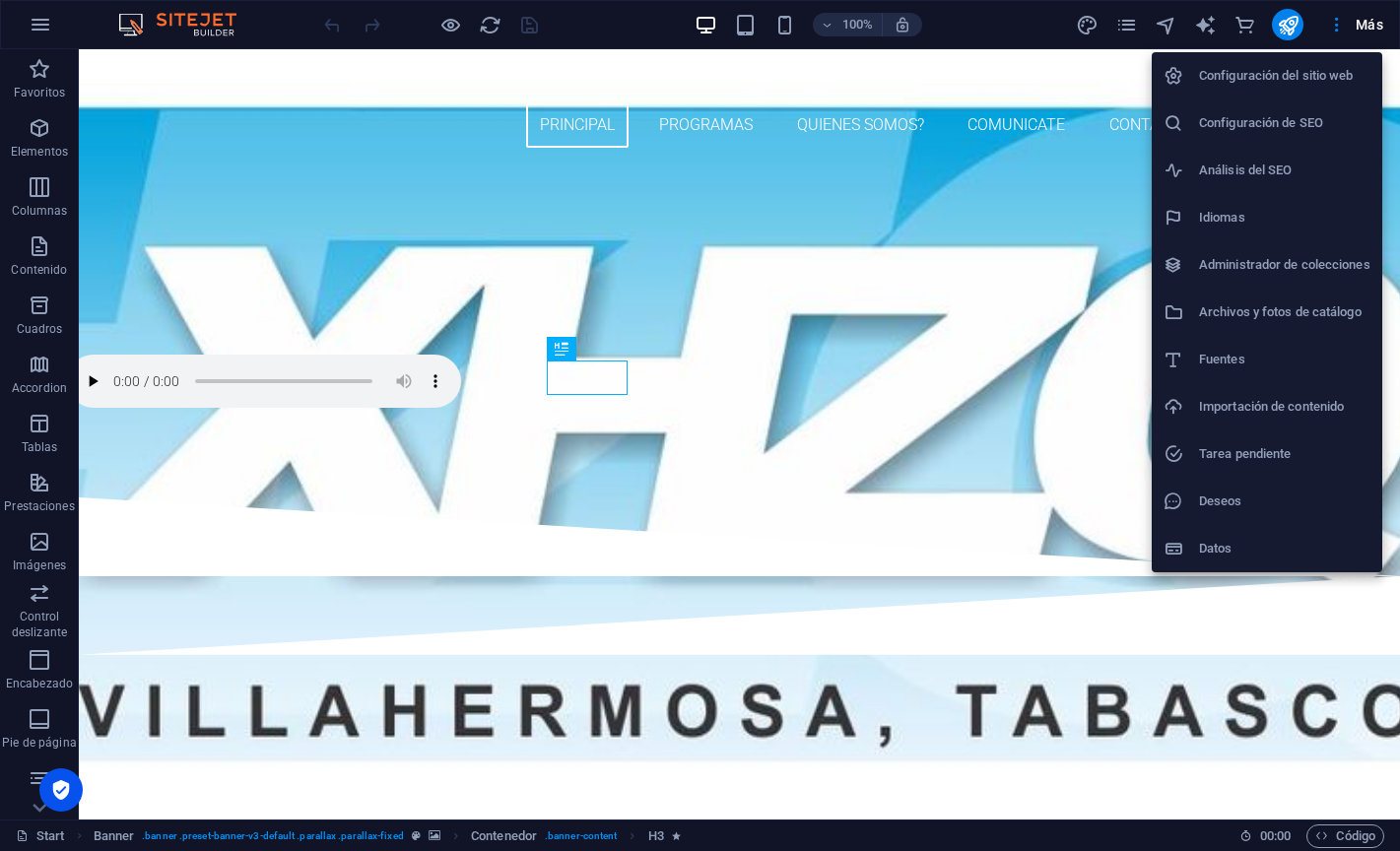 click on "Configuración del sitio web" at bounding box center (1285, 76) 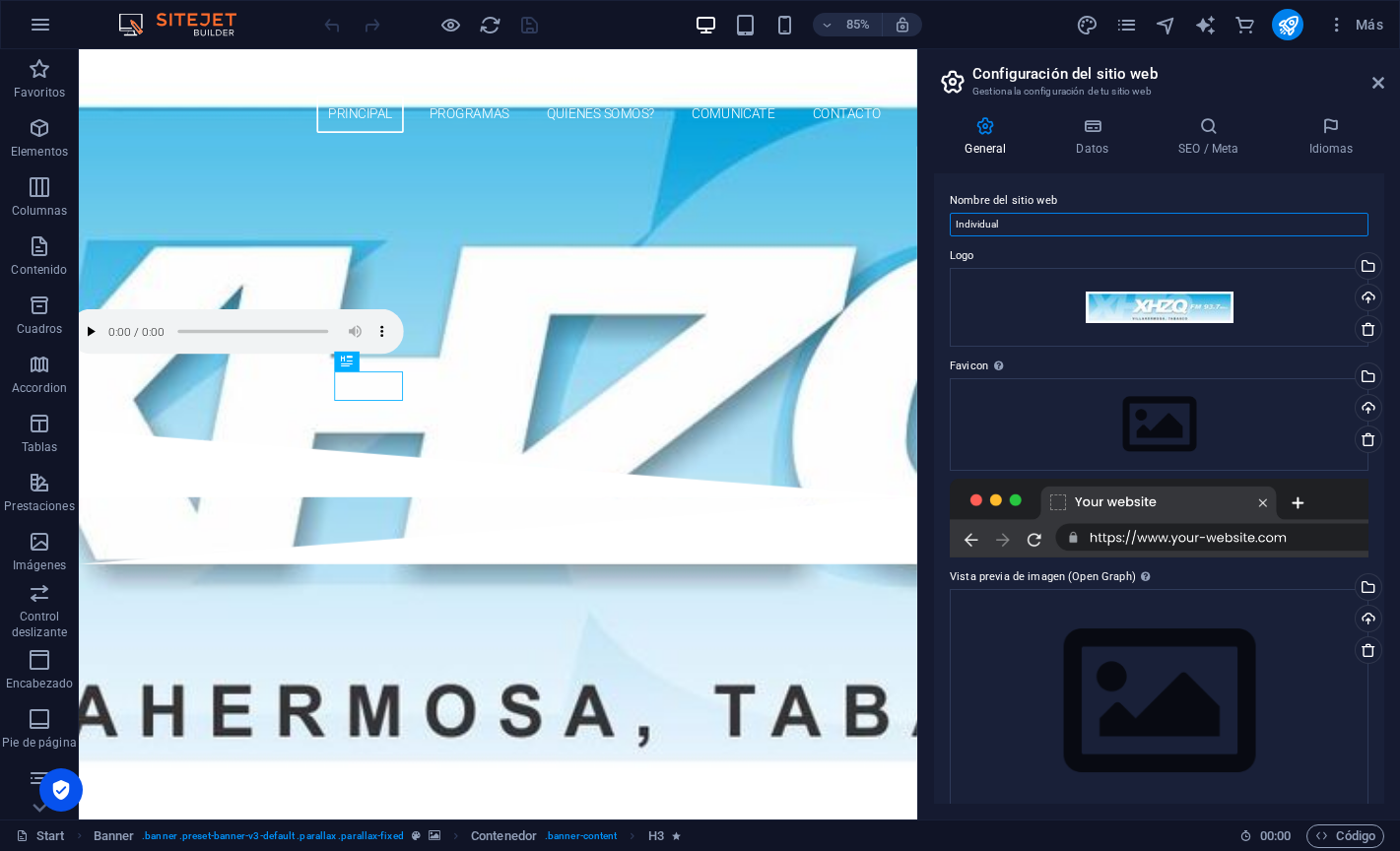 click on "Individual" at bounding box center [1159, 225] 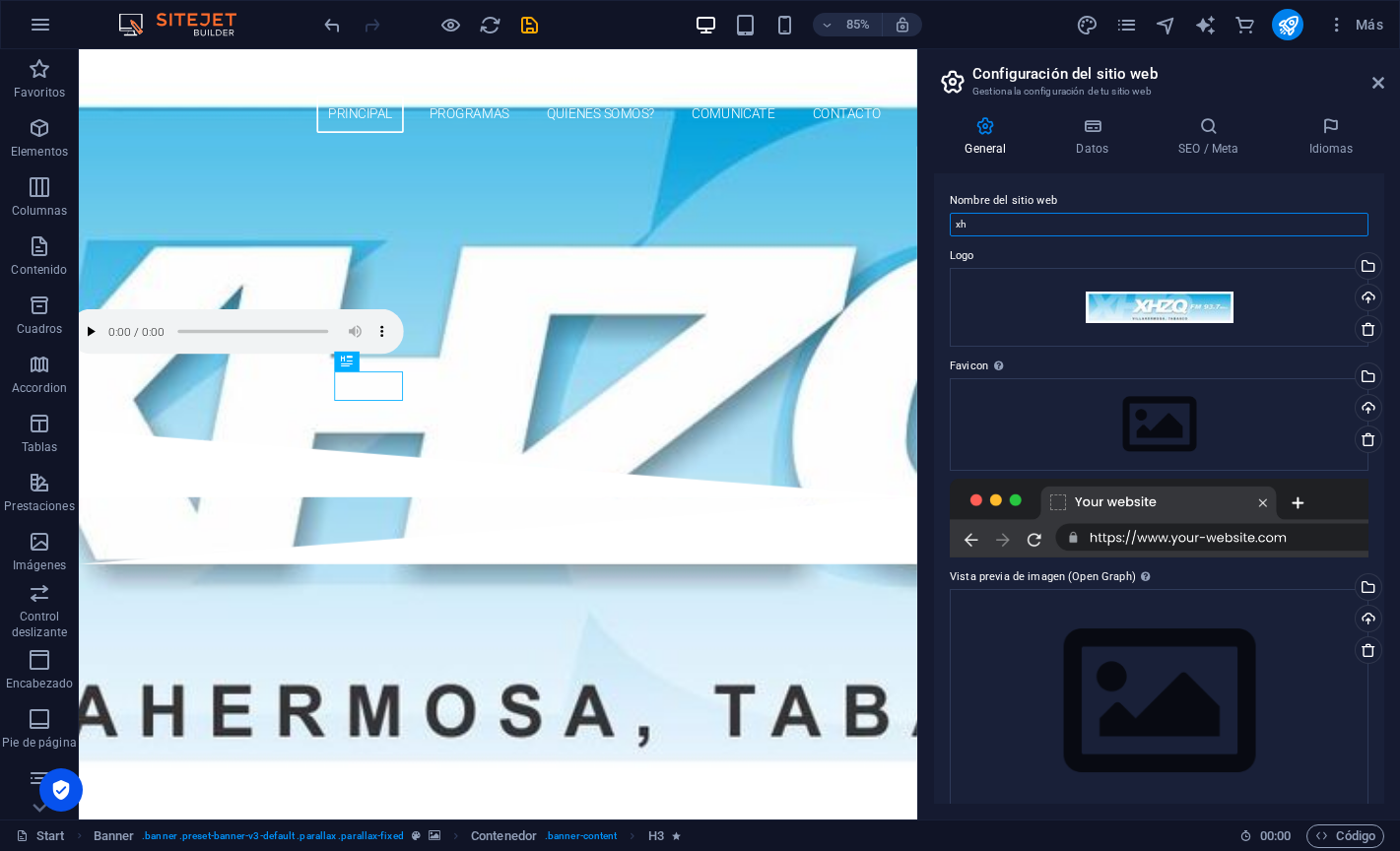 type on "x" 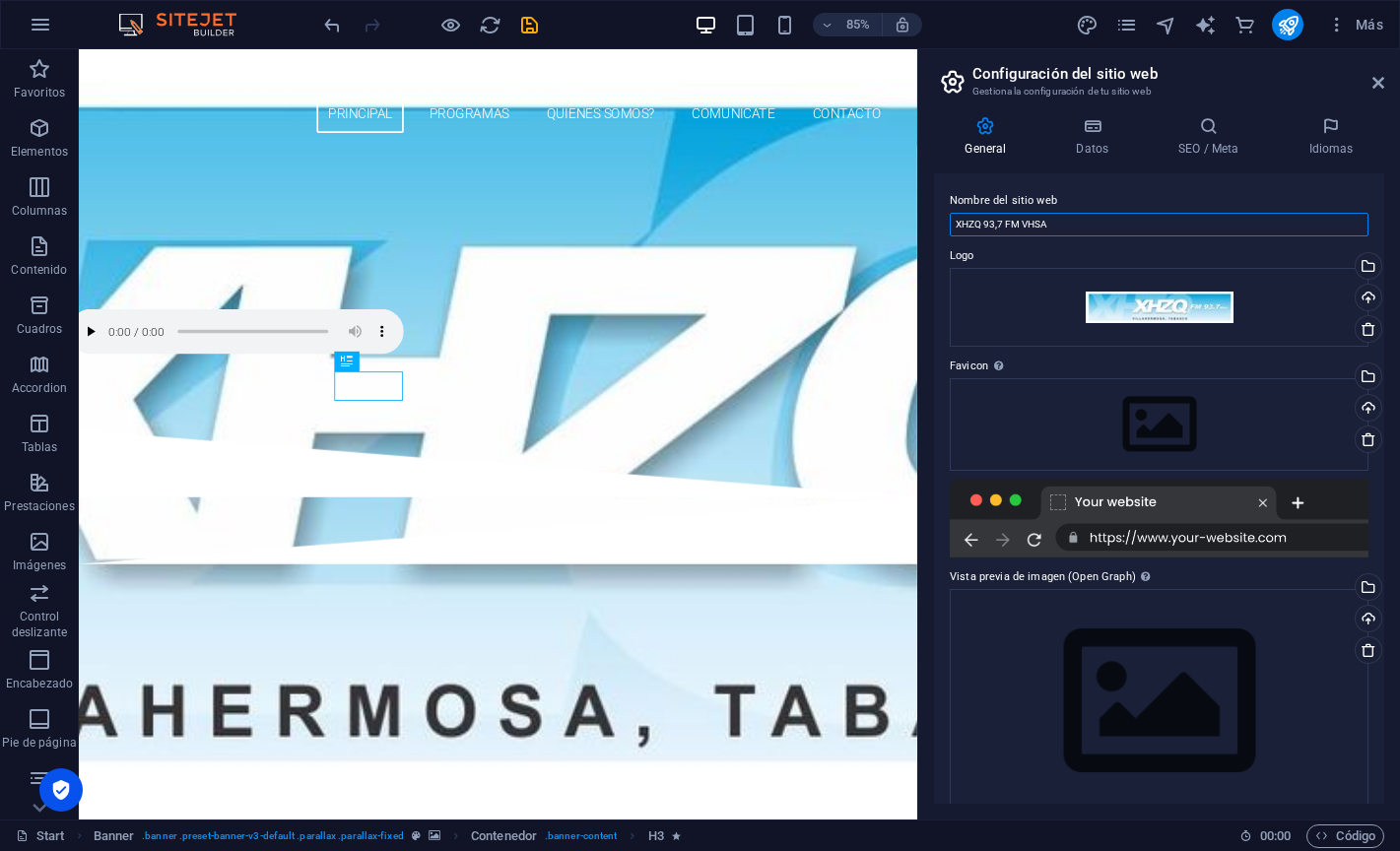 type on "XHZQ 93,7 FM VHSA" 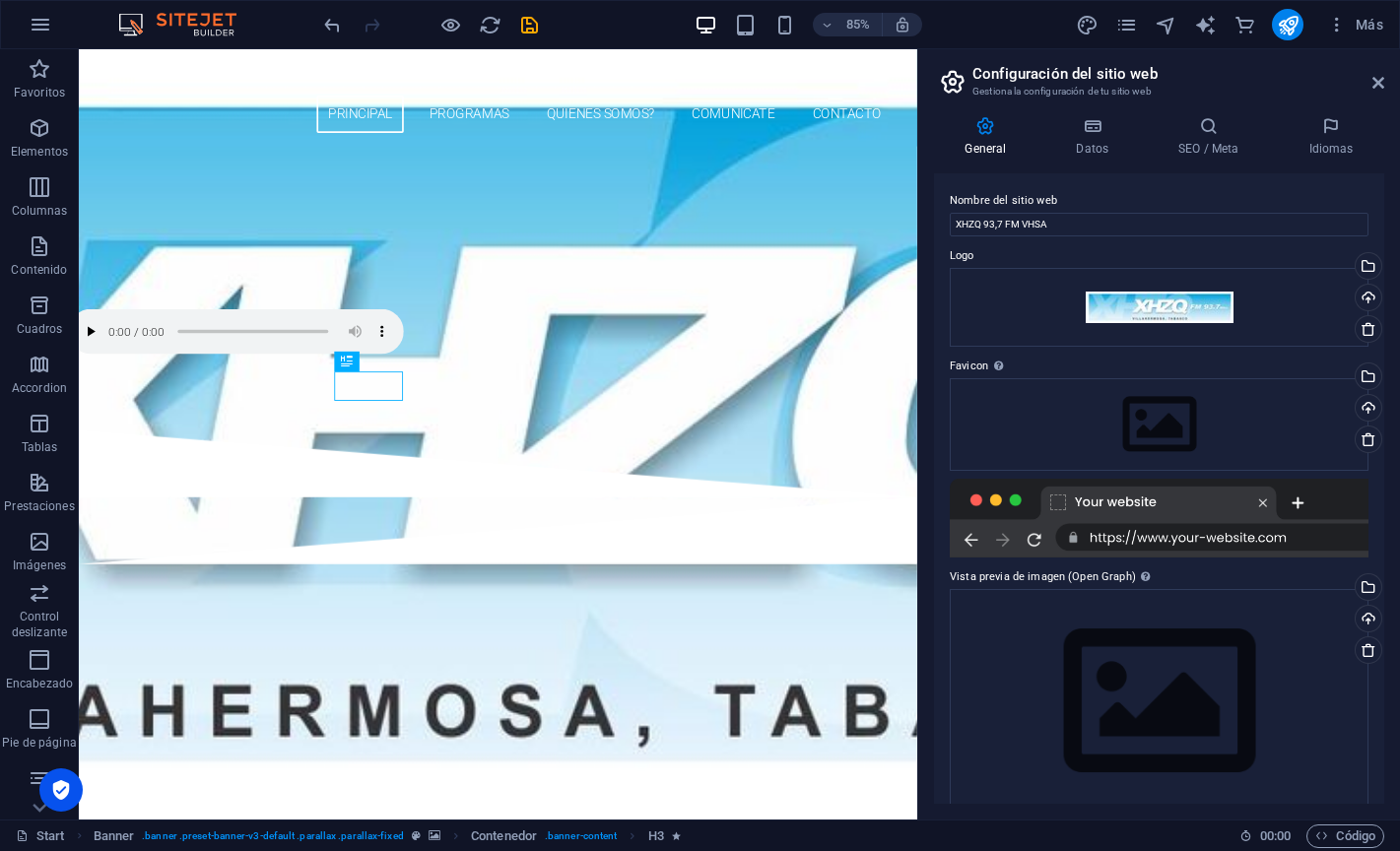 click at bounding box center (1159, 518) 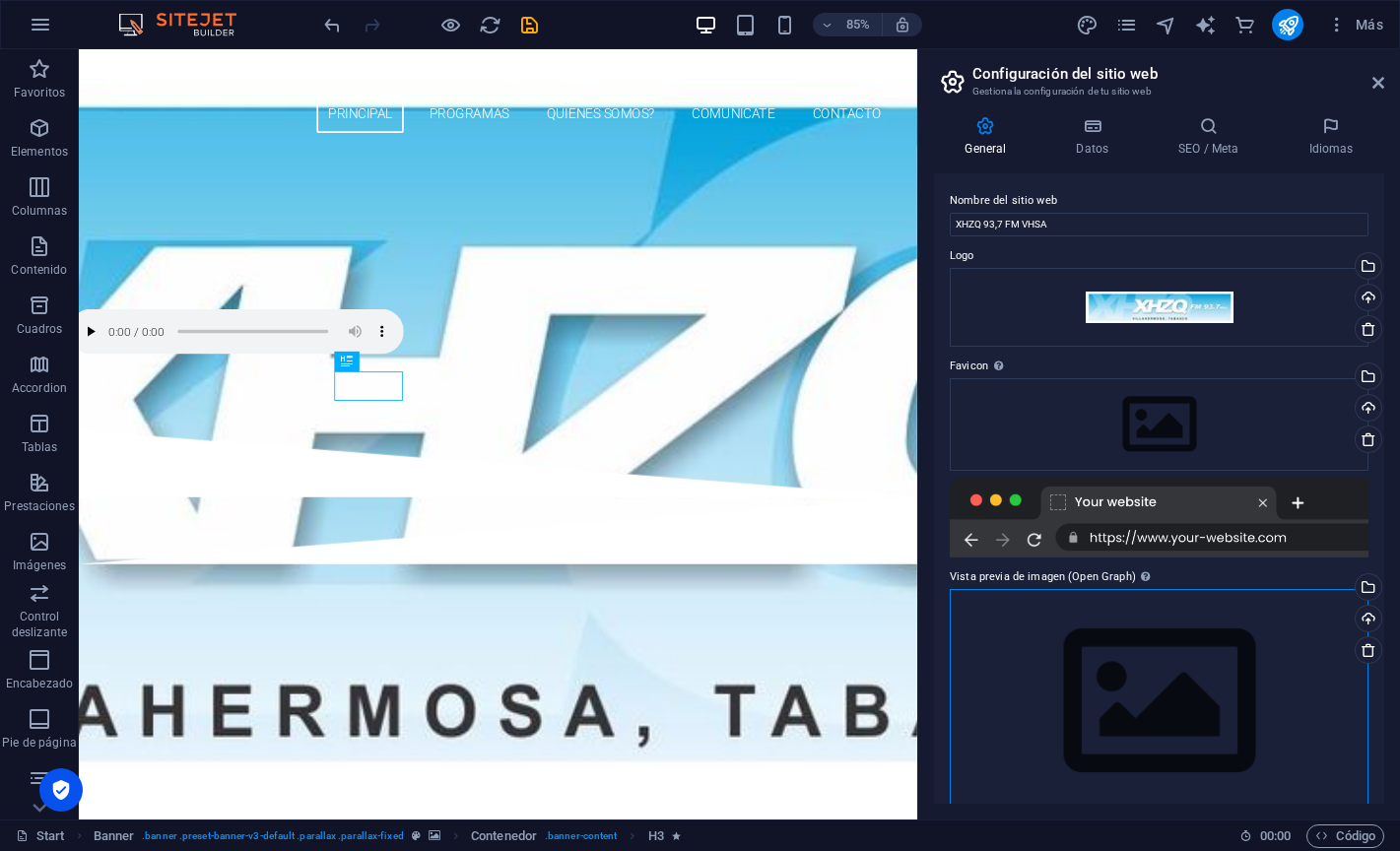 click on "Arrastra archivos aquí, haz clic para escoger archivos o  selecciona archivos de Archivos o de nuestra galería gratuita de fotos y vídeos" at bounding box center (1159, 701) 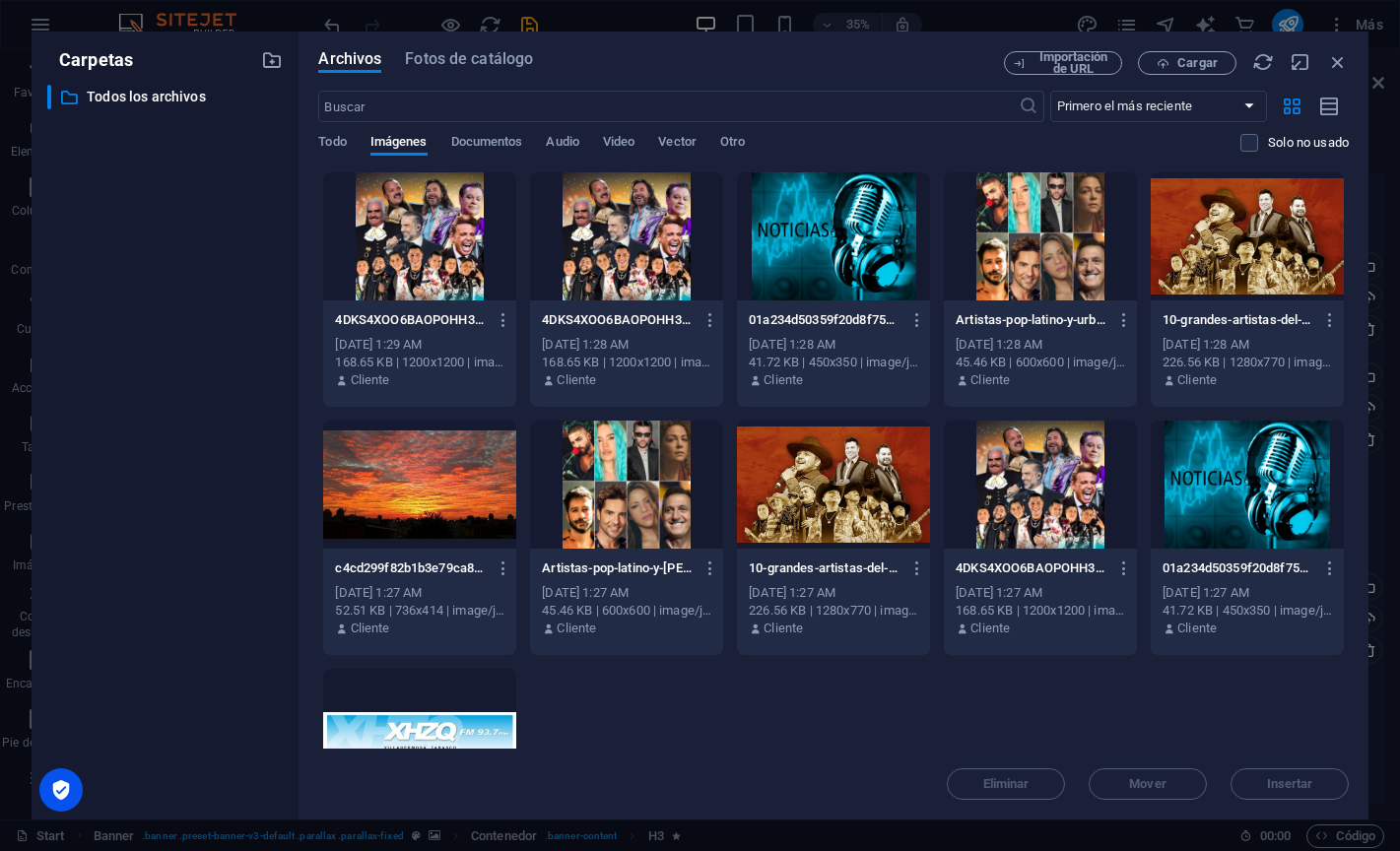 click at bounding box center (420, 733) 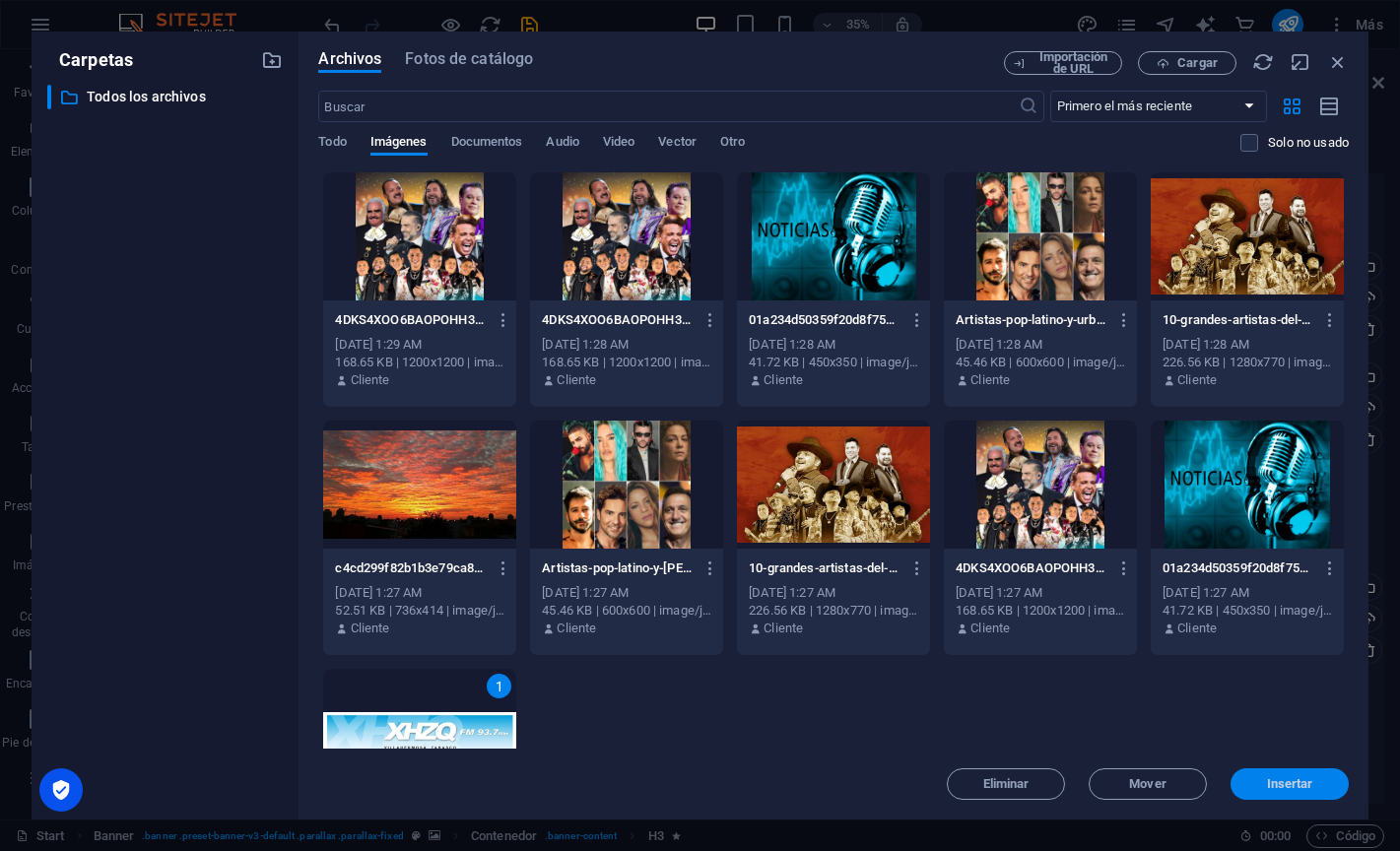 click on "Insertar" at bounding box center [1290, 784] 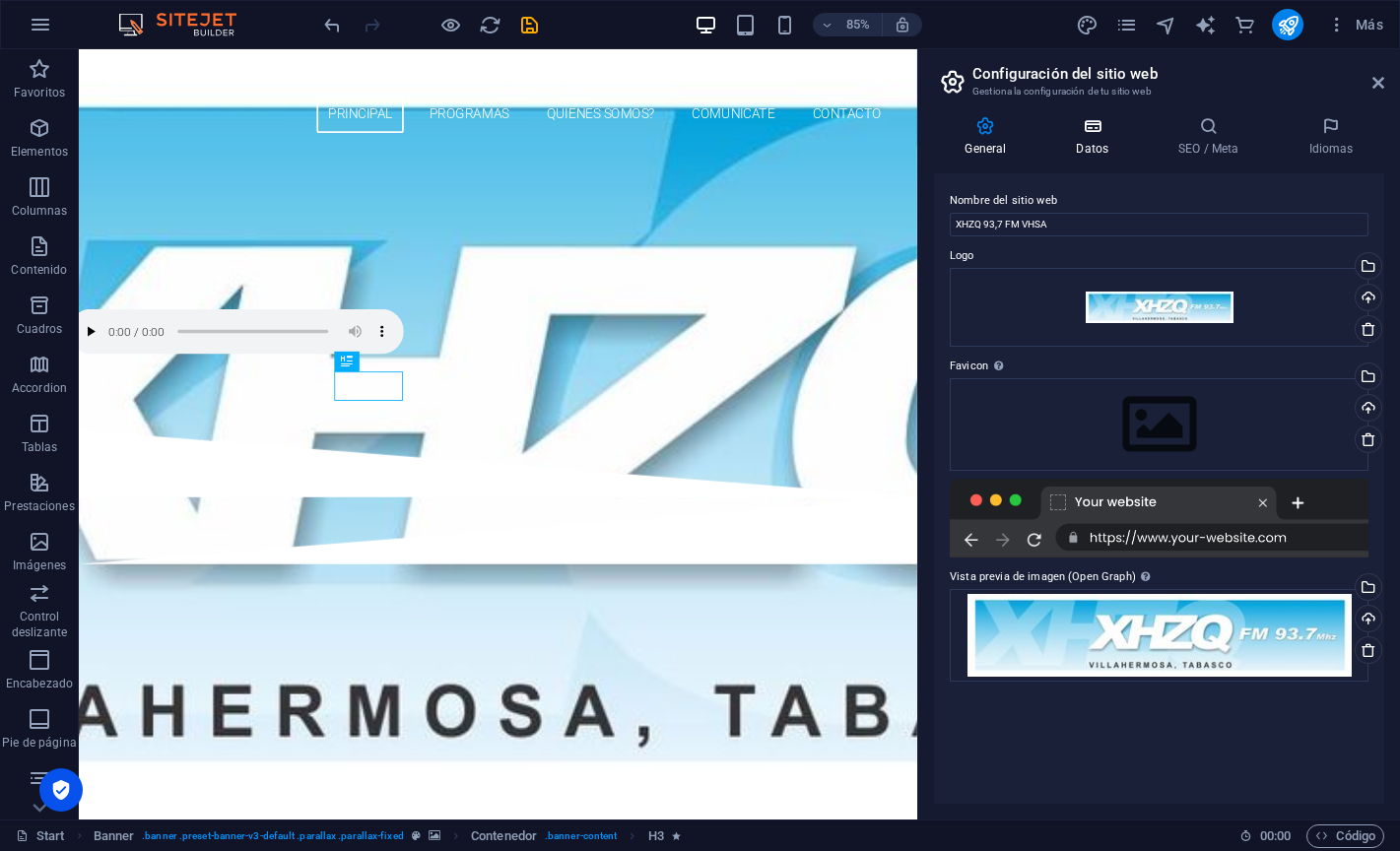 click at bounding box center (1093, 126) 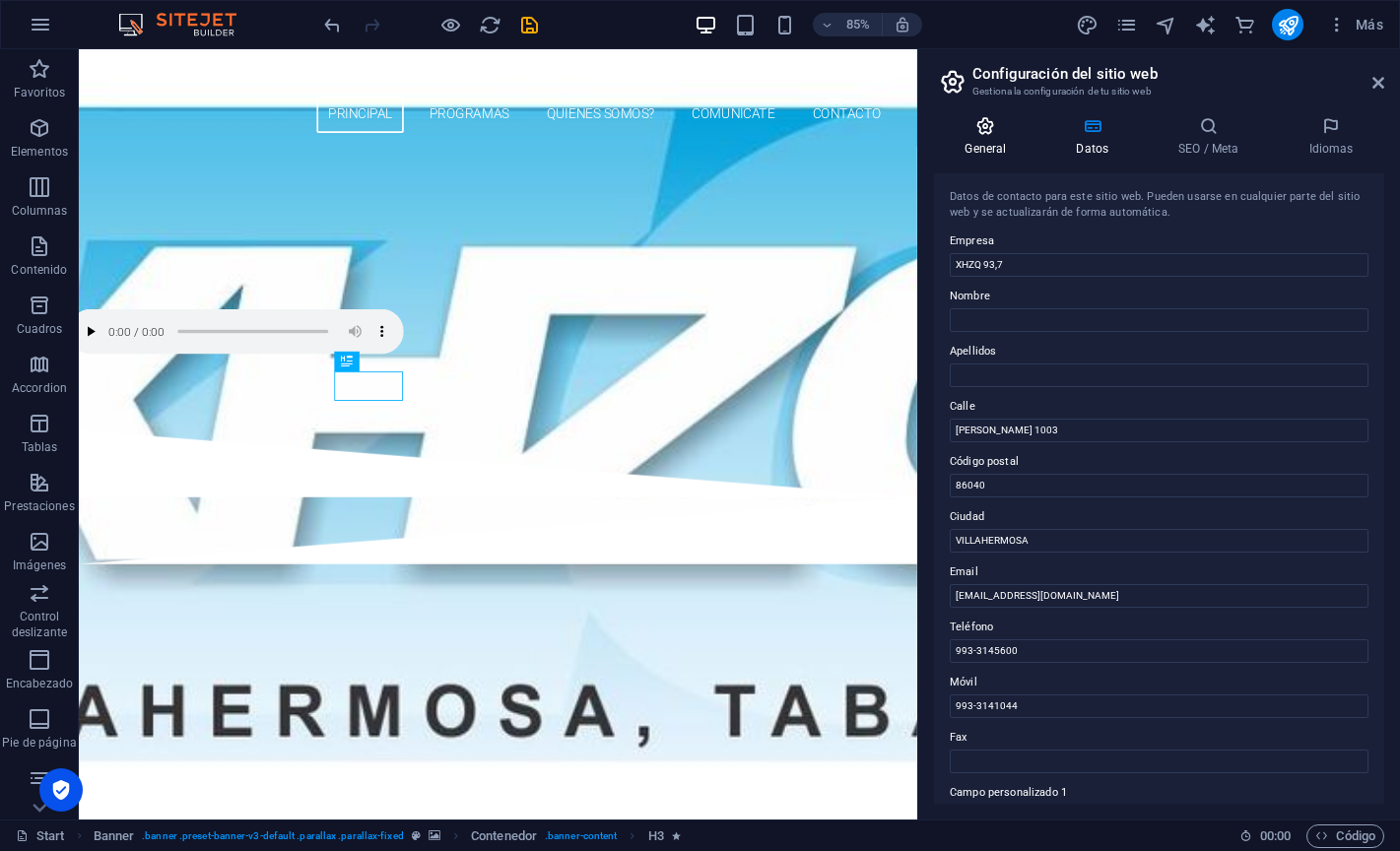 click at bounding box center (985, 126) 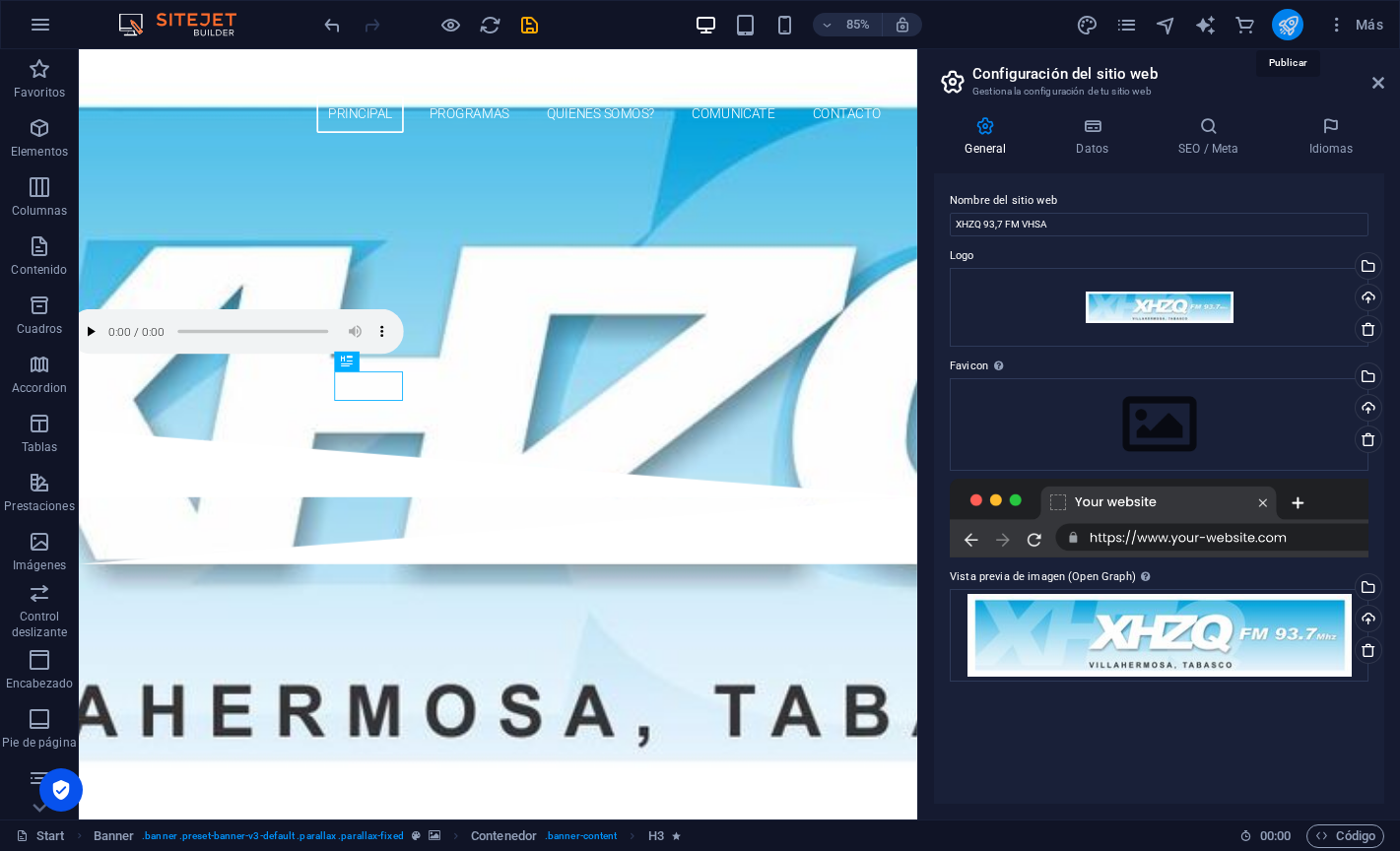 click at bounding box center (1288, 25) 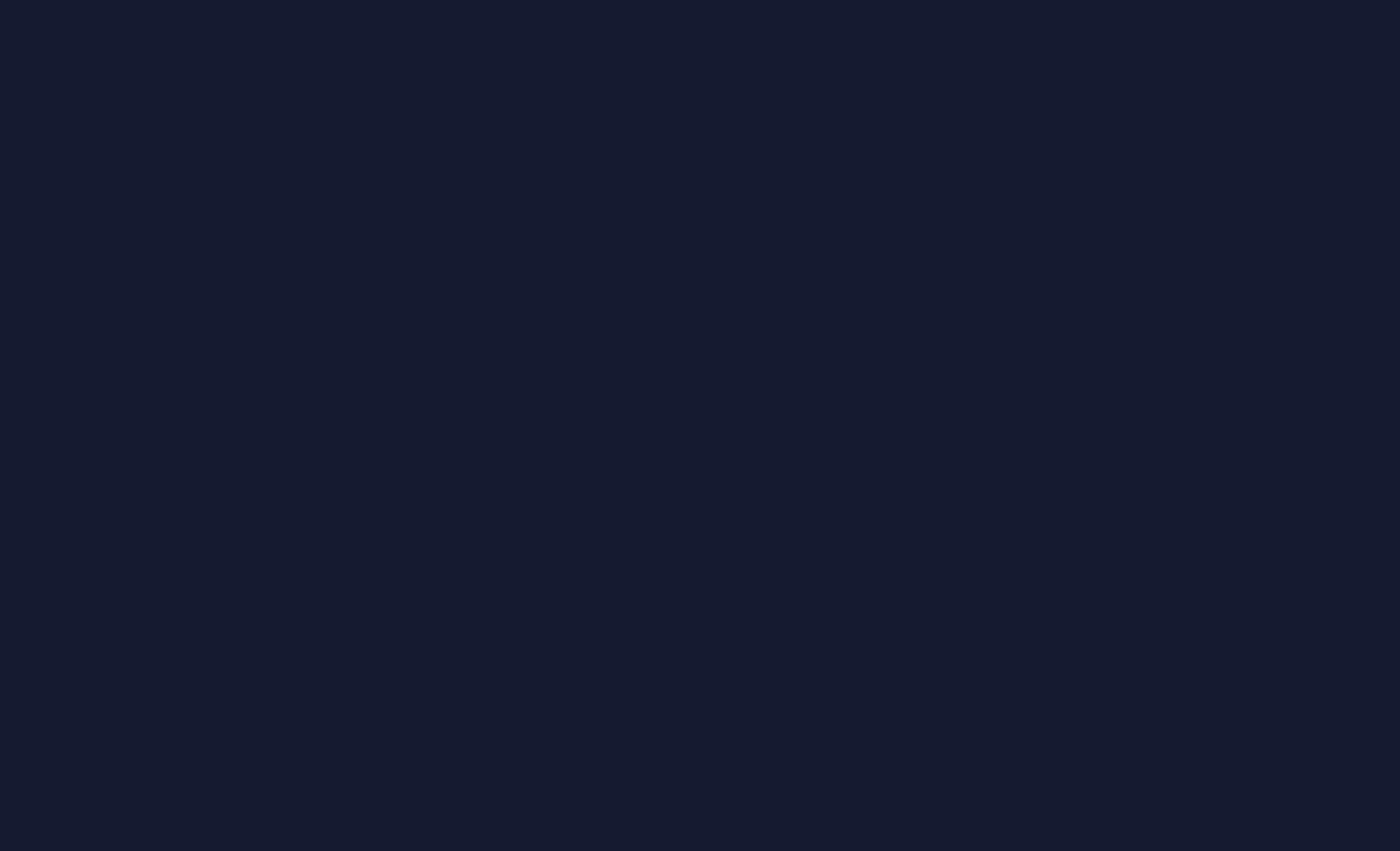 scroll, scrollTop: 0, scrollLeft: 0, axis: both 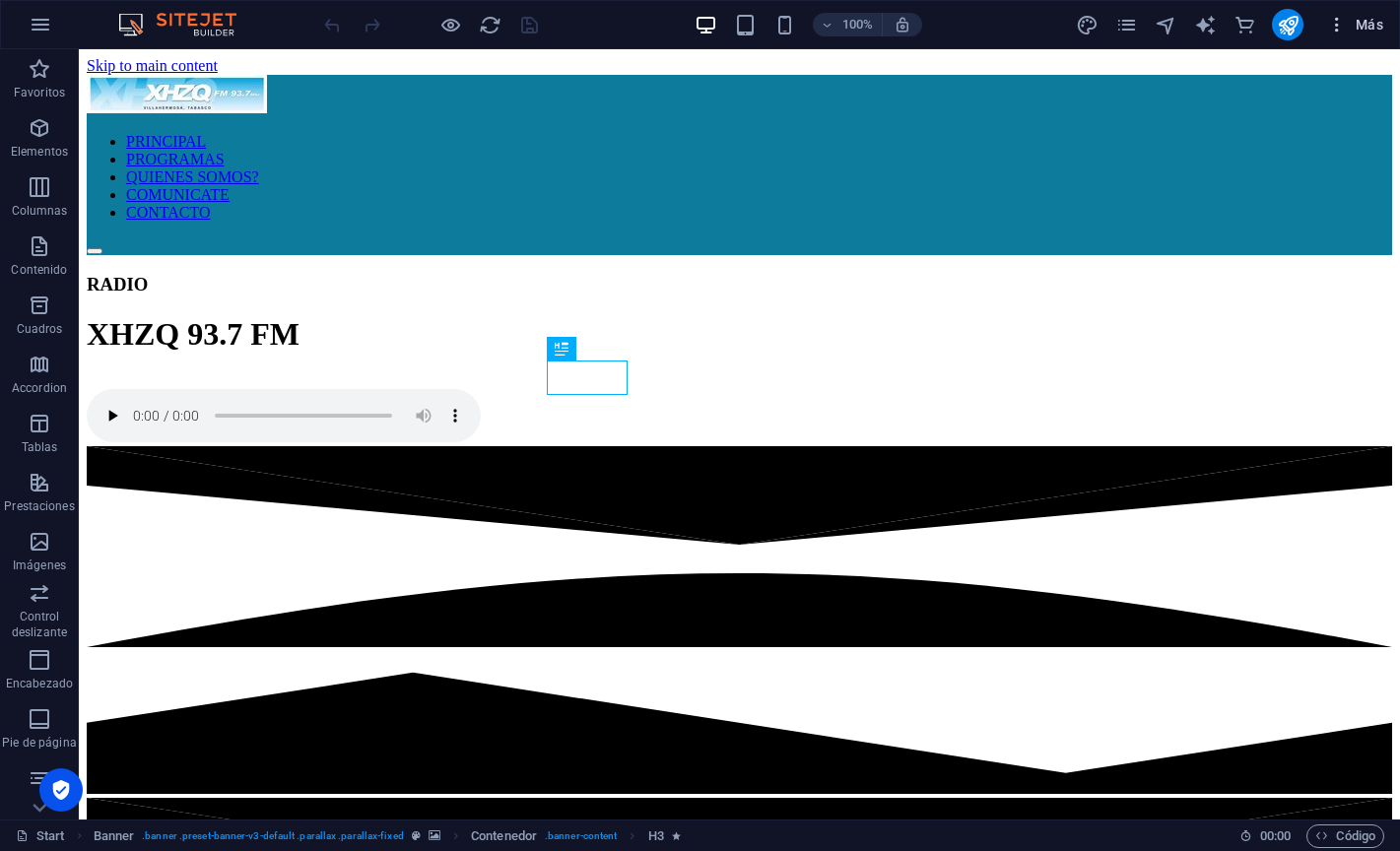 click at bounding box center [1337, 25] 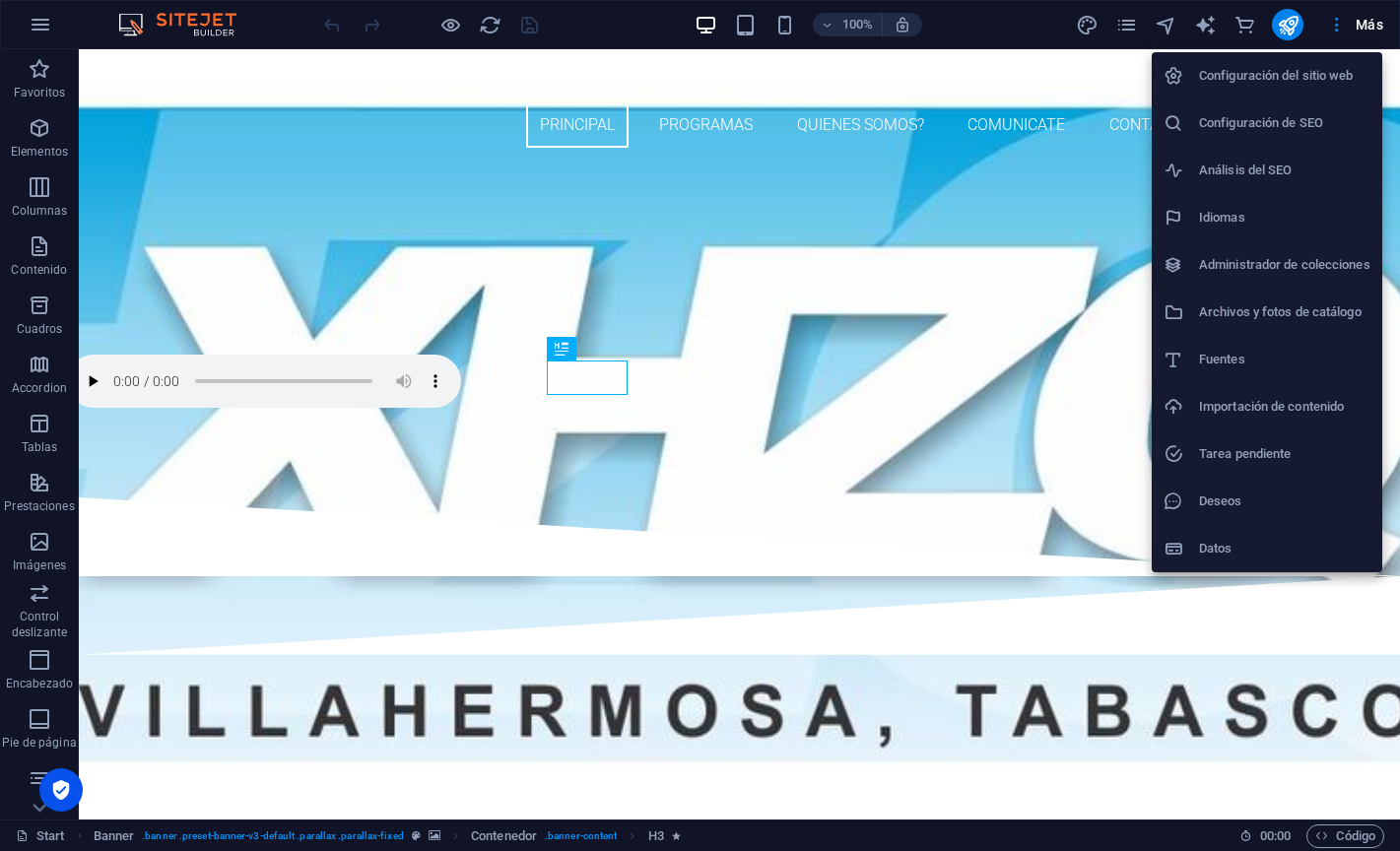 click on "Configuración del sitio web" at bounding box center [1285, 76] 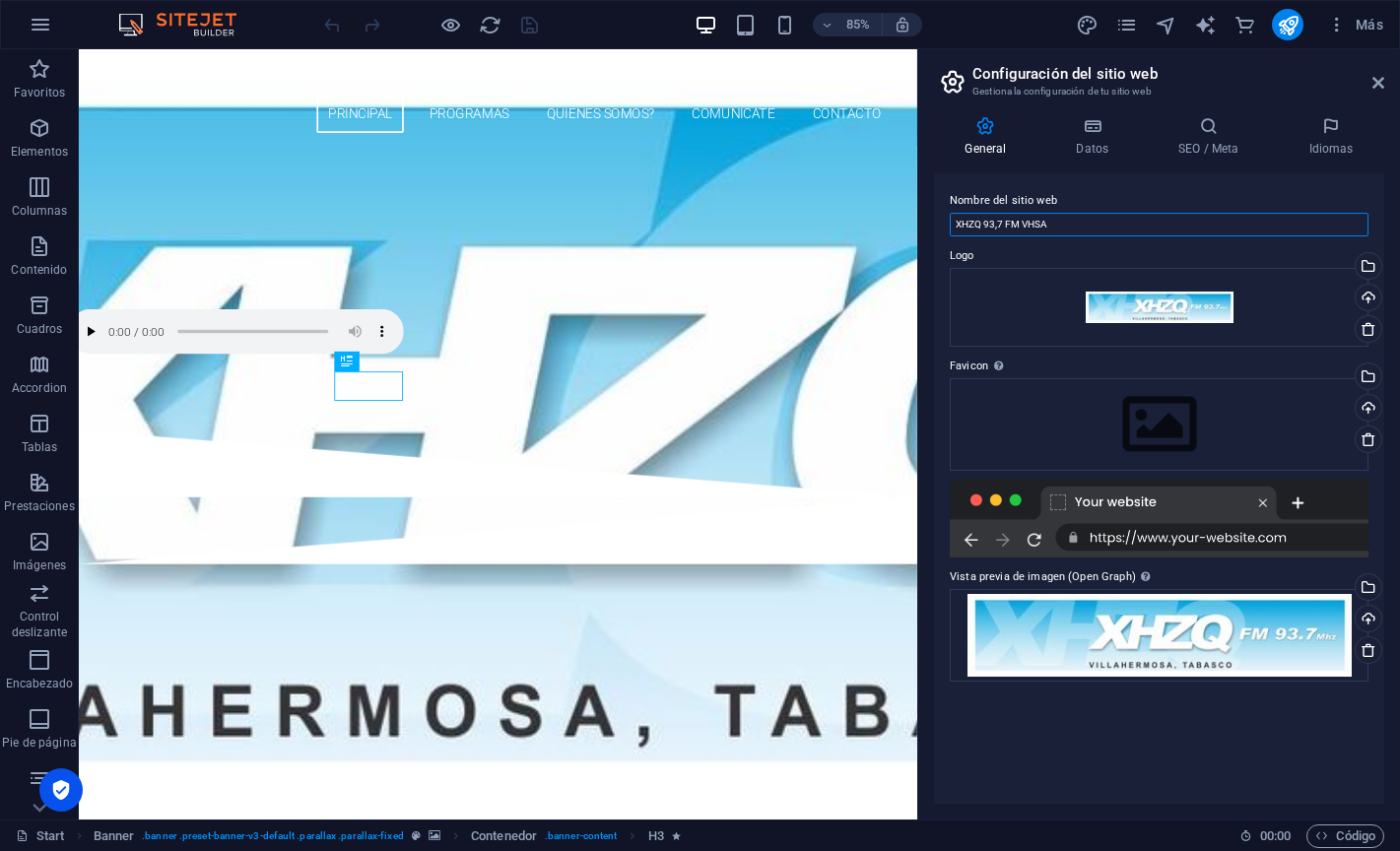 click on "XHZQ 93,7 FM VHSA" at bounding box center [1159, 225] 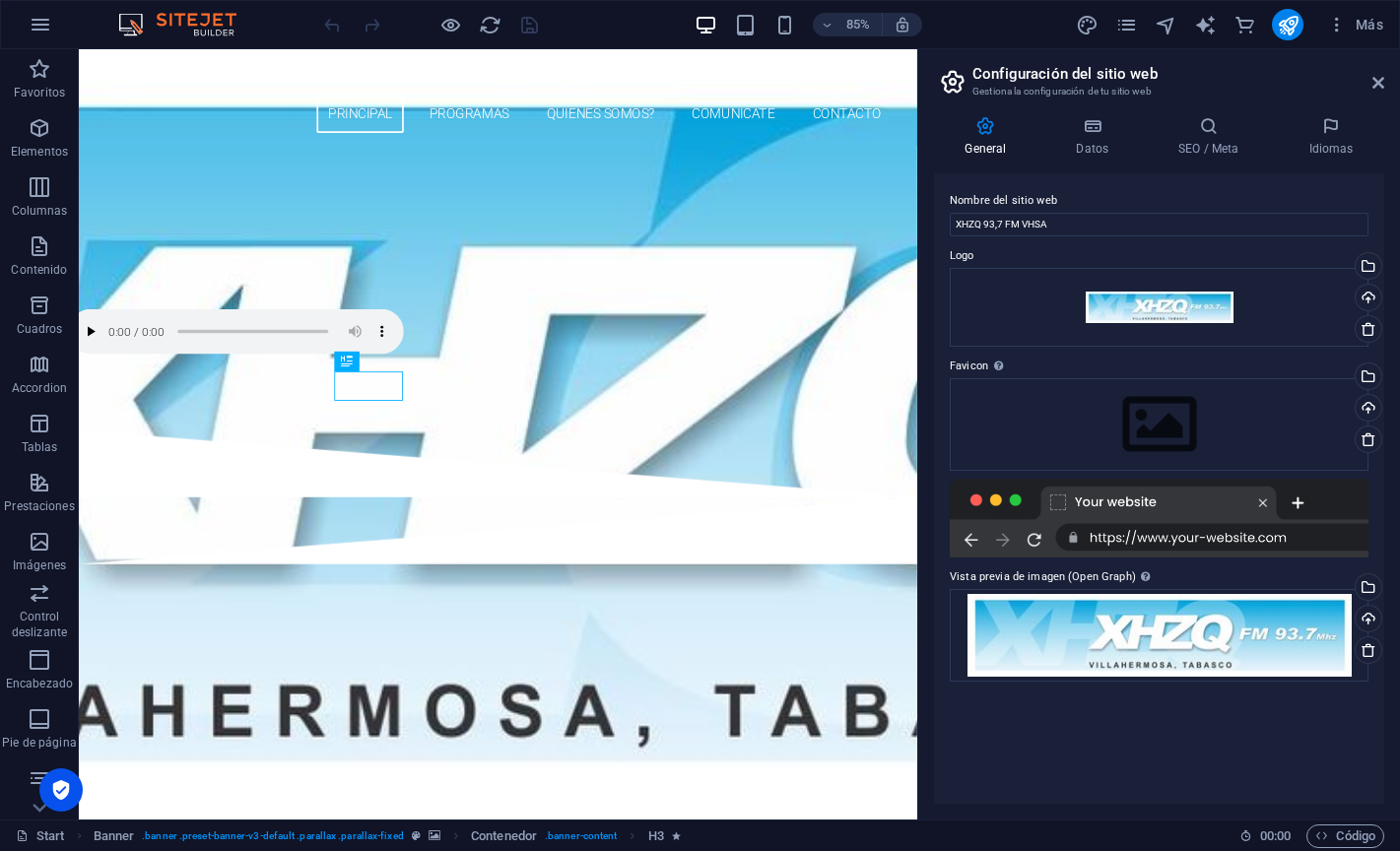 click at bounding box center [1159, 518] 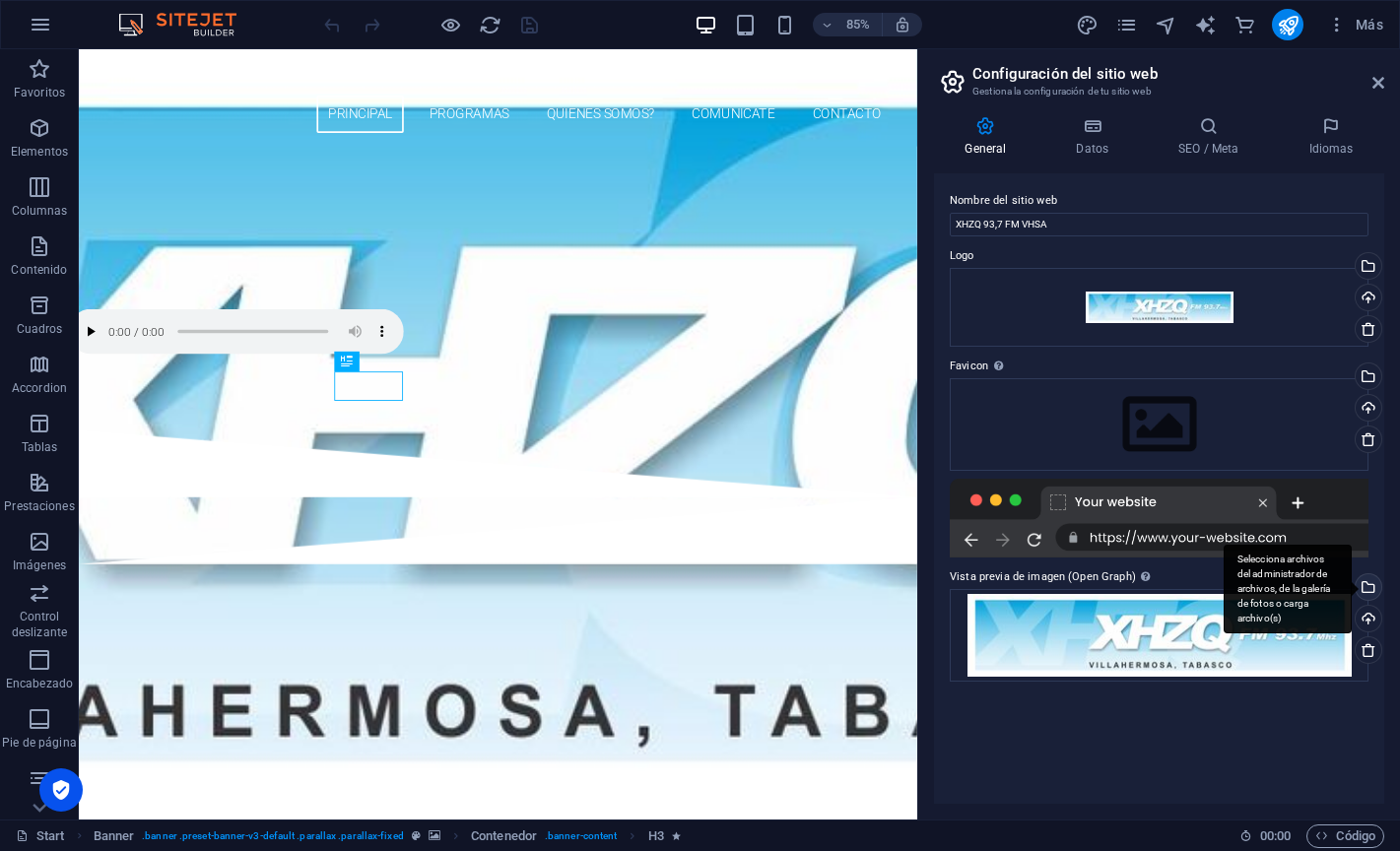 drag, startPoint x: 1184, startPoint y: 514, endPoint x: 1372, endPoint y: 590, distance: 202.78067 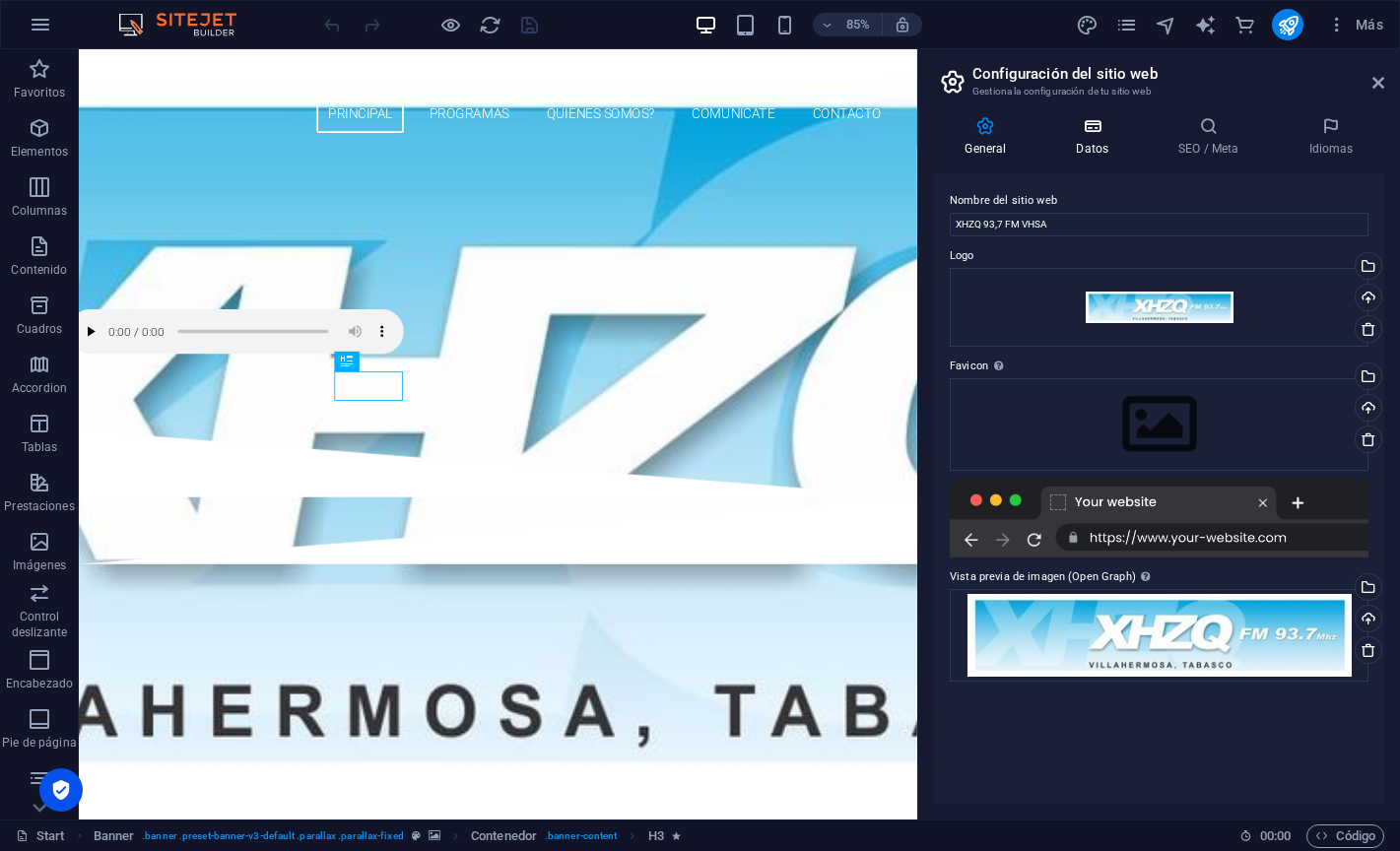 click at bounding box center [1093, 126] 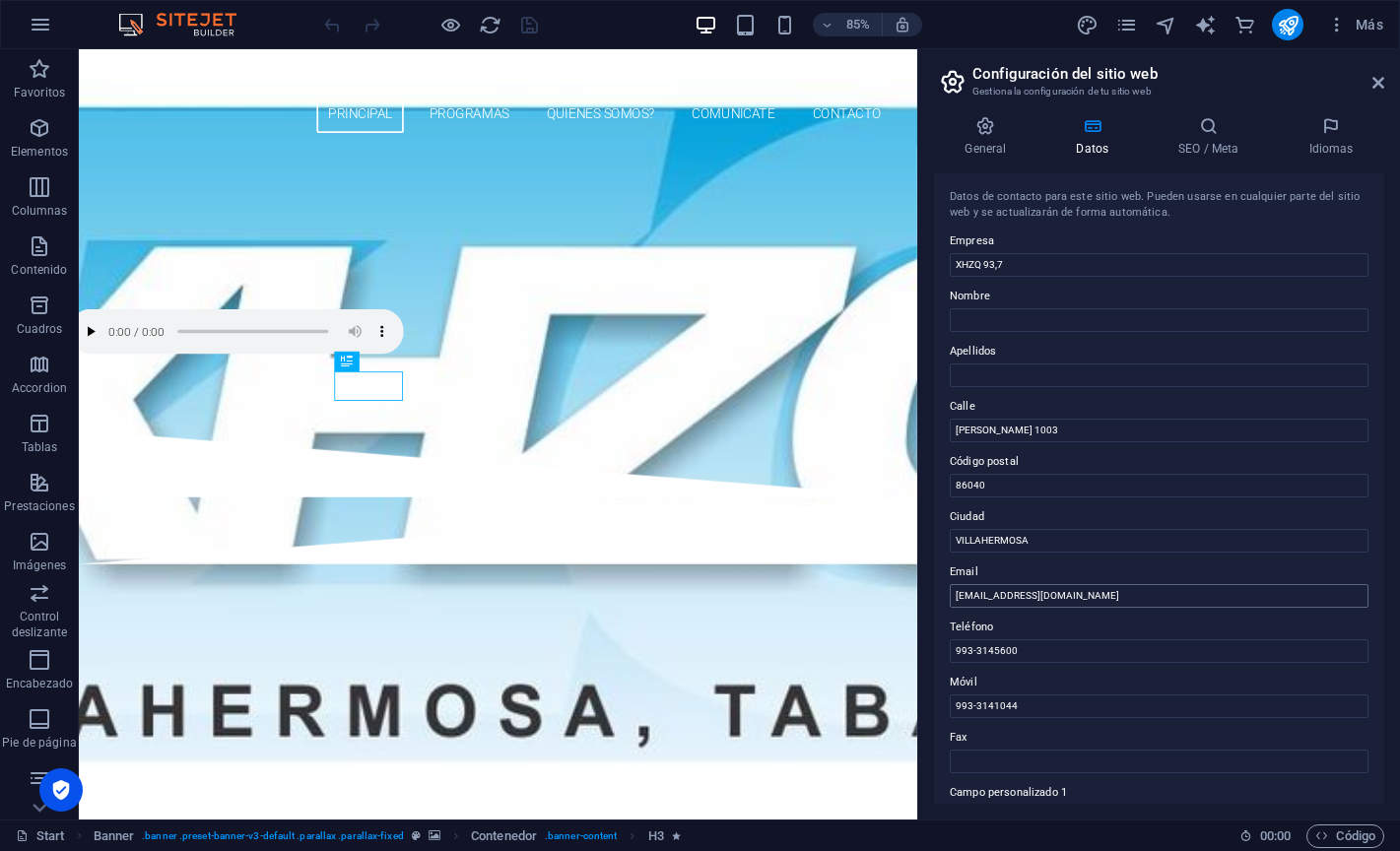 drag, startPoint x: 1374, startPoint y: 322, endPoint x: 1356, endPoint y: 586, distance: 264.61292 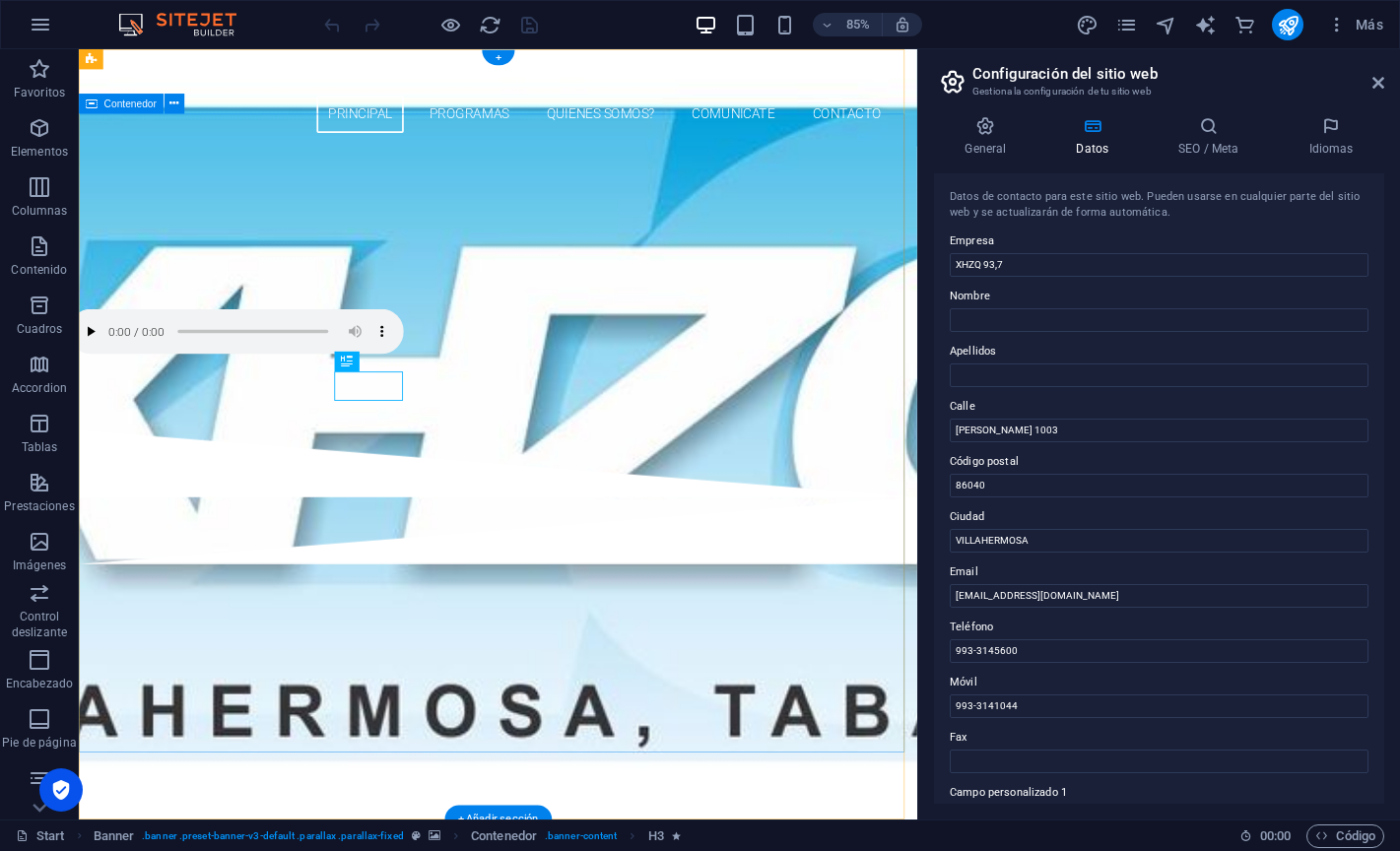 click on "RADIO XHZQ 93.7 FM" at bounding box center [571, 330] 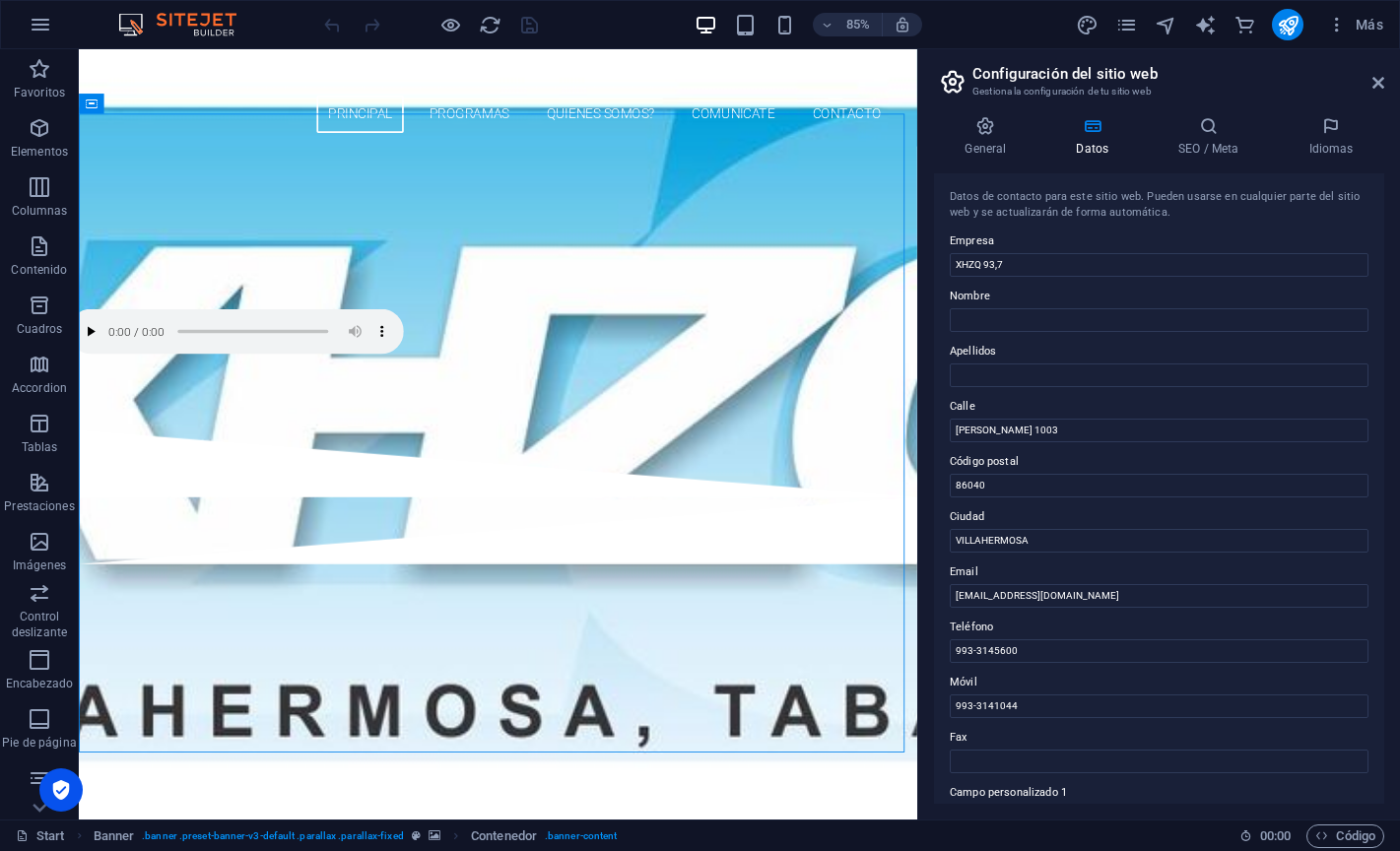 click at bounding box center (953, 82) 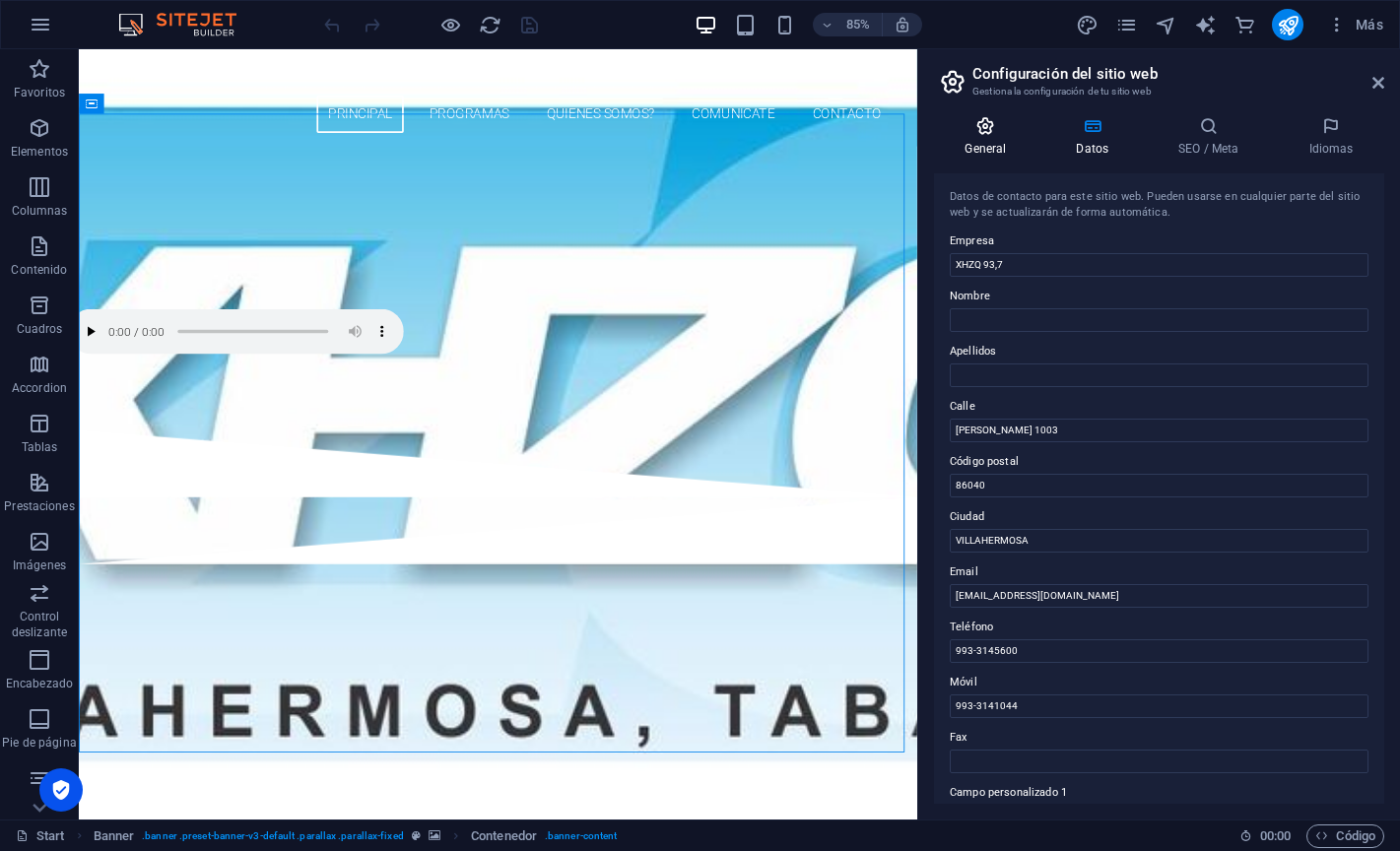 click at bounding box center [985, 126] 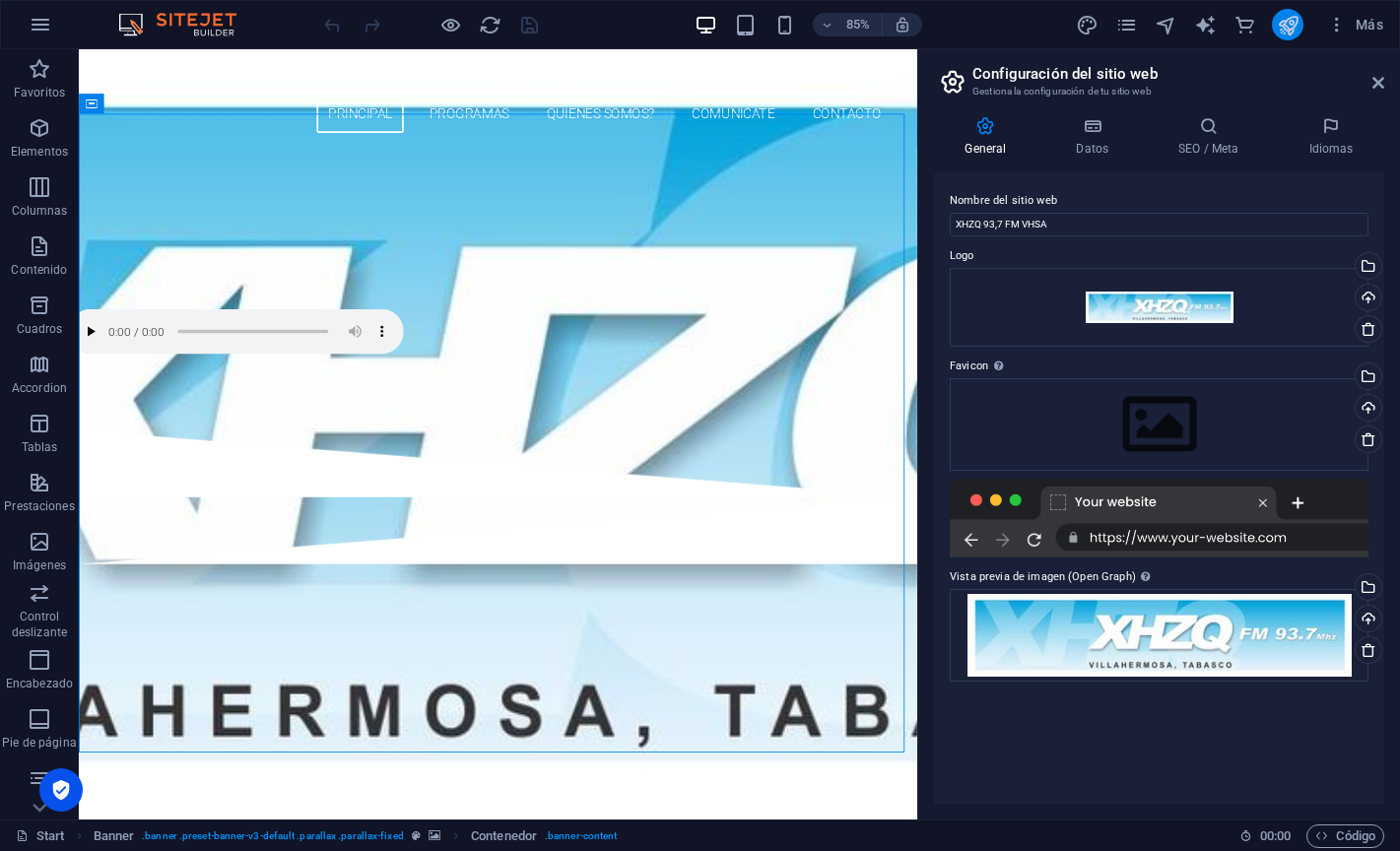 click at bounding box center [1288, 25] 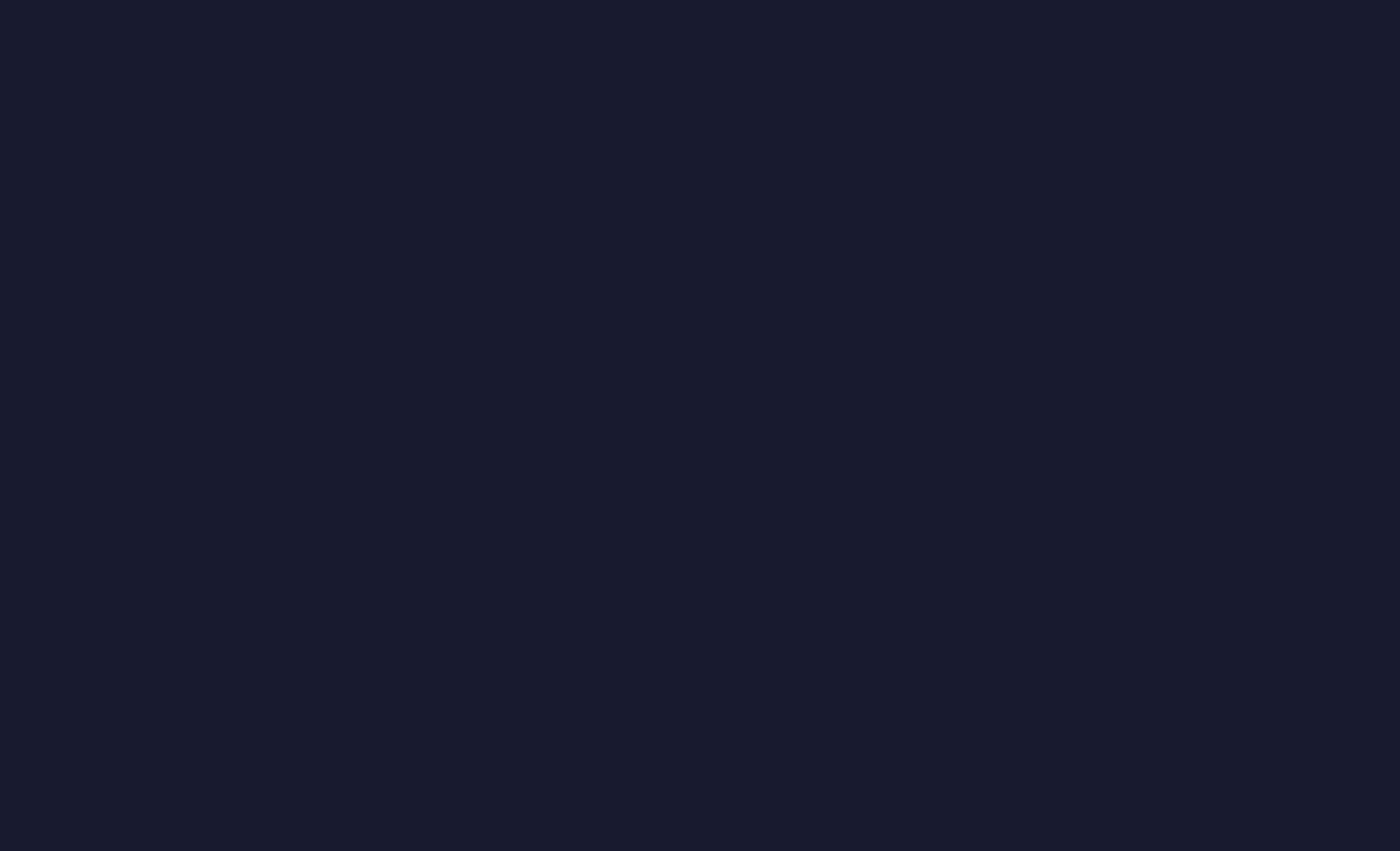scroll, scrollTop: 0, scrollLeft: 0, axis: both 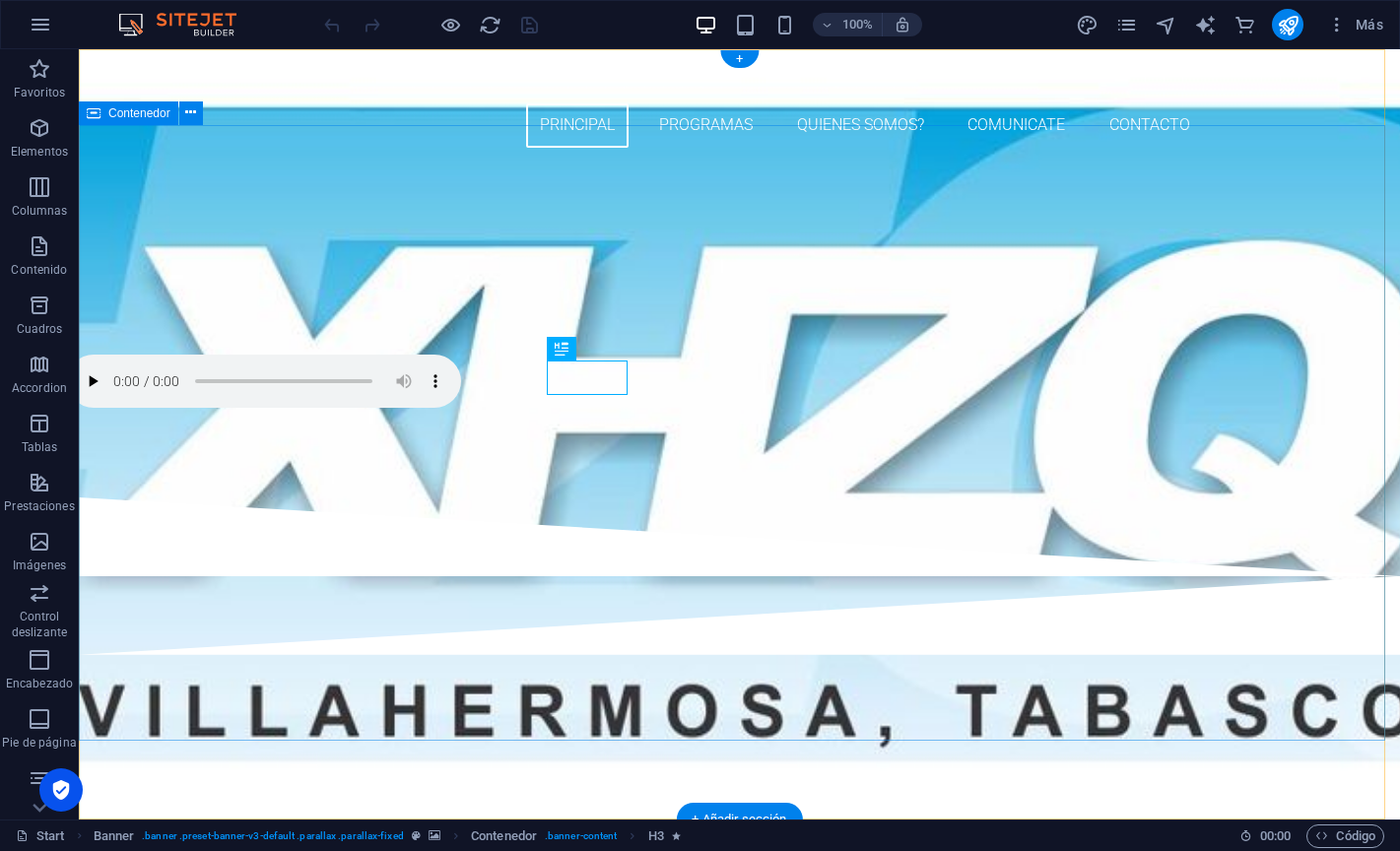 click on "RADIO XHZQ 93.7 FM" at bounding box center (739, 330) 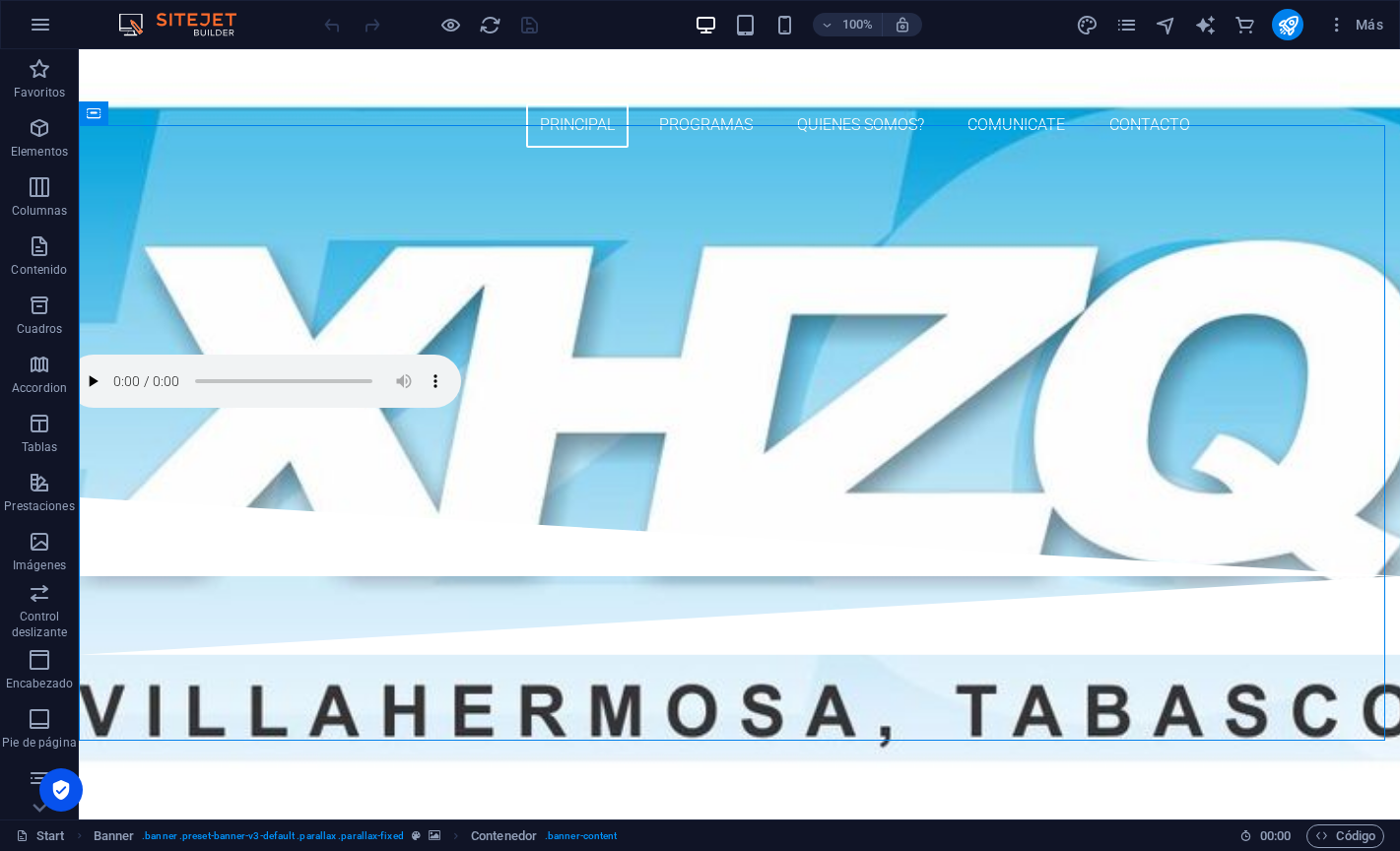 click at bounding box center (431, 25) 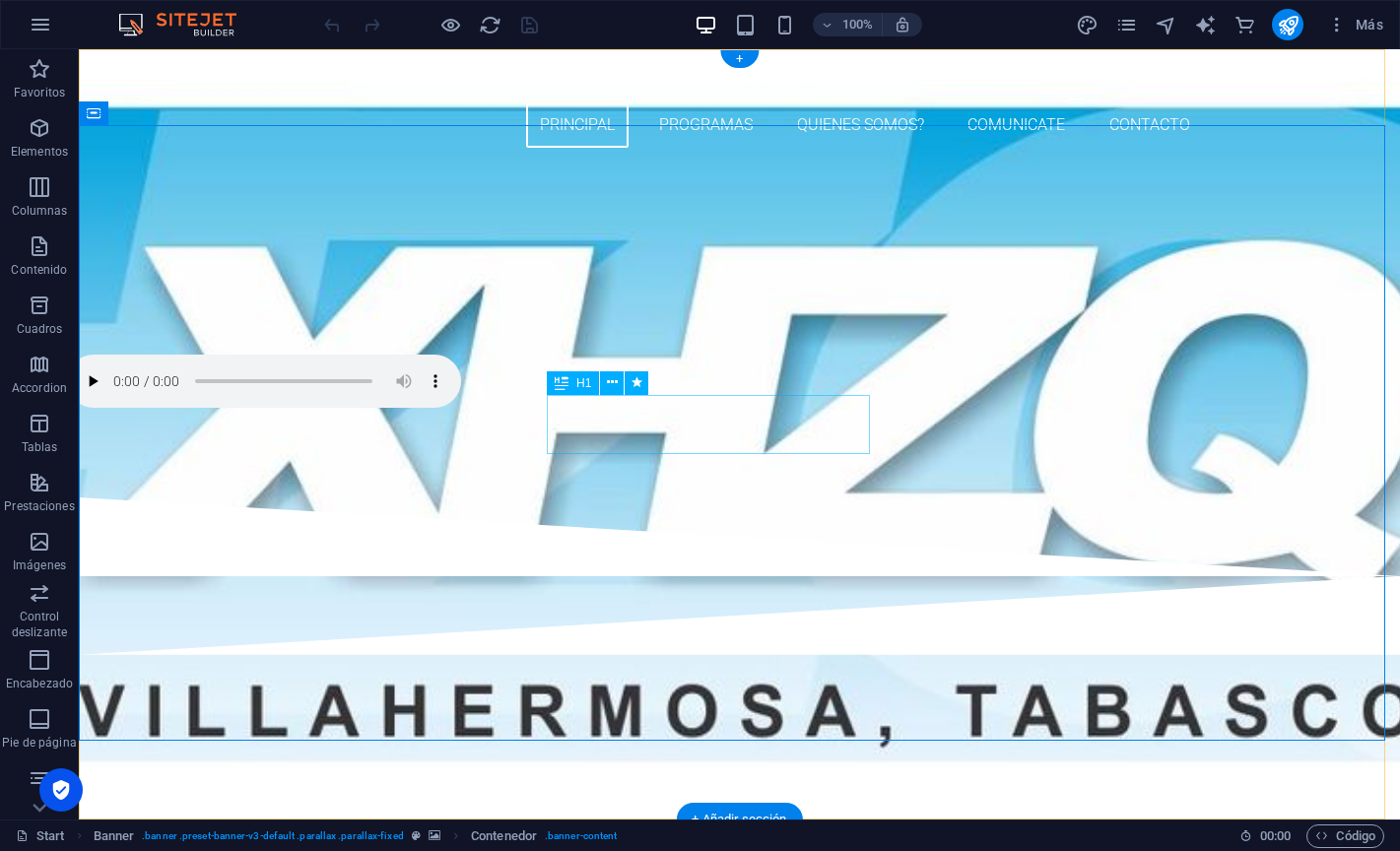 click on "XHZQ 93.7 FM" at bounding box center (739, 322) 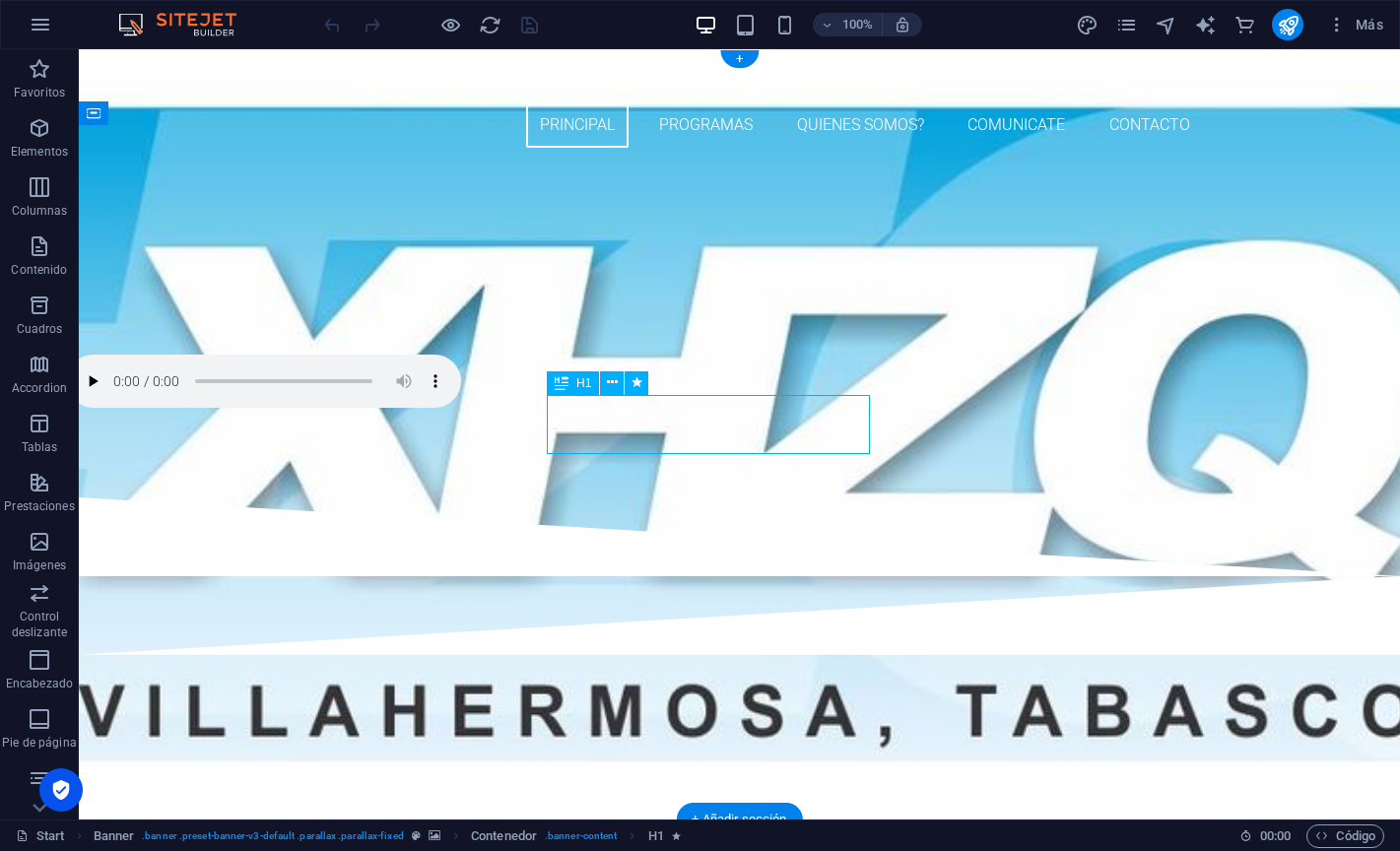 click on "XHZQ 93.7 FM" at bounding box center [739, 322] 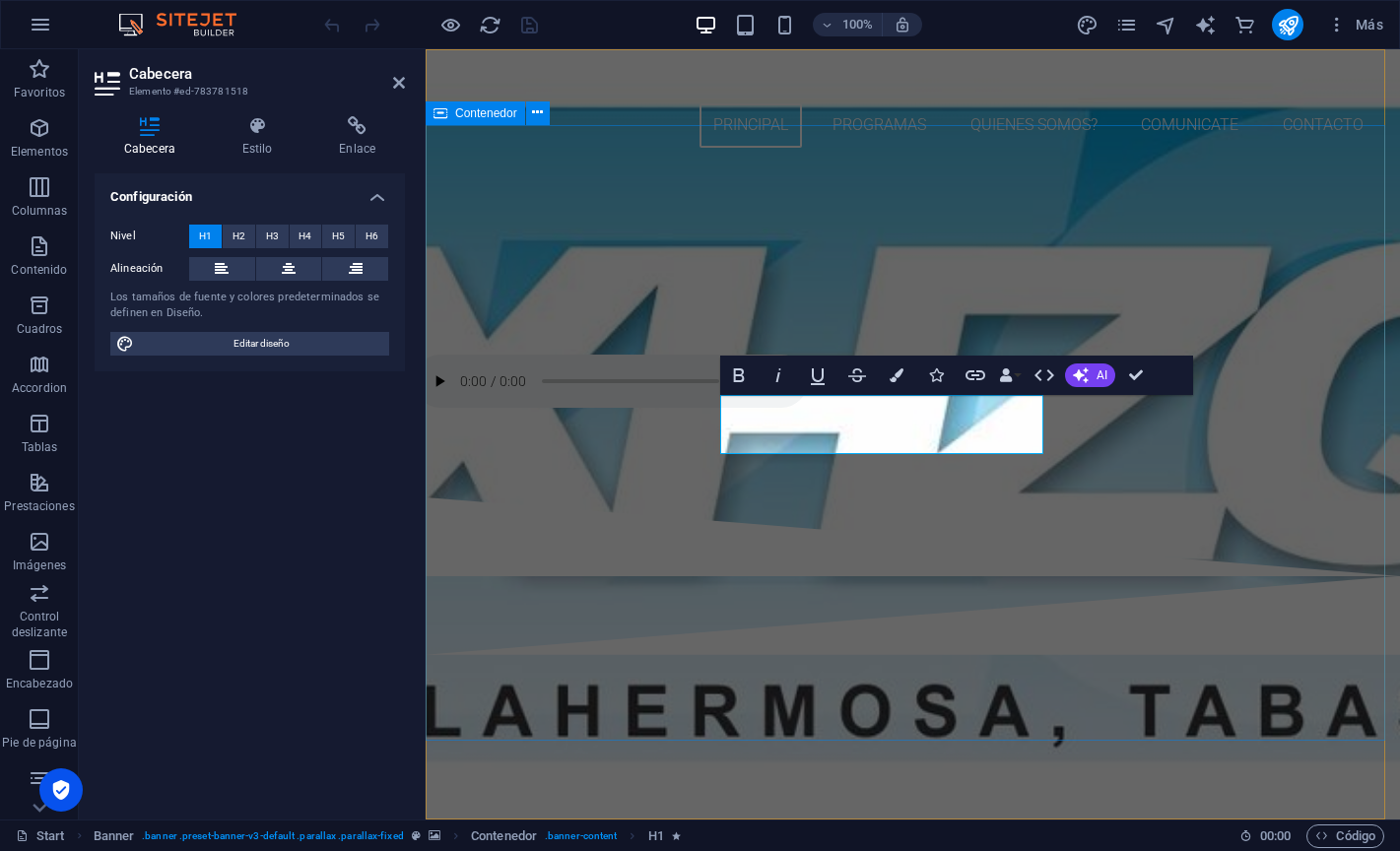 click on "RADIO XHZQ 93.7 FM" at bounding box center (912, 330) 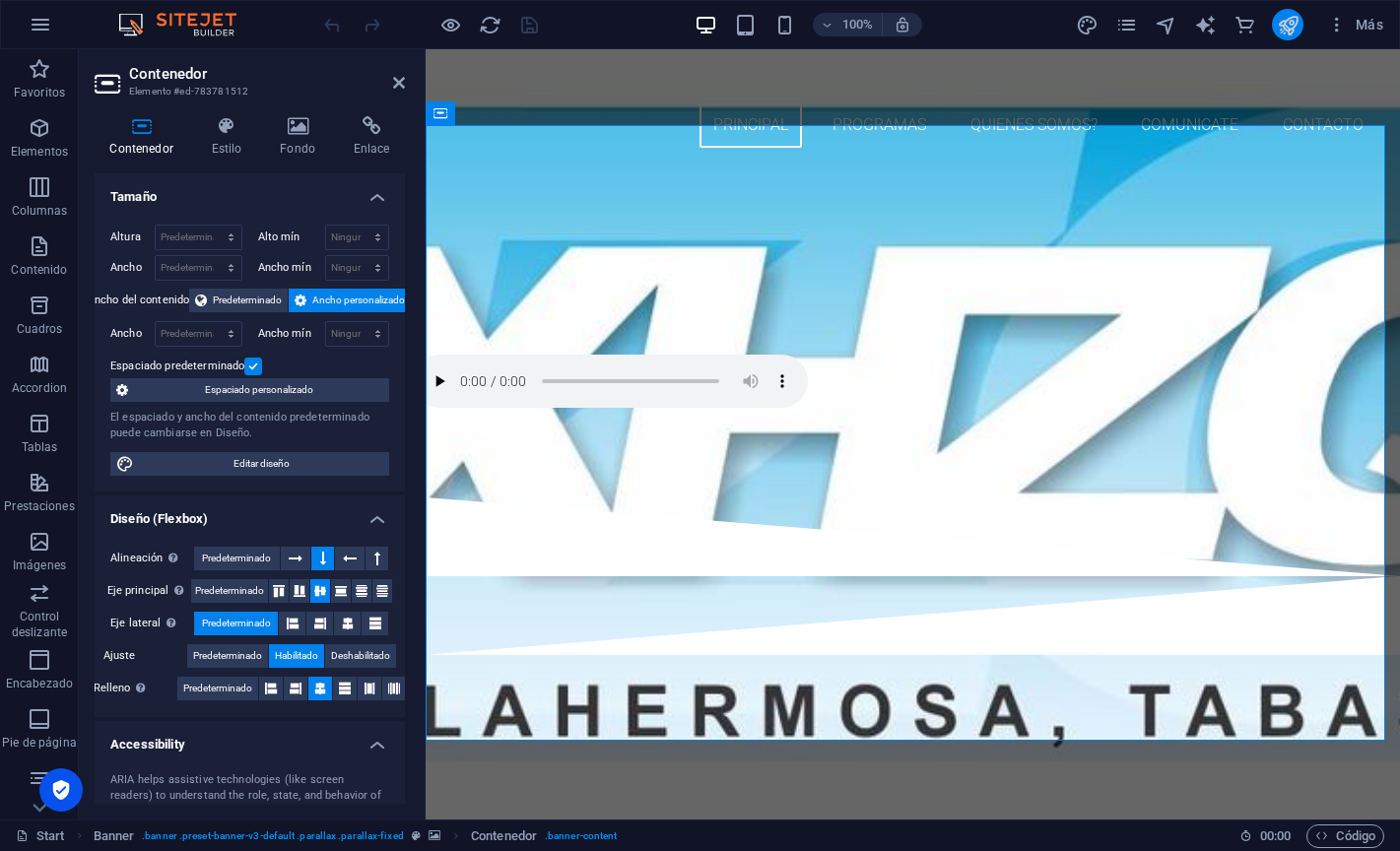 click at bounding box center [1288, 25] 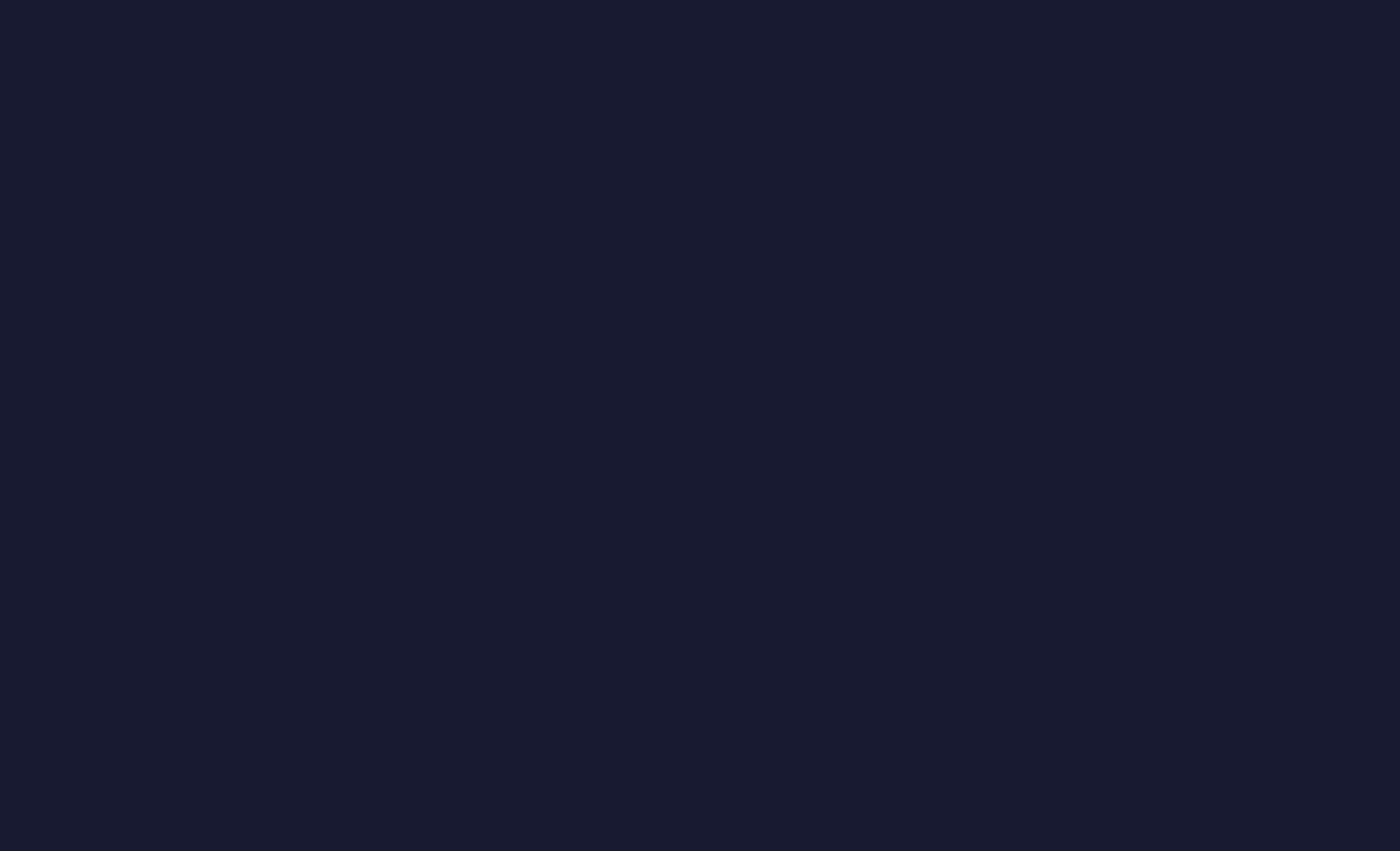 scroll, scrollTop: 0, scrollLeft: 0, axis: both 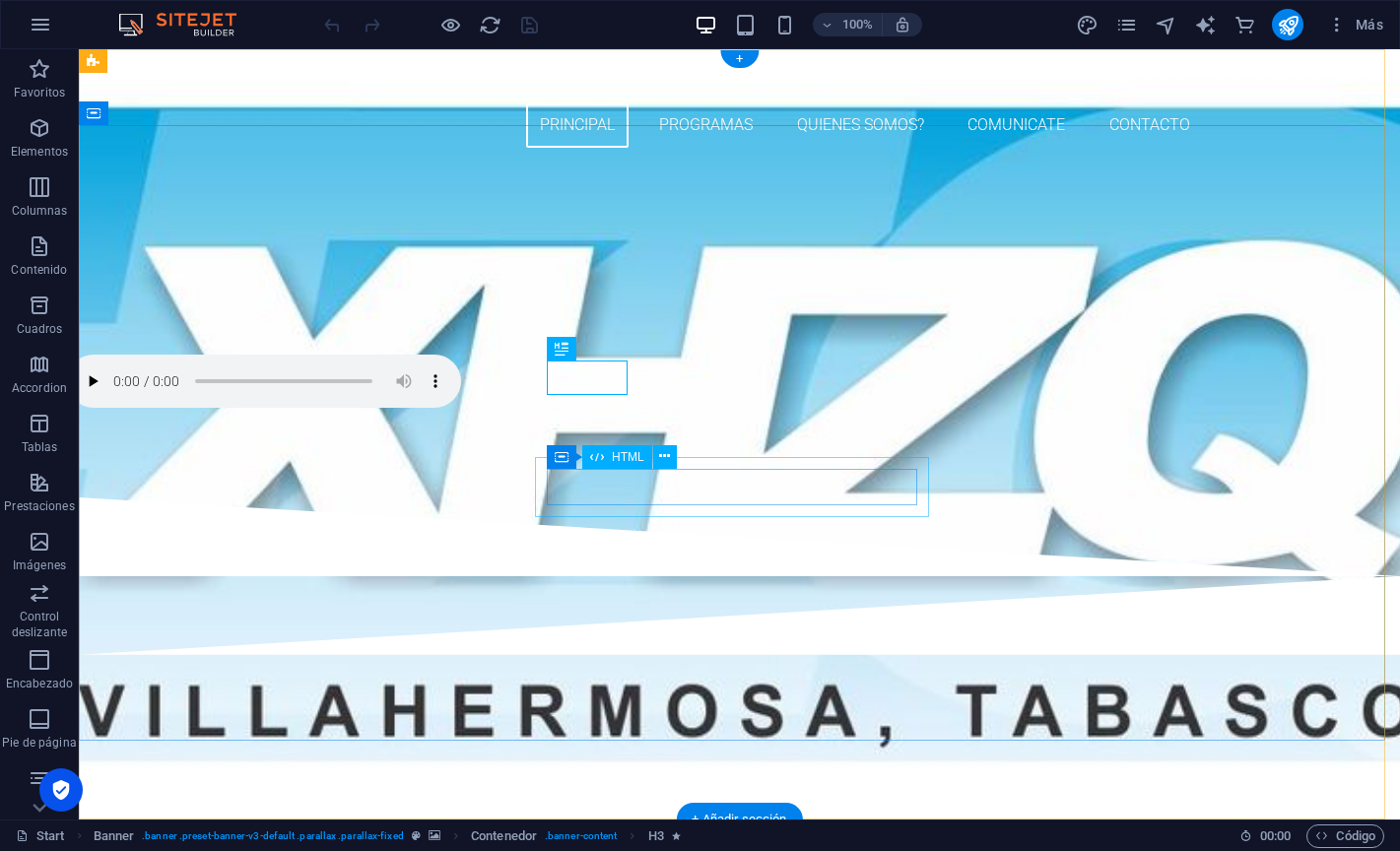 click at bounding box center [739, 384] 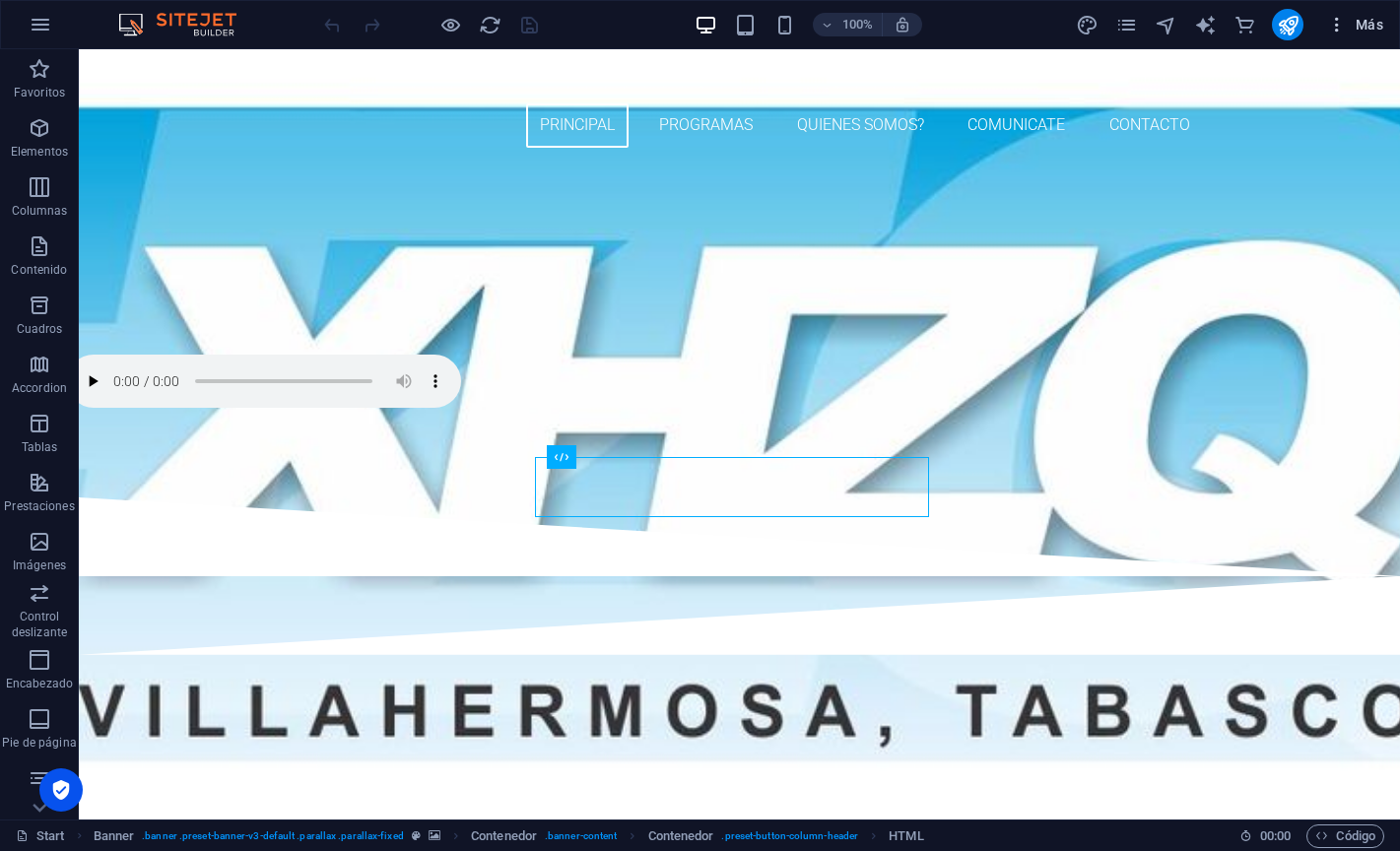 click on "Más" at bounding box center [1355, 25] 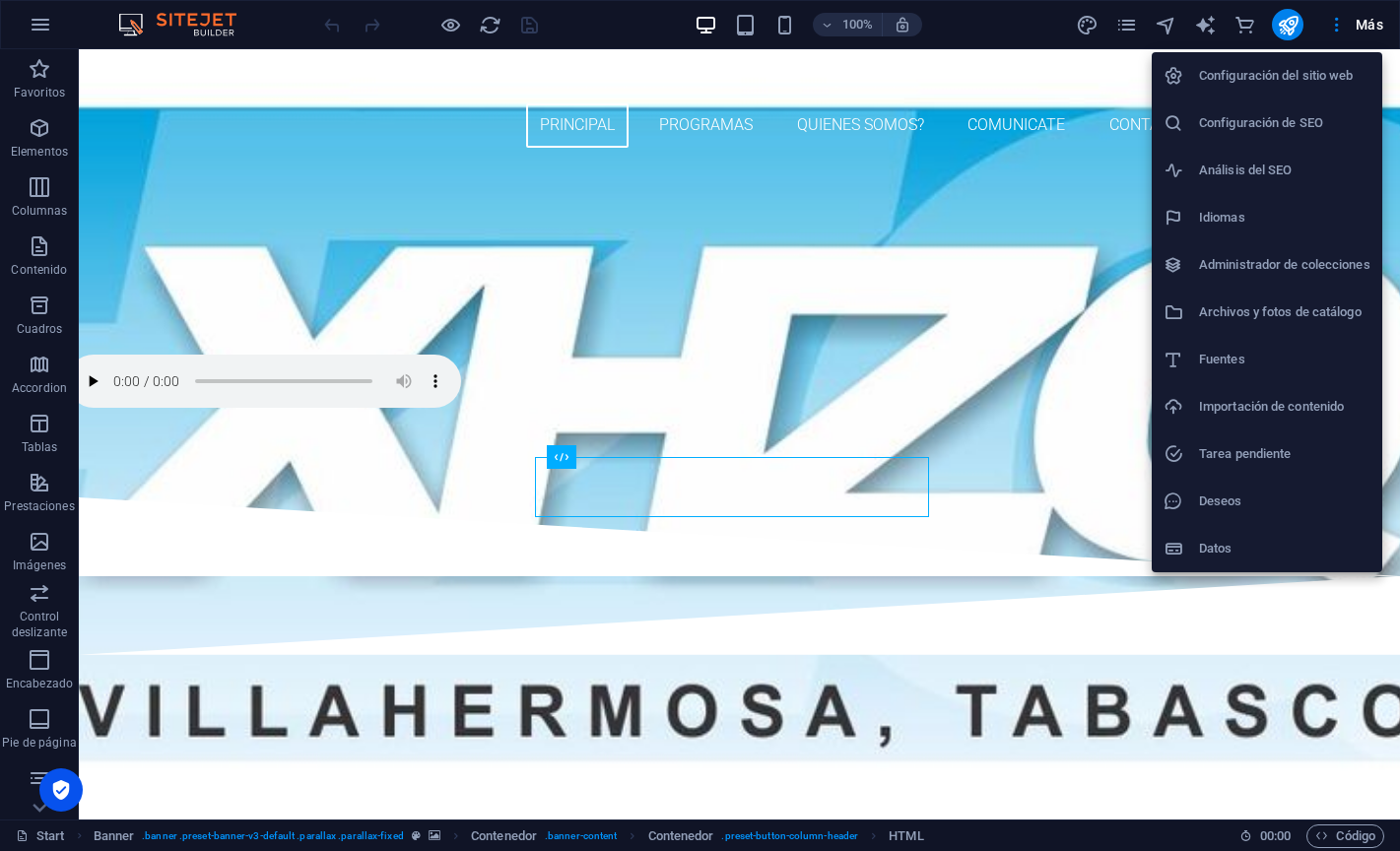 click on "Datos" at bounding box center [1267, 549] 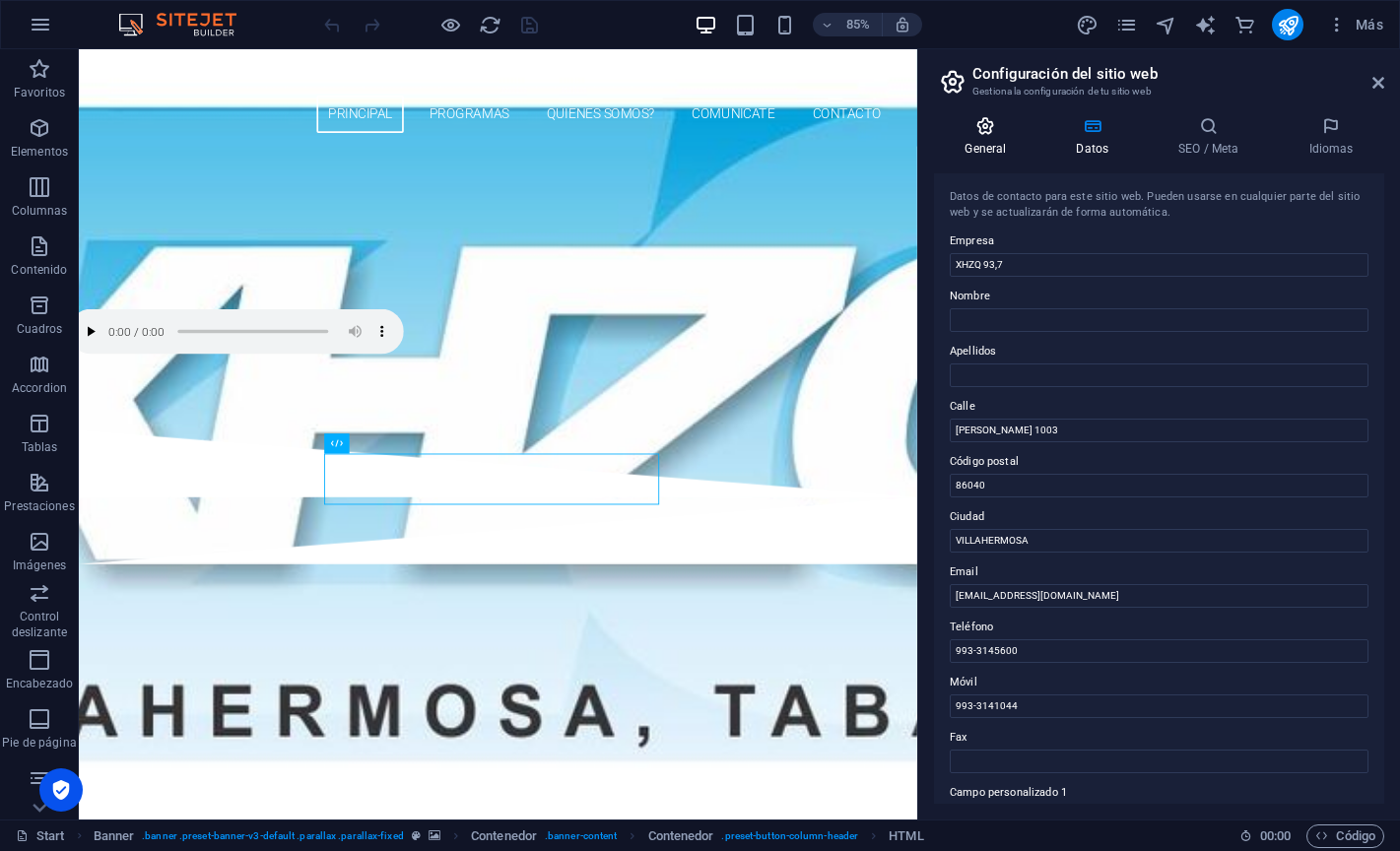 click on "General" at bounding box center [989, 137] 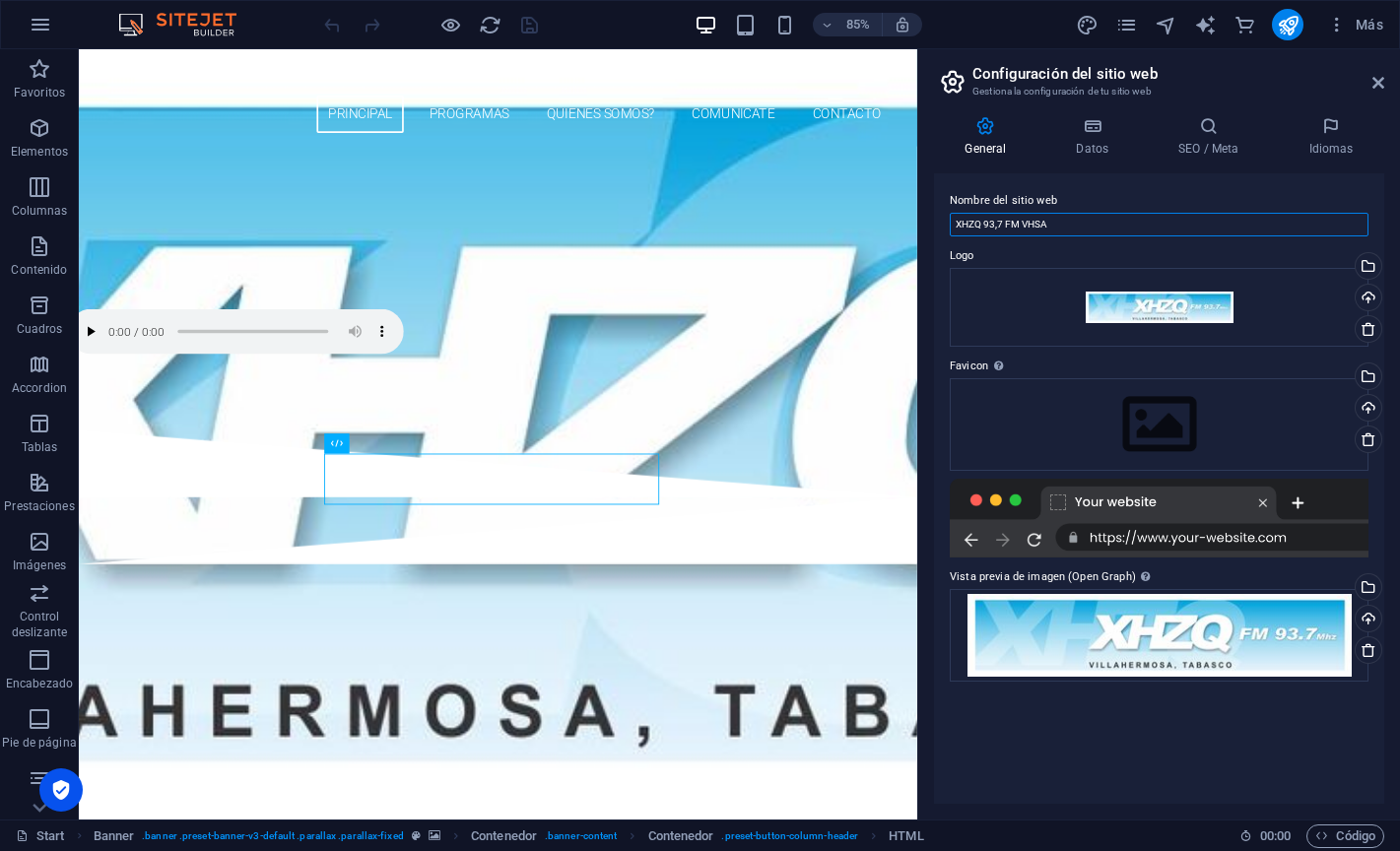 click on "XHZQ 93,7 FM VHSA" at bounding box center [1159, 225] 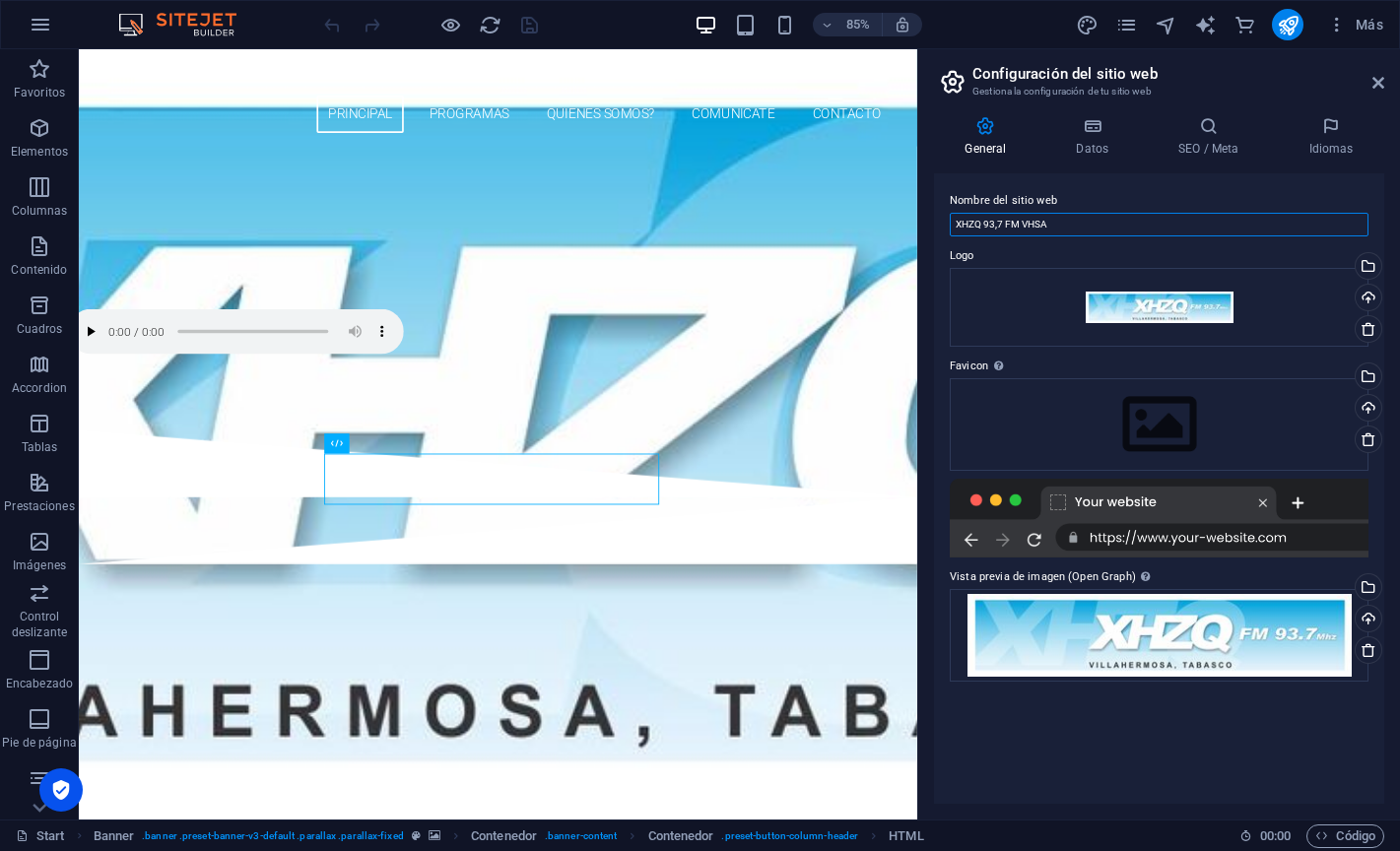 click on "XHZQ 93,7 FM VHSA" at bounding box center (1159, 225) 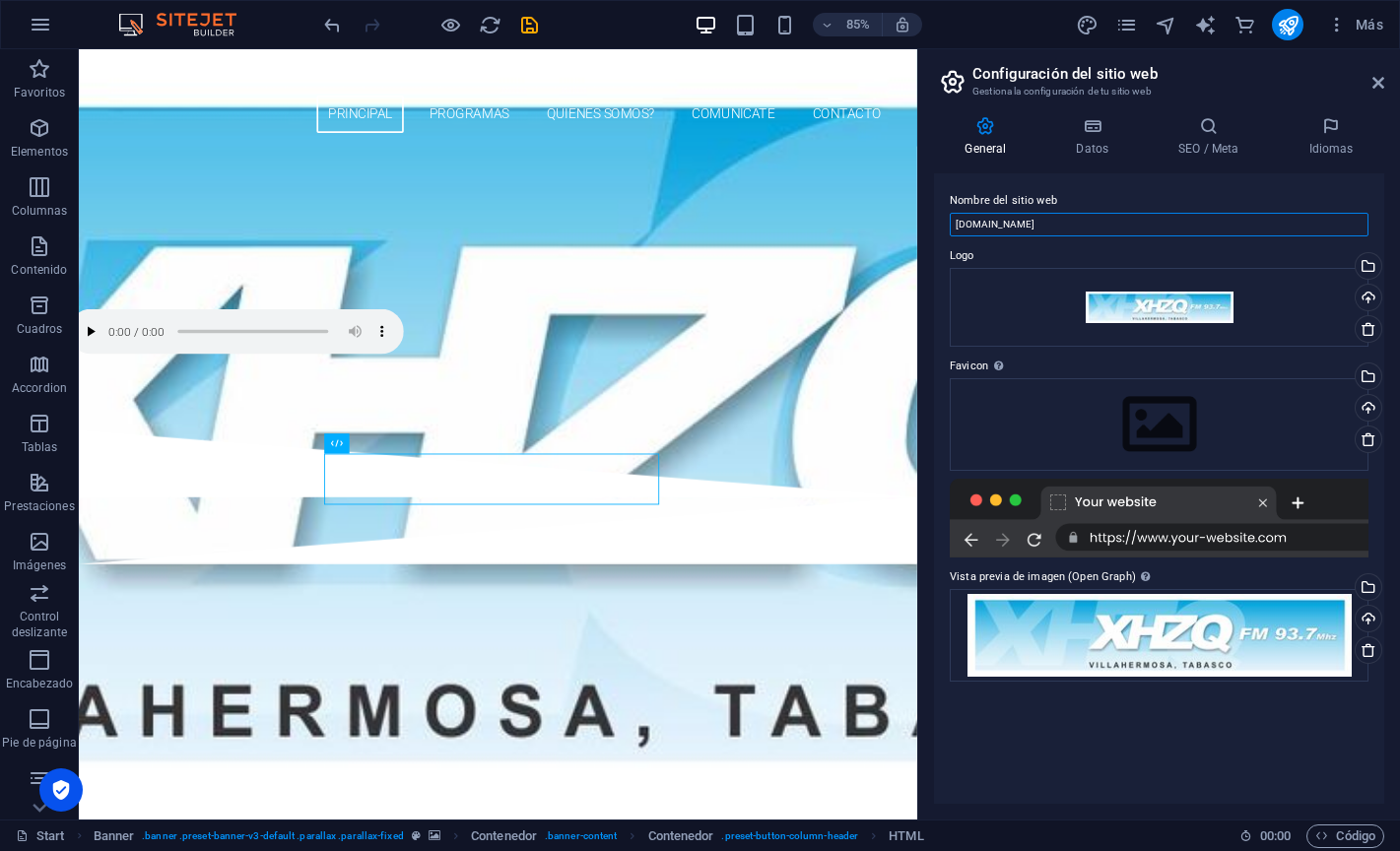 type on "[DOMAIN_NAME]" 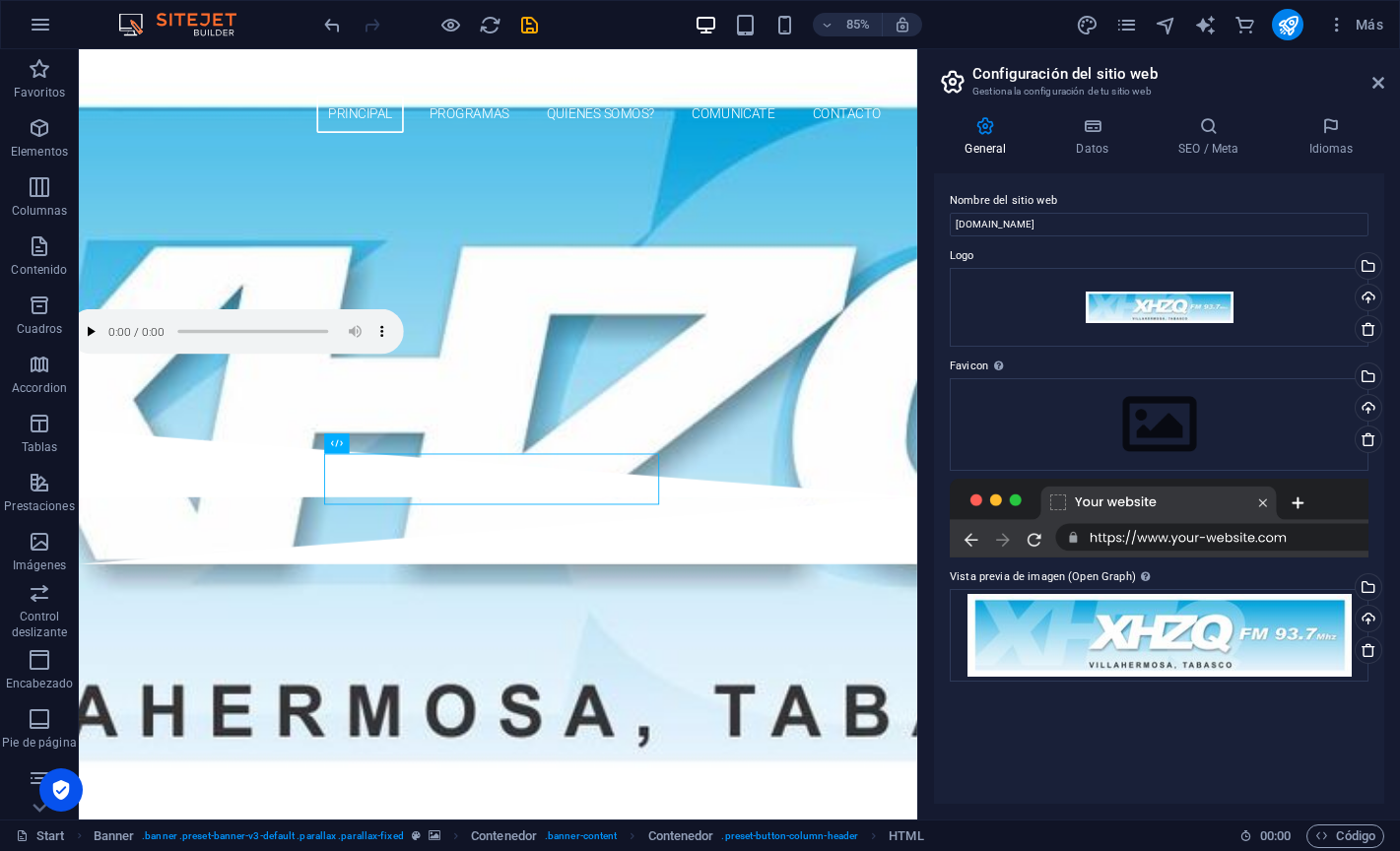 click on "Logo" at bounding box center (1159, 256) 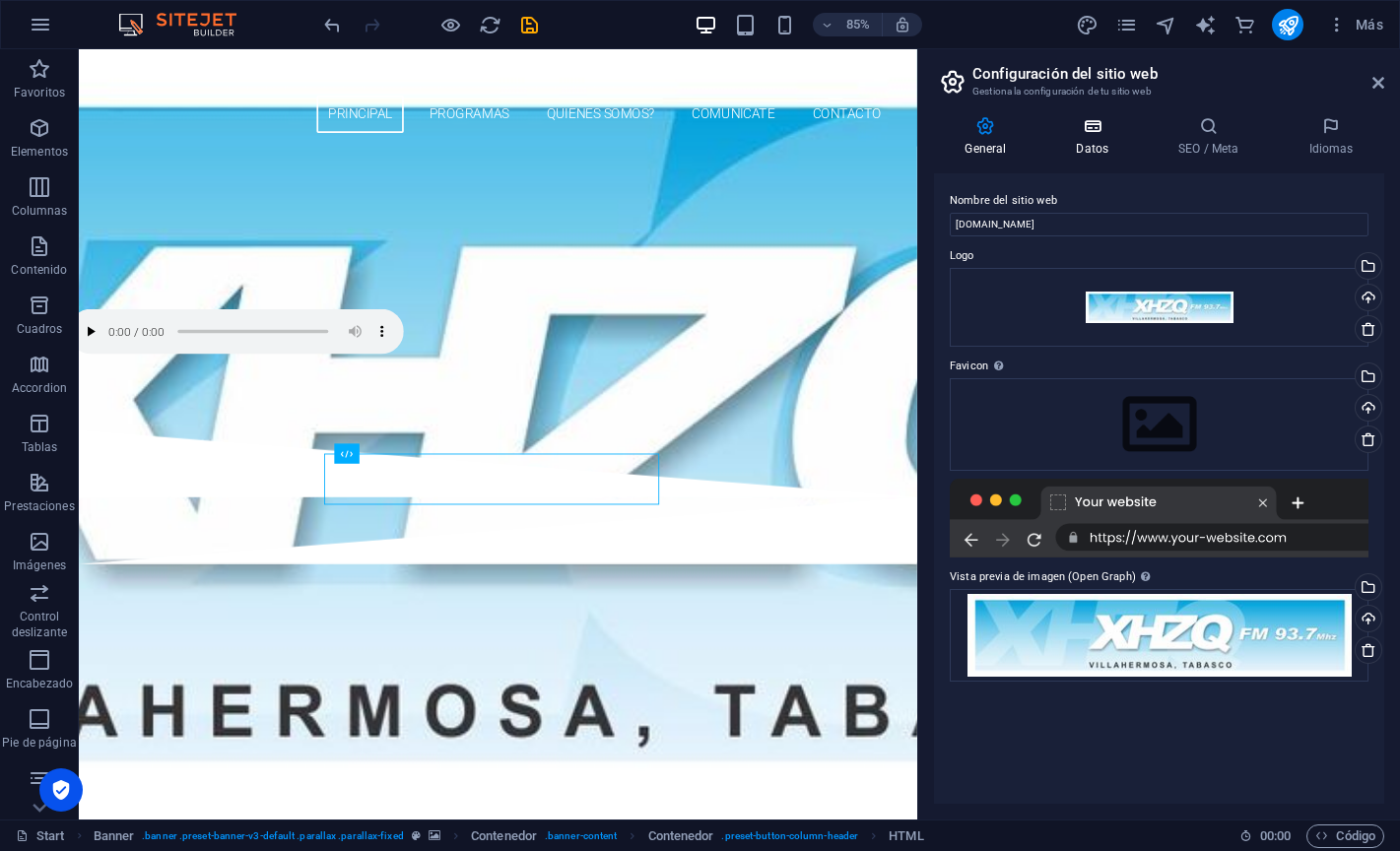 click on "Datos" at bounding box center (1097, 137) 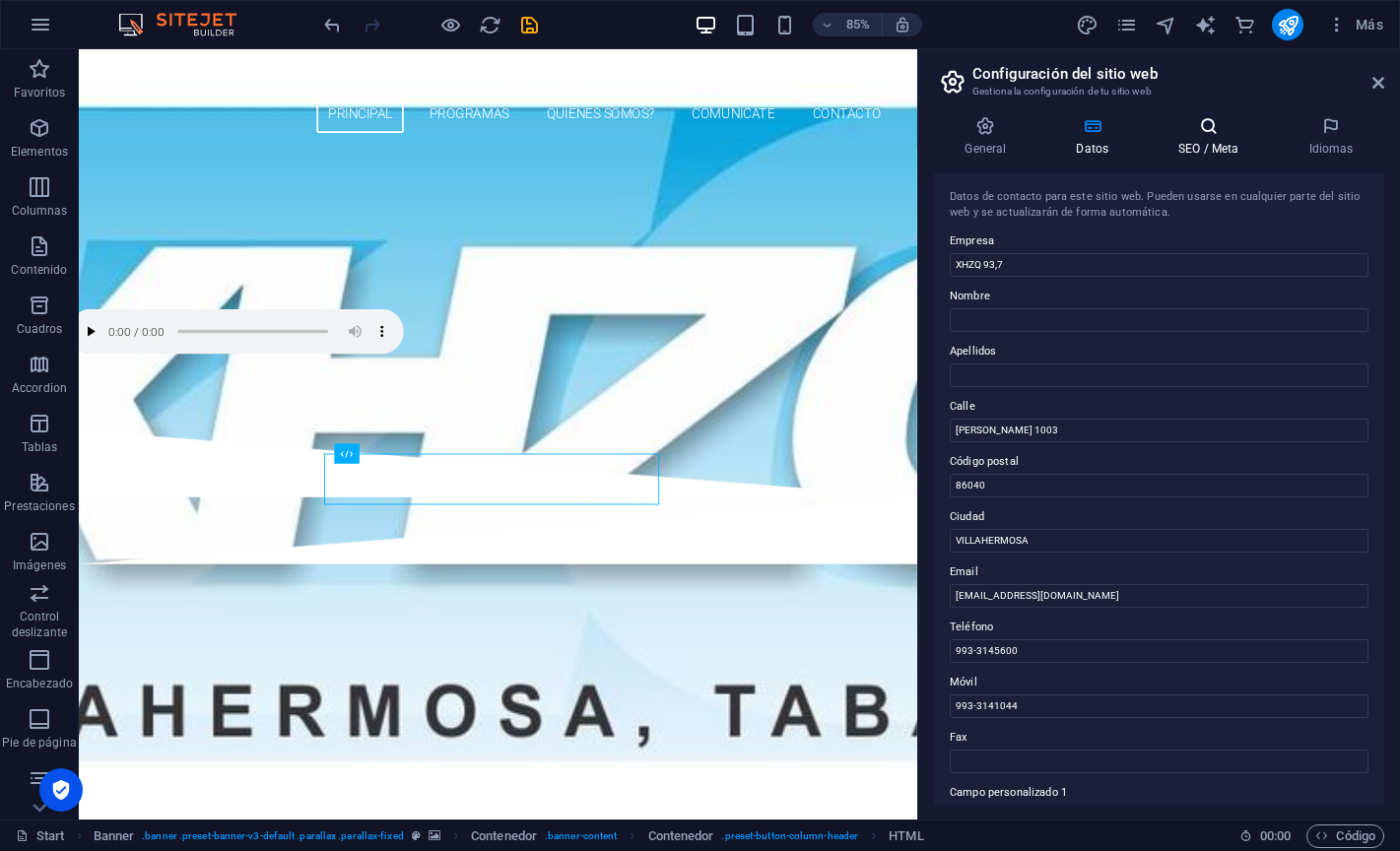 click at bounding box center [1209, 126] 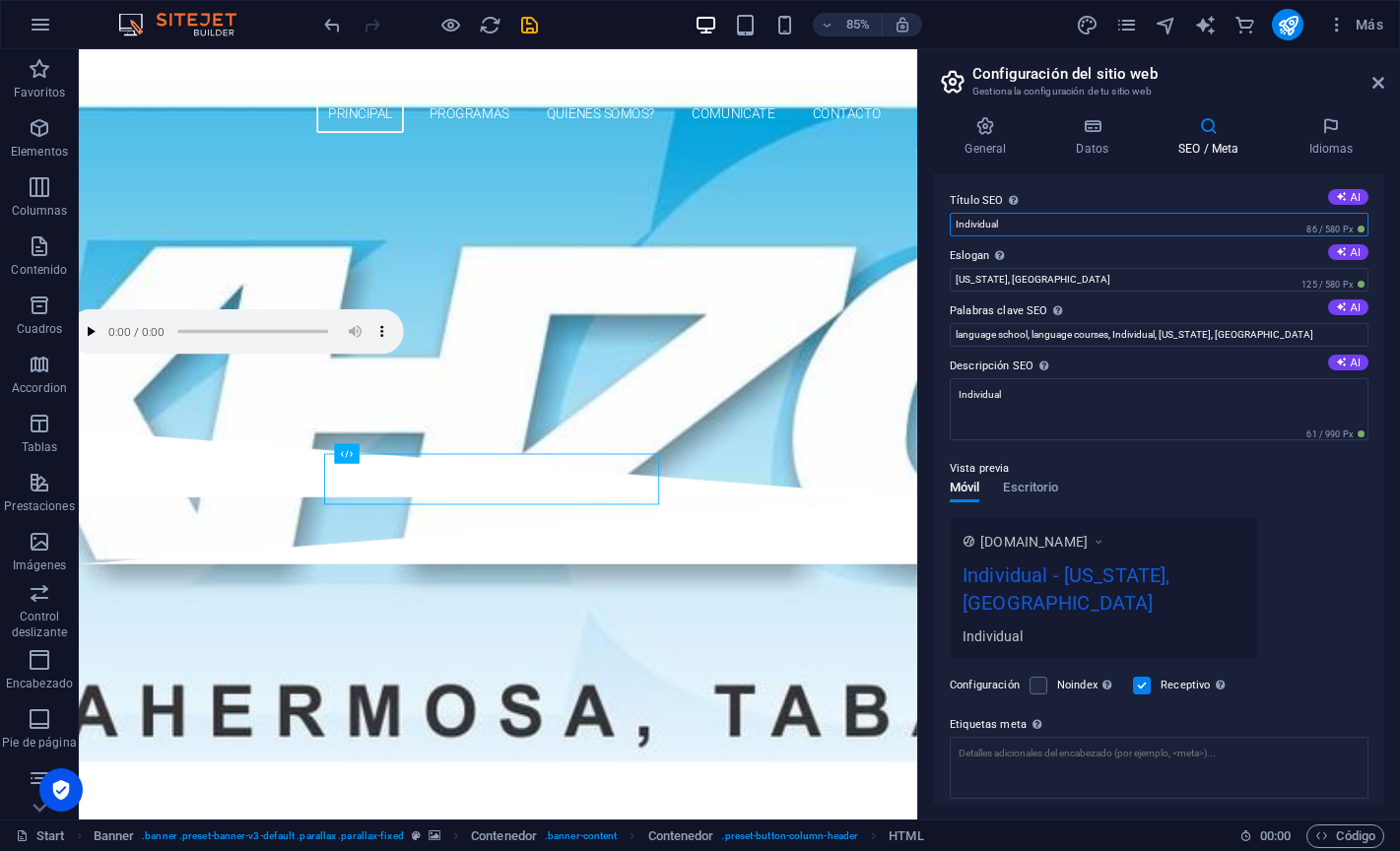click on "Individual" at bounding box center (1159, 225) 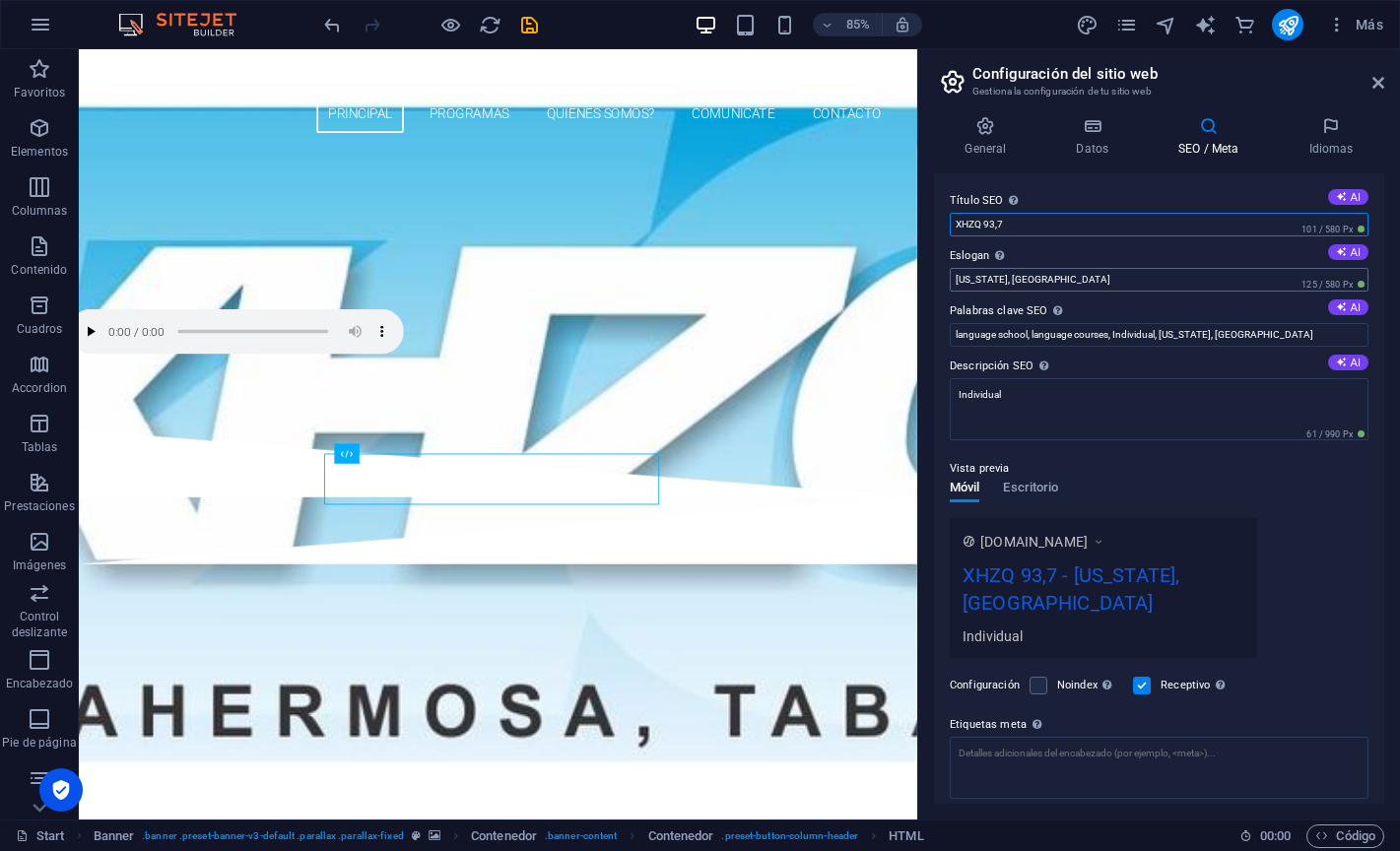 type on "XHZQ 93,7" 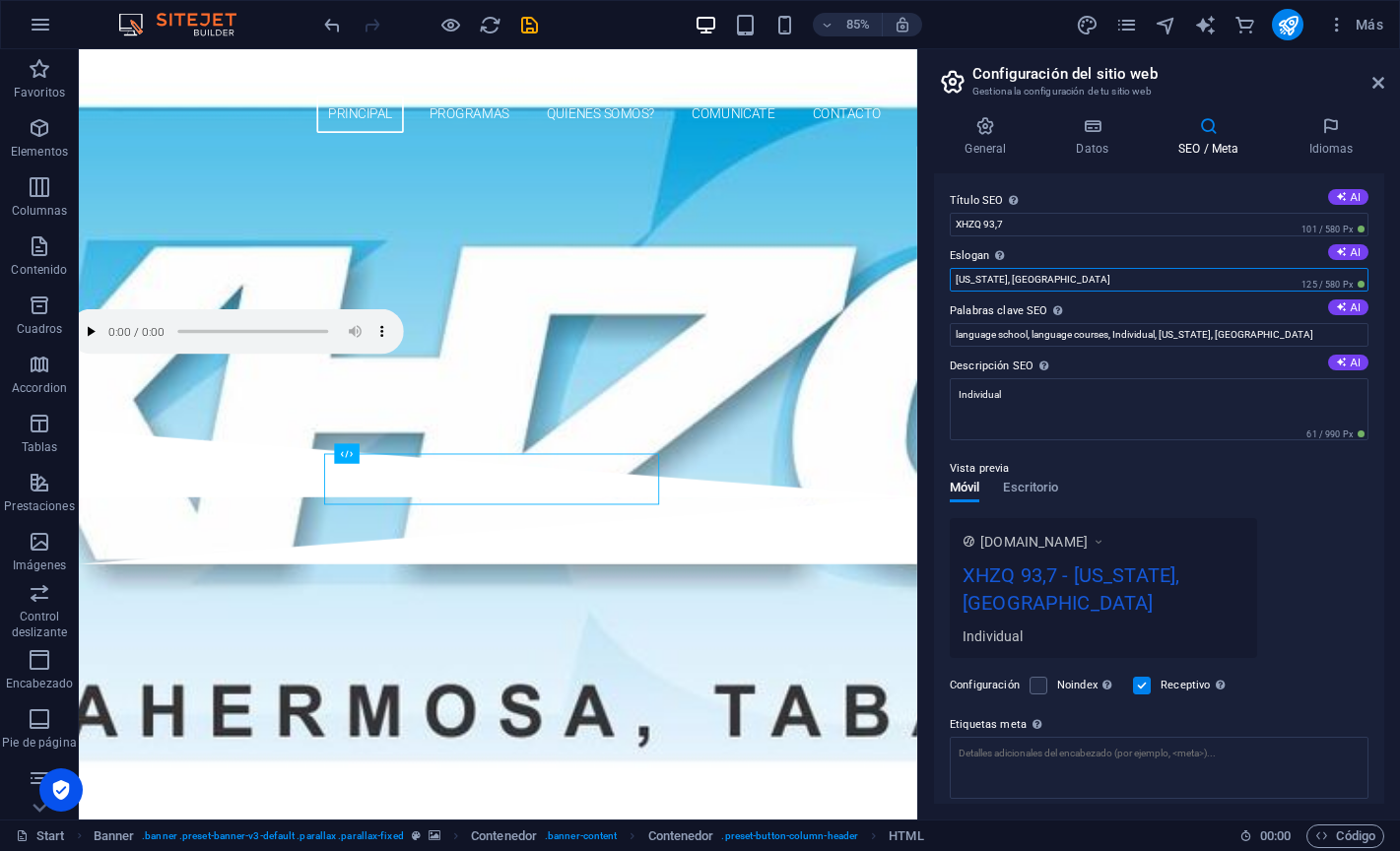 click on "[US_STATE], [GEOGRAPHIC_DATA]" at bounding box center (1159, 280) 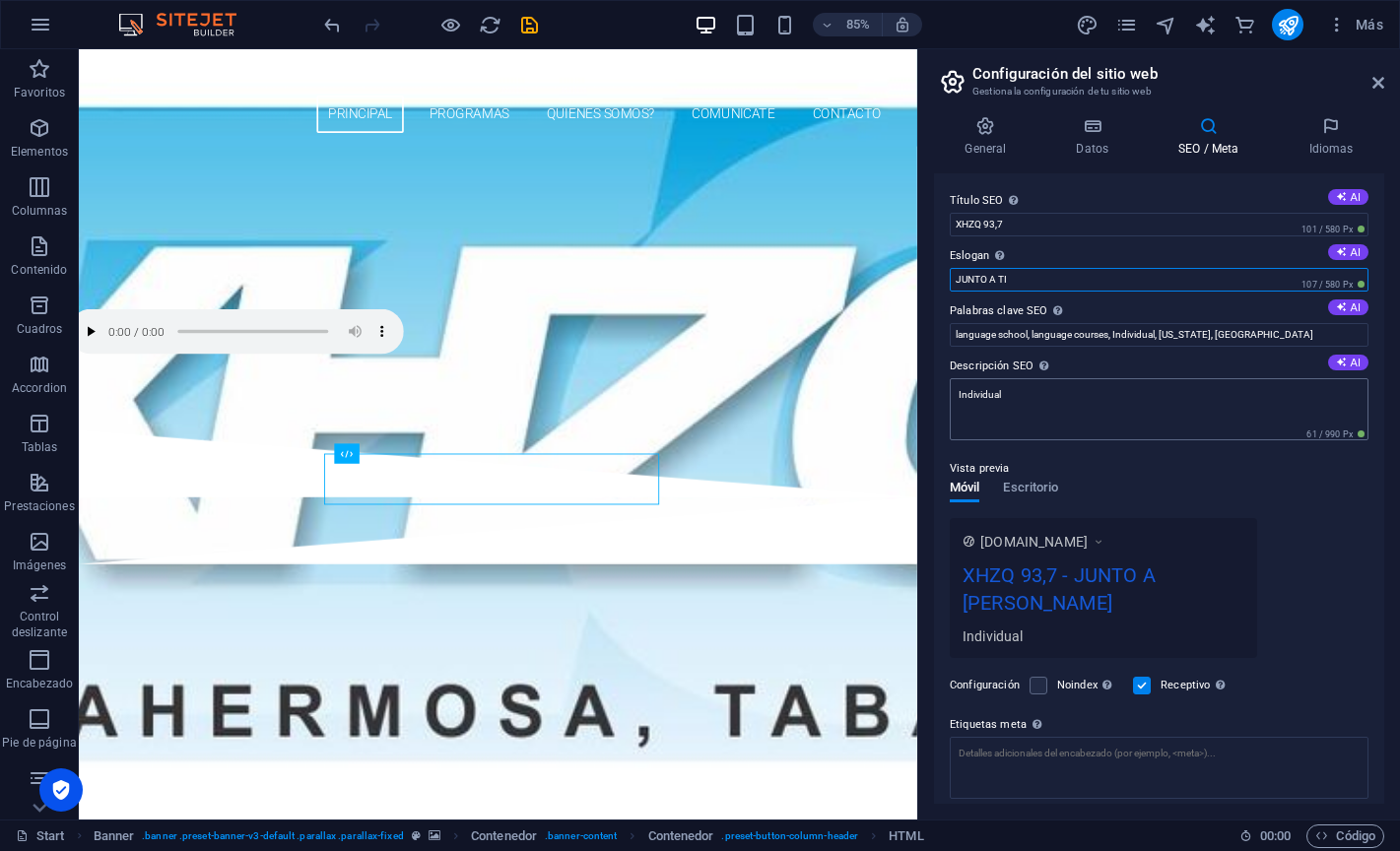 type on "JUNTO A TI" 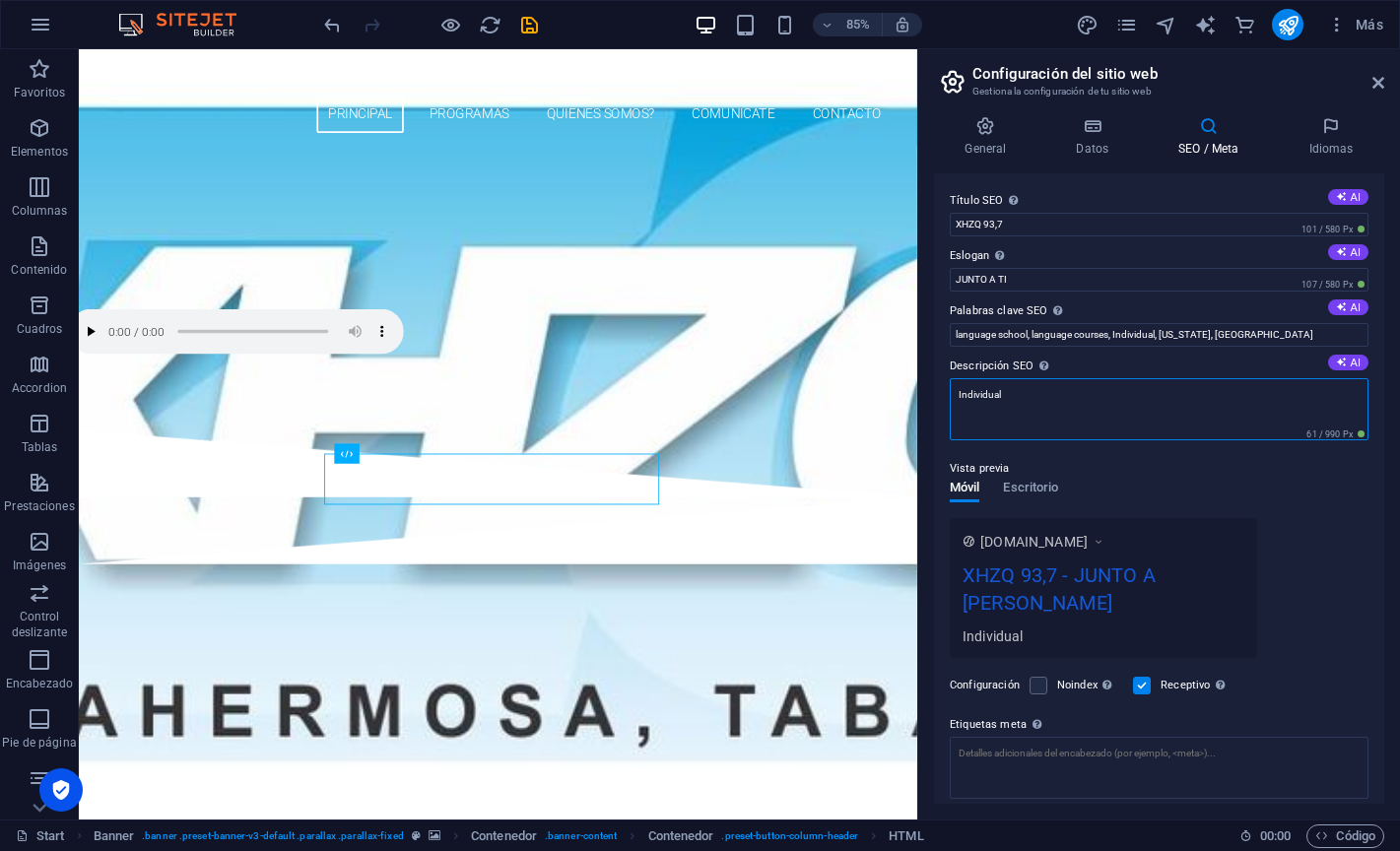 click on "Individual" at bounding box center (1159, 409) 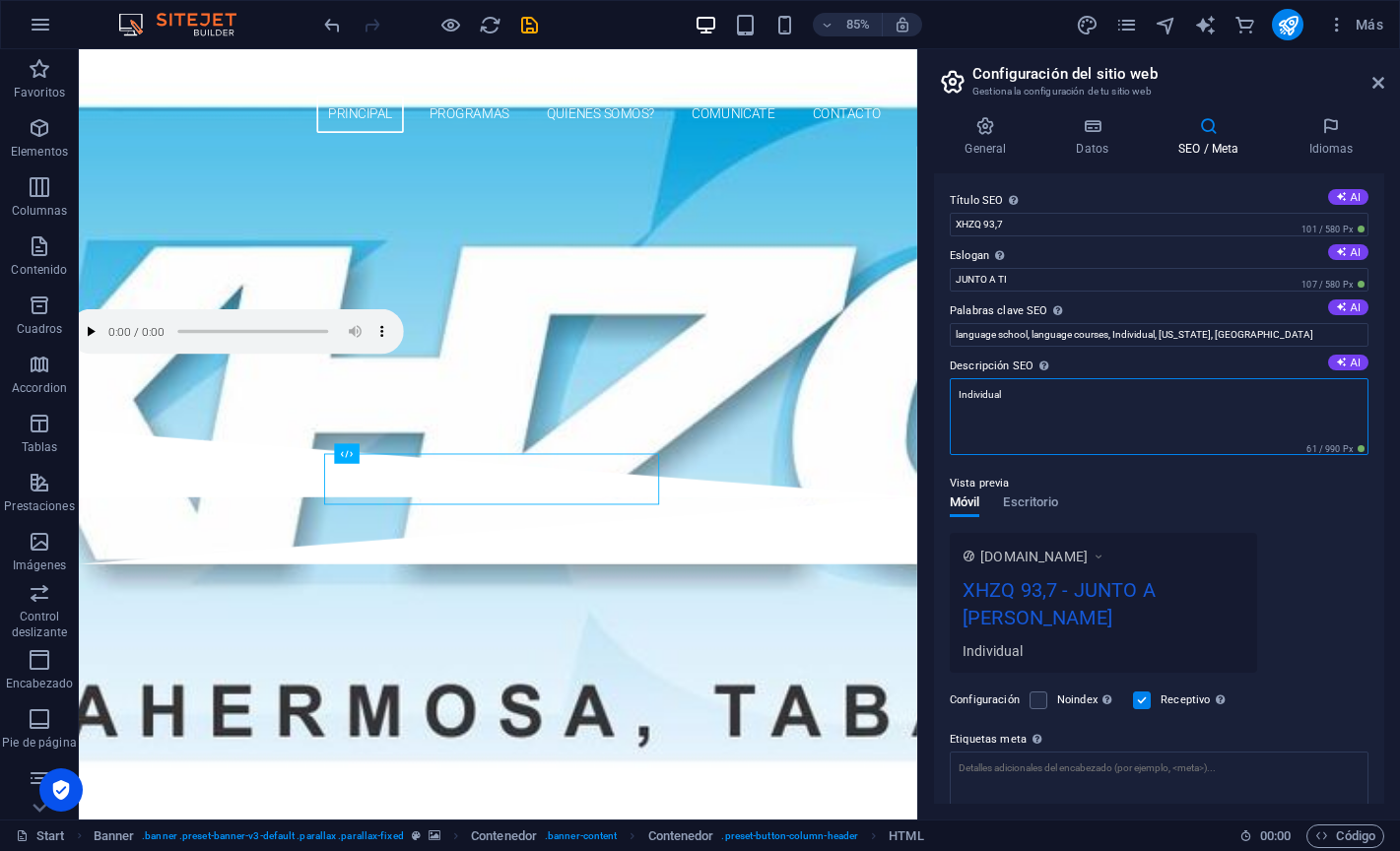 click on "Individual" at bounding box center [1159, 417] 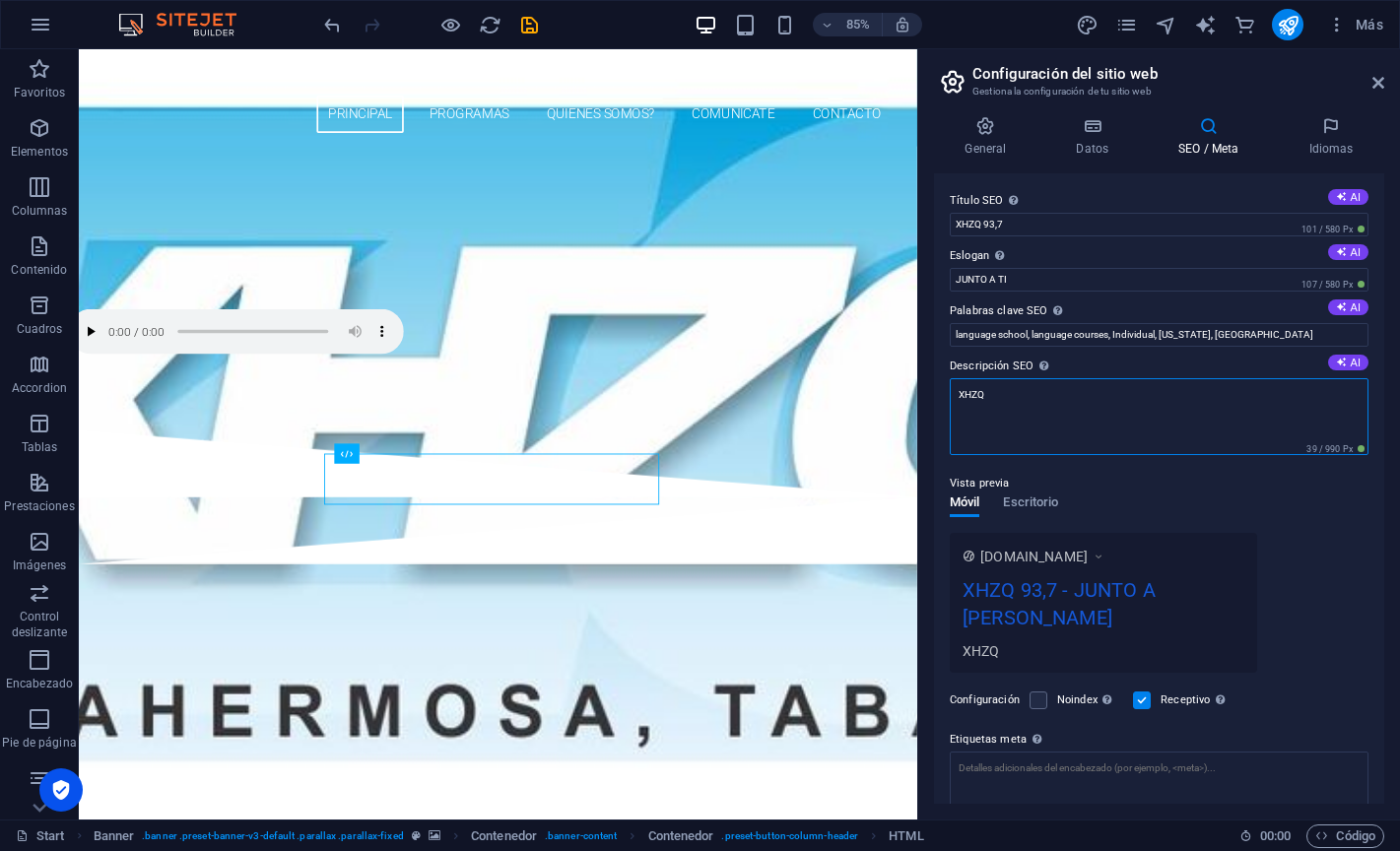 click on "XHZQ" at bounding box center [1159, 417] 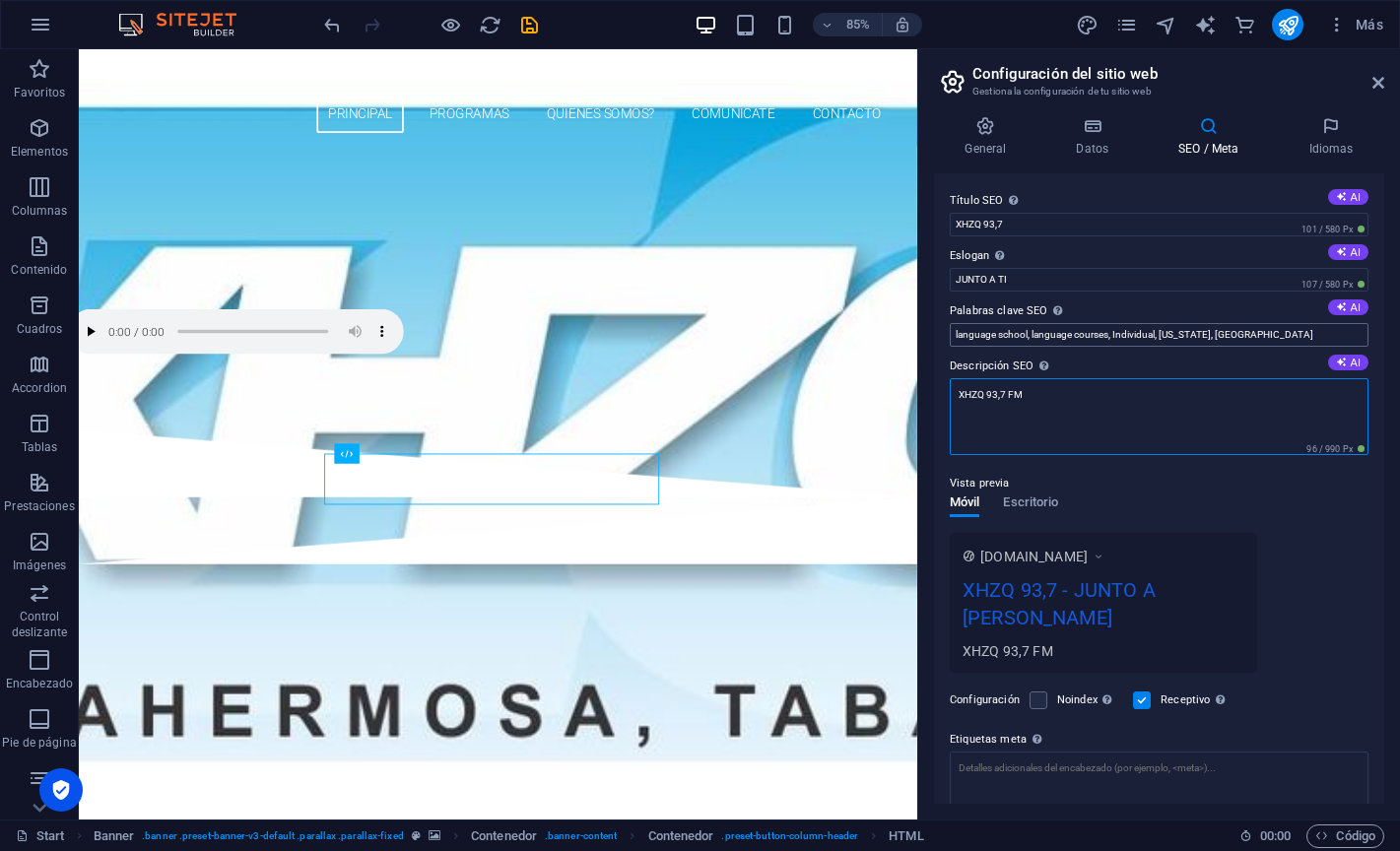 type on "XHZQ 93,7 FM" 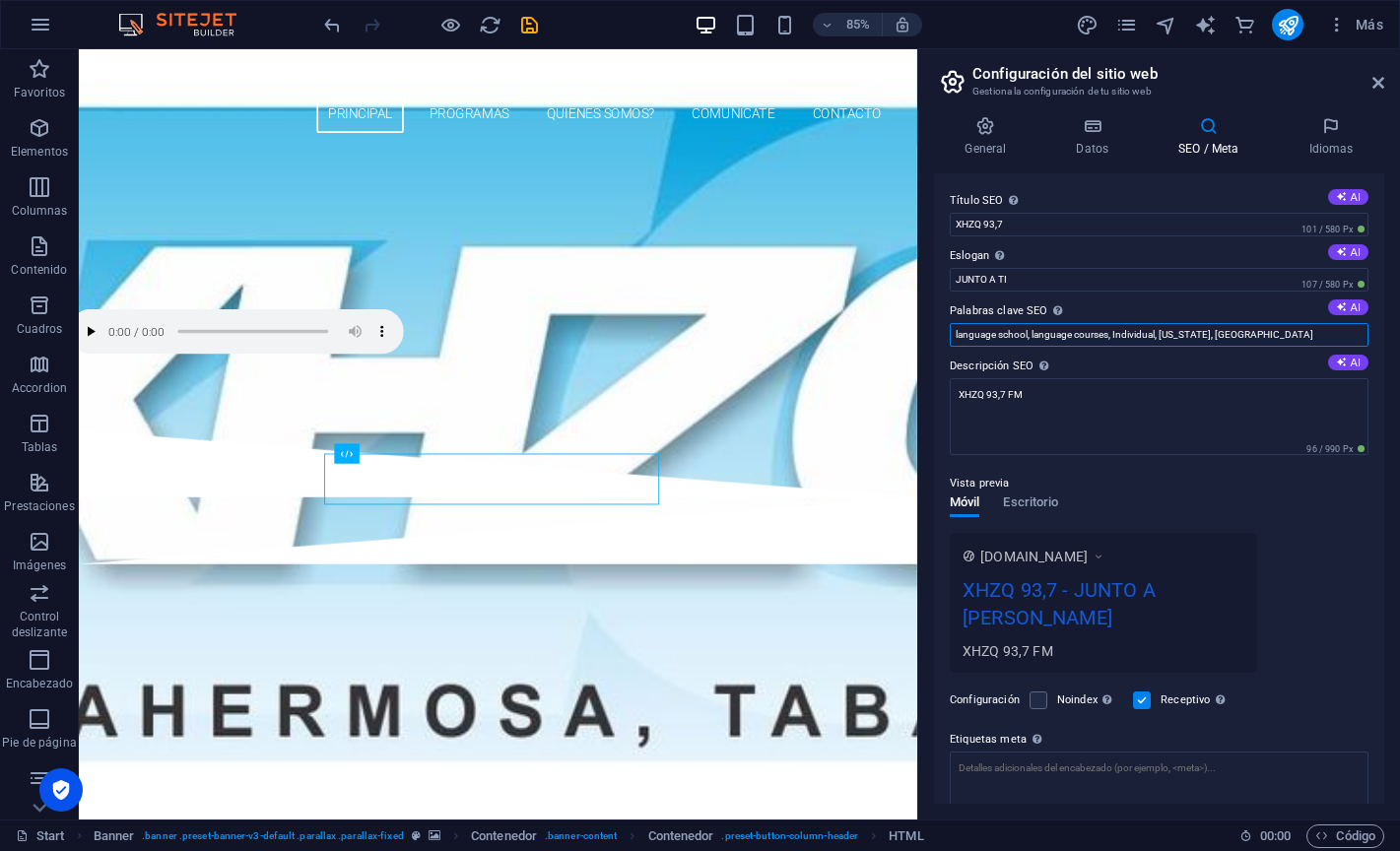 click on "language school, language courses, Individual, [US_STATE], [GEOGRAPHIC_DATA]" at bounding box center [1159, 335] 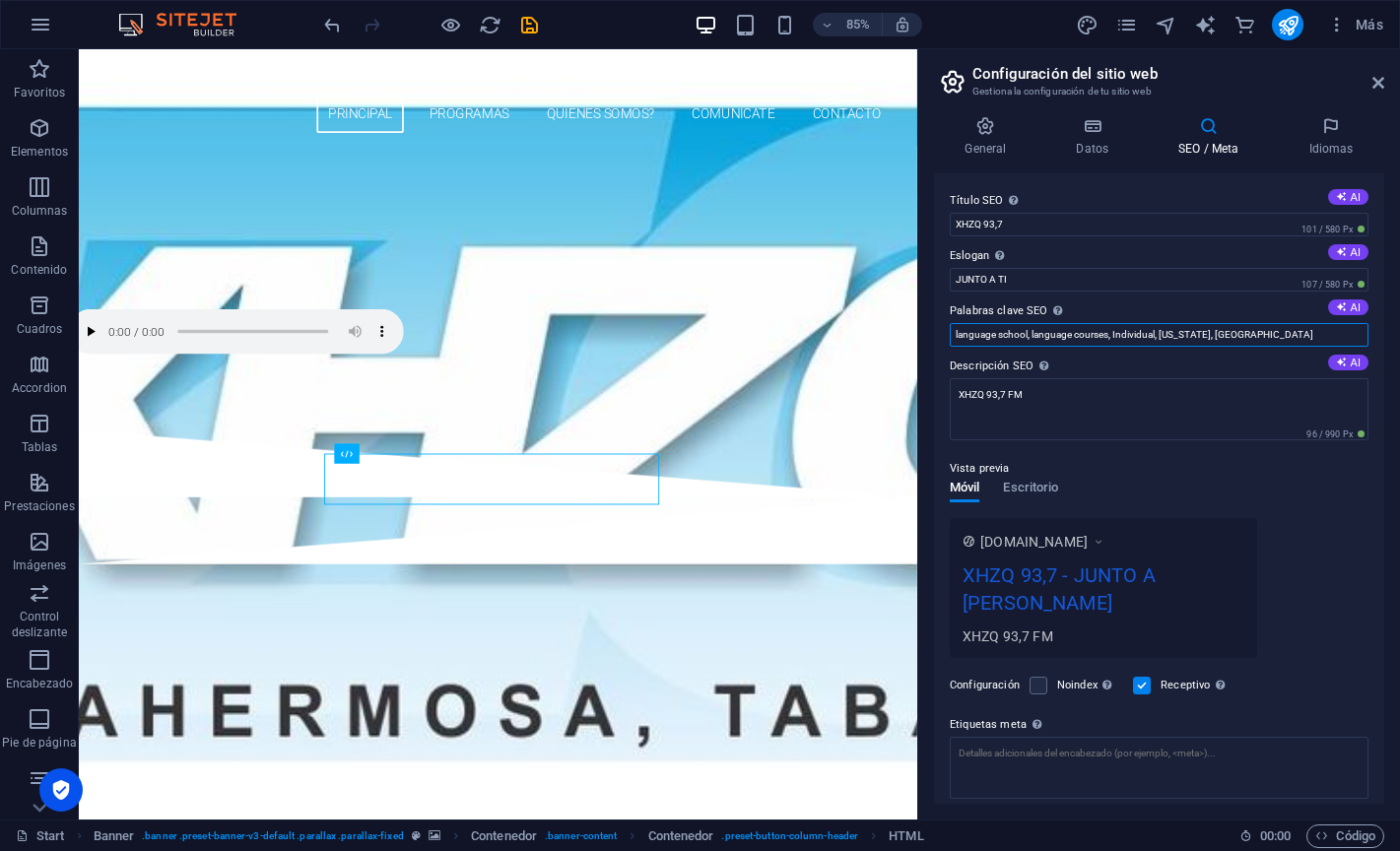 click on "language school, language courses, Individual, [US_STATE], [GEOGRAPHIC_DATA]" at bounding box center (1159, 335) 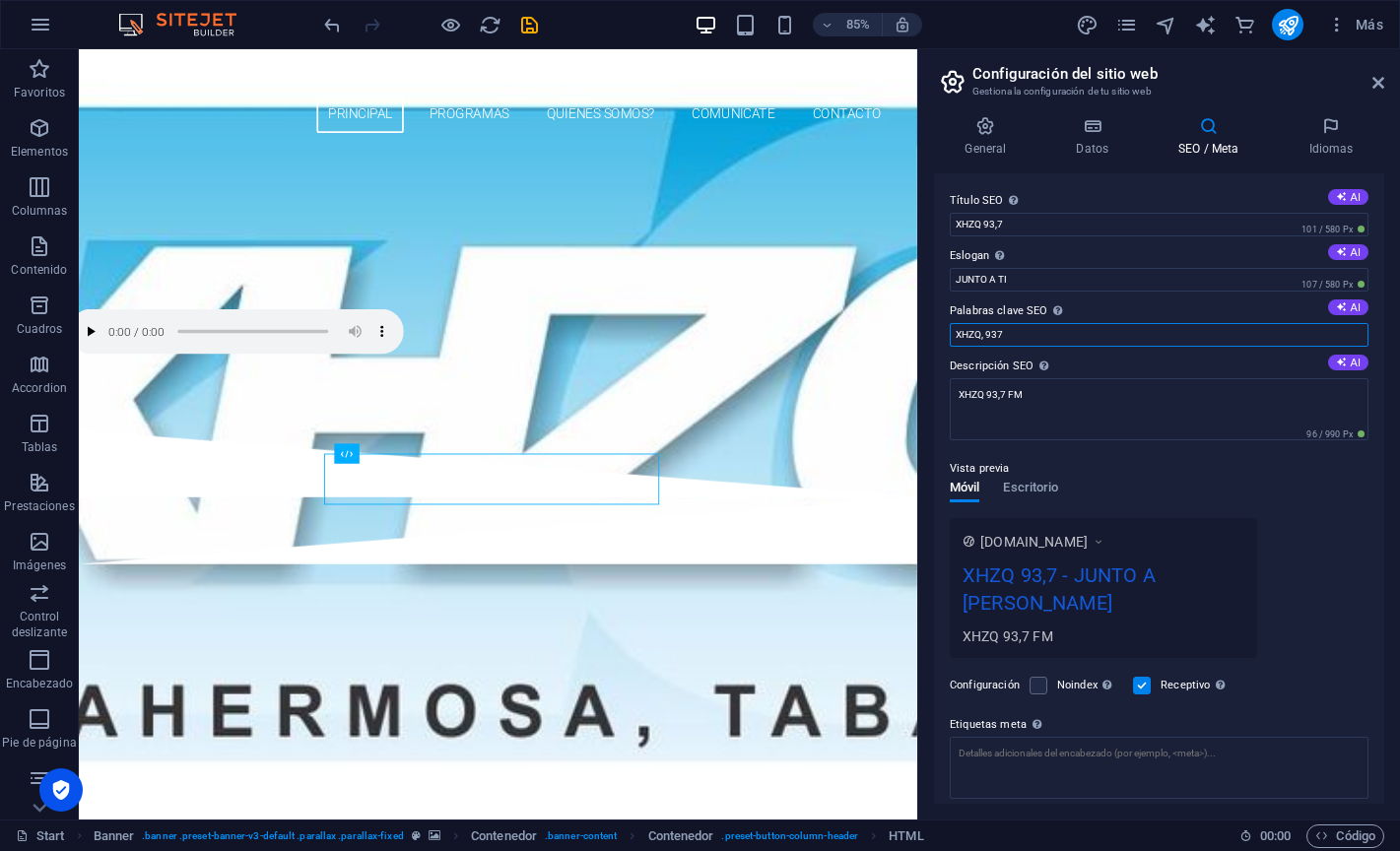 type on "XHZQ, 937" 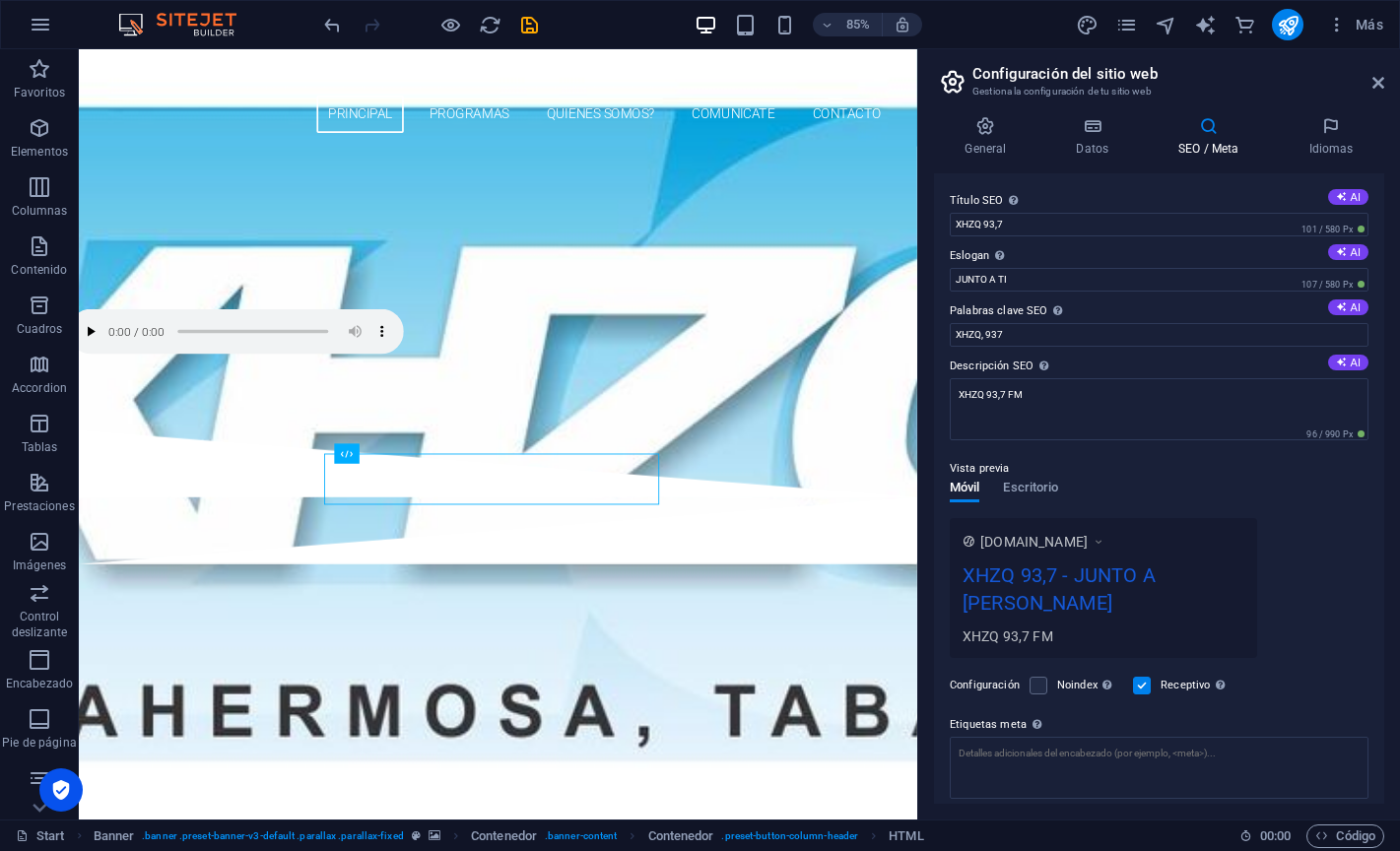 click on "Vista previa Móvil Escritorio [DOMAIN_NAME] XHZQ 93,7 - JUNTO A TI XHZQ 93,7 FM" at bounding box center (1159, 550) 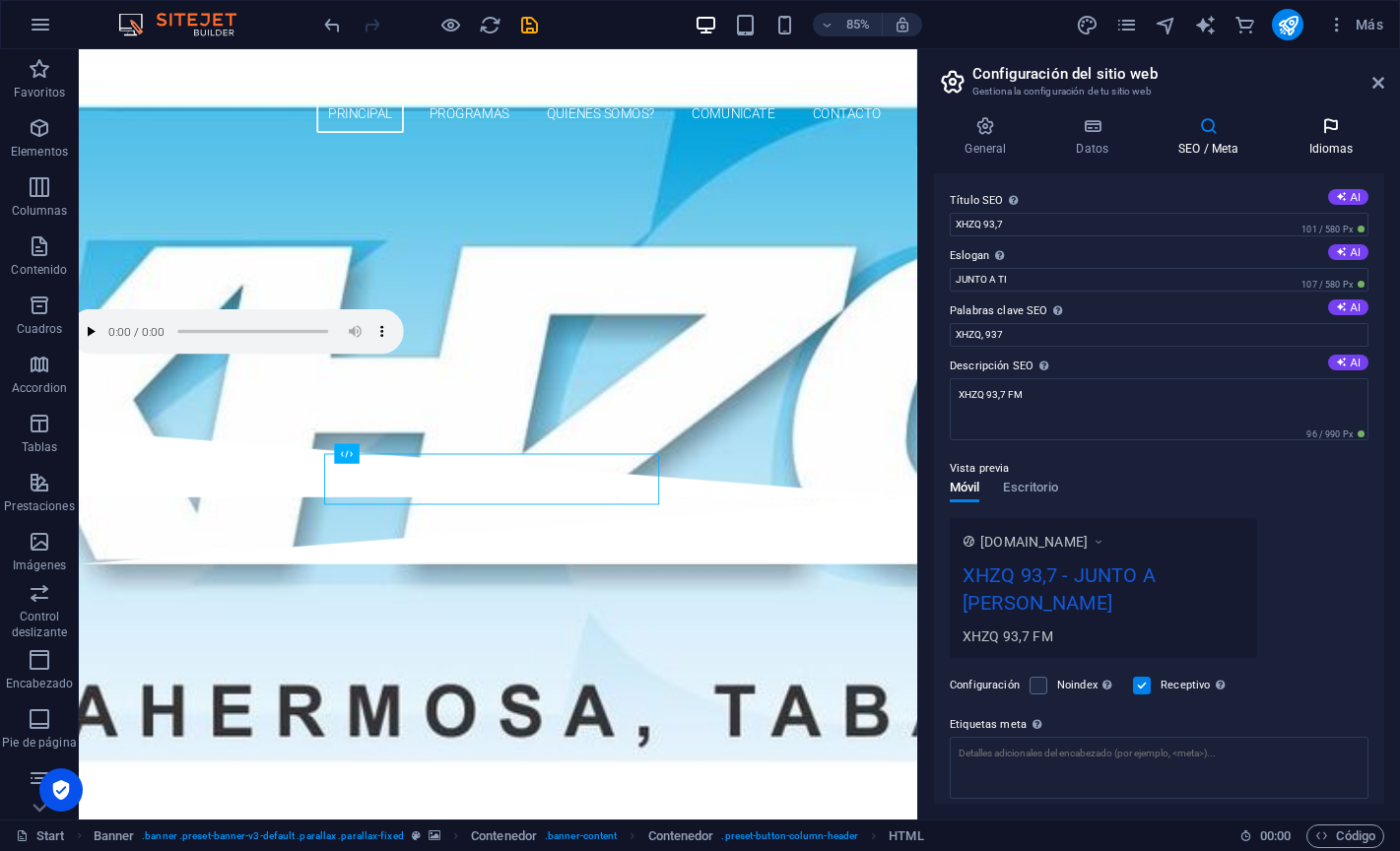 click on "Idiomas" at bounding box center [1331, 137] 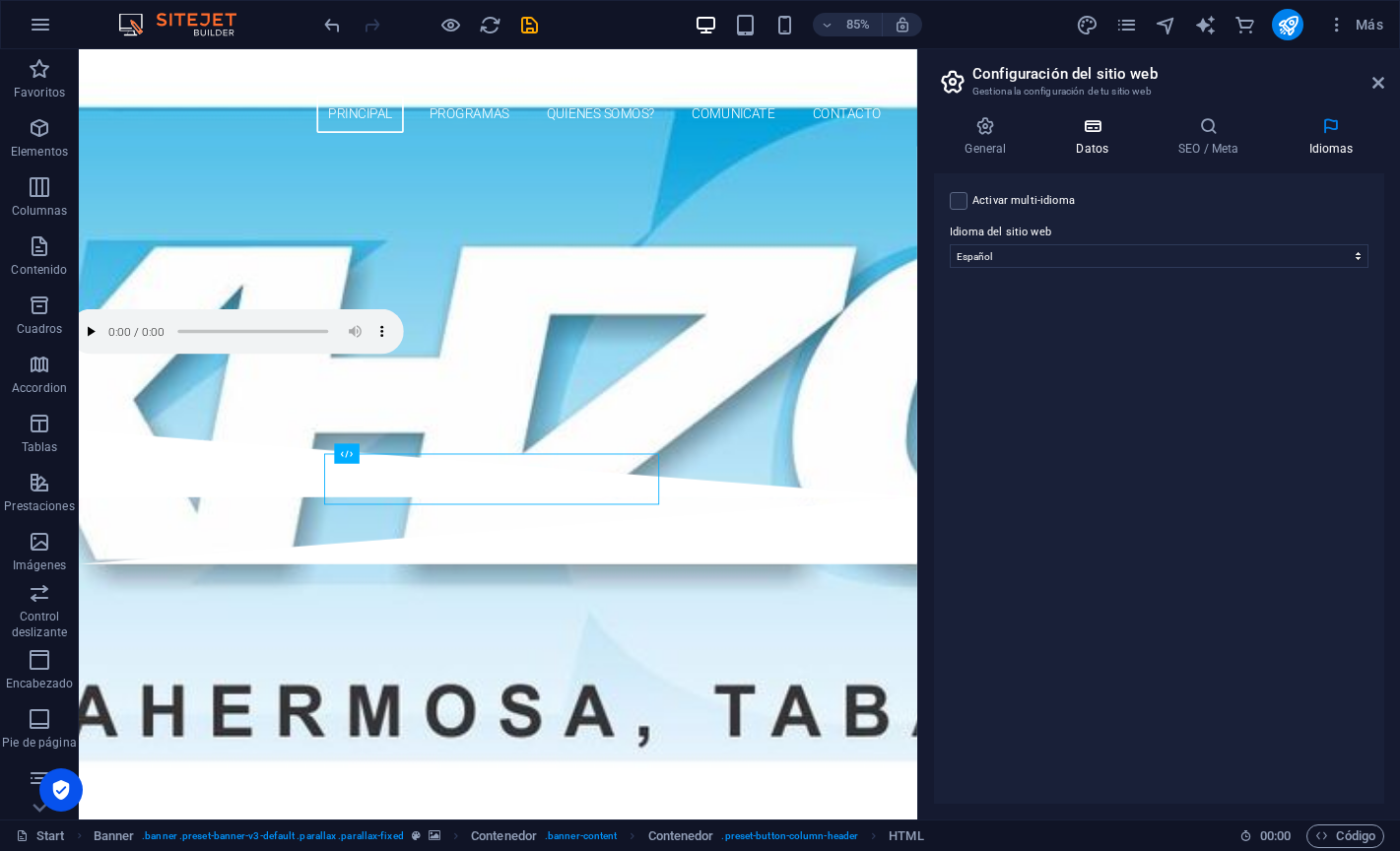 click at bounding box center [1093, 126] 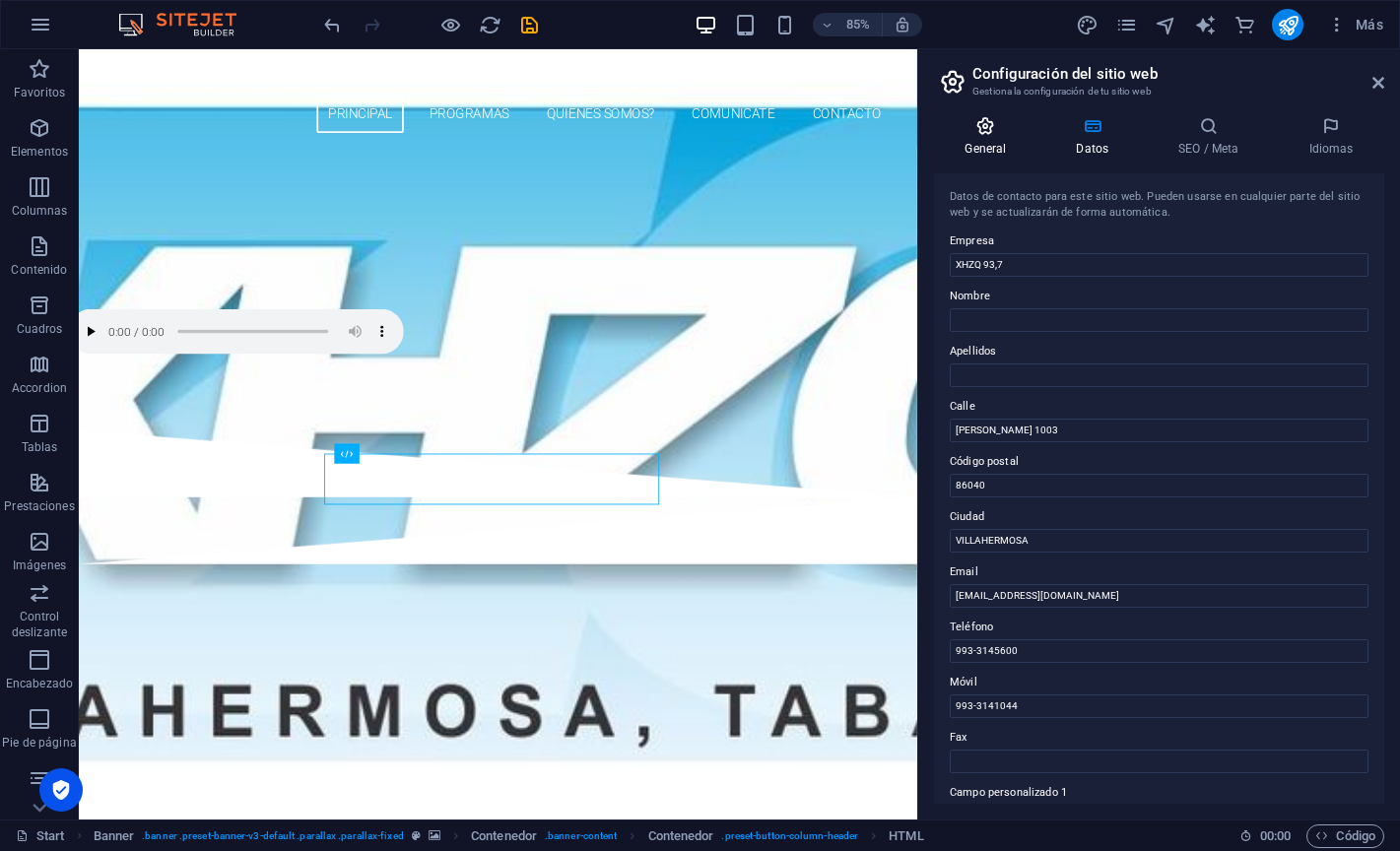 click at bounding box center (985, 126) 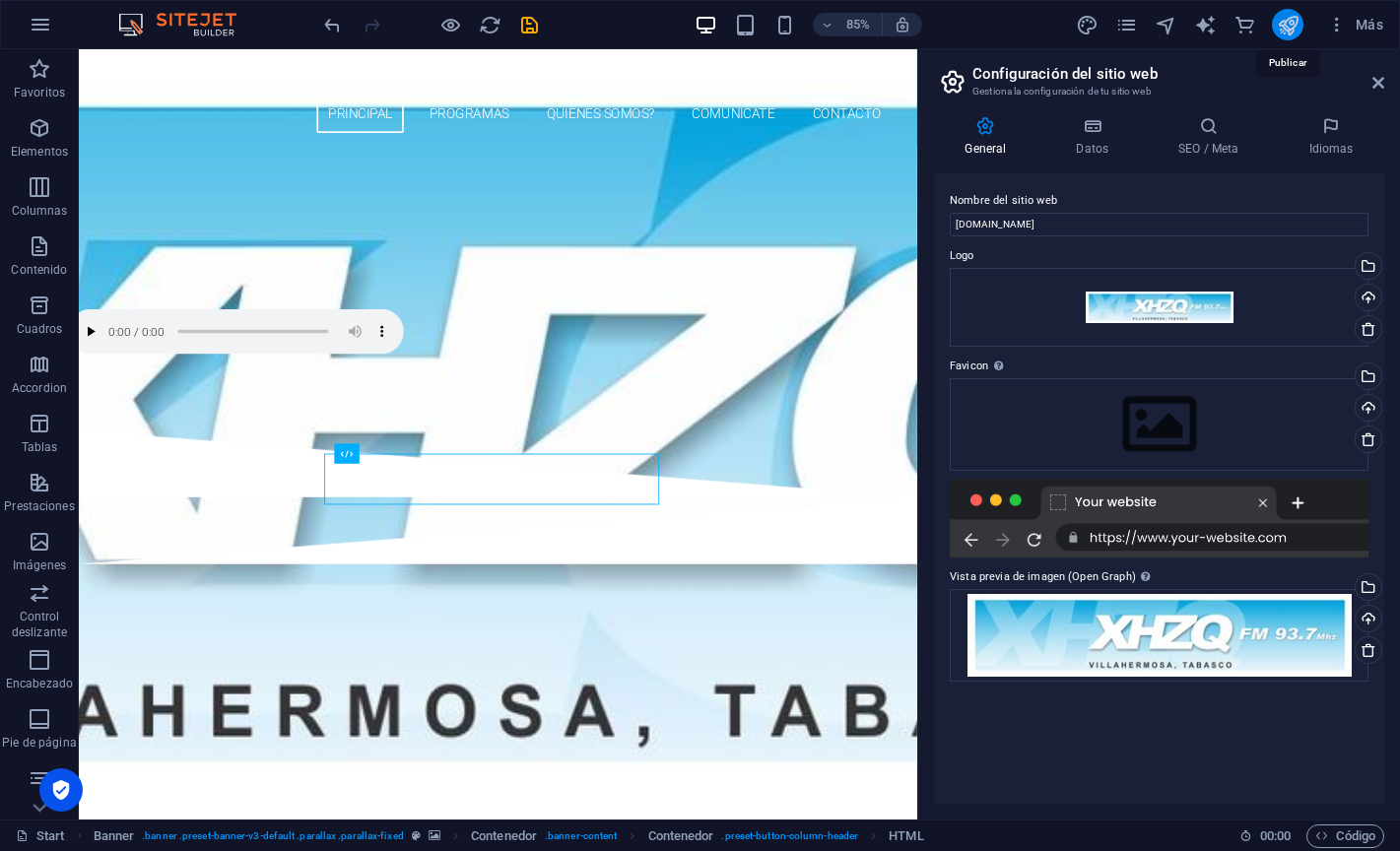 click at bounding box center (1288, 25) 